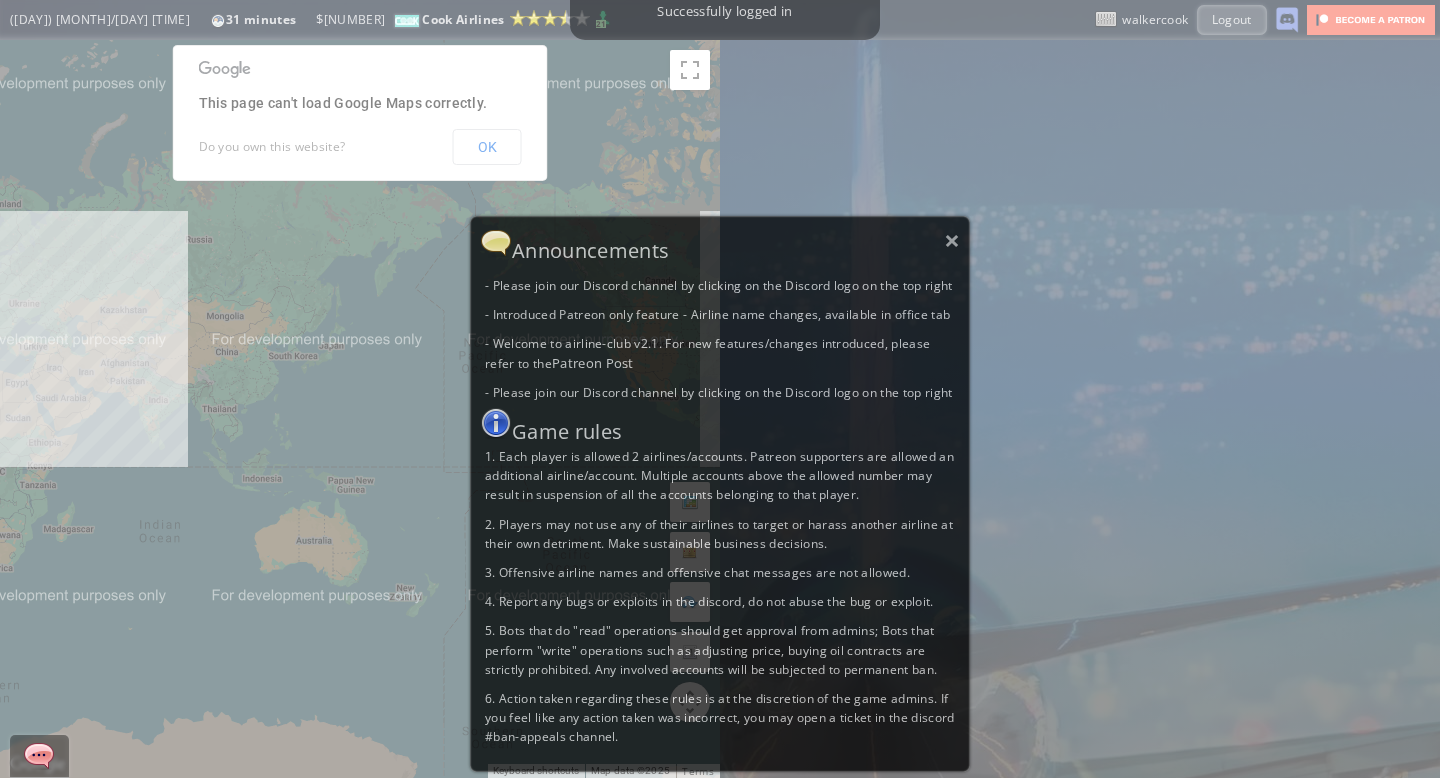 scroll, scrollTop: 0, scrollLeft: 0, axis: both 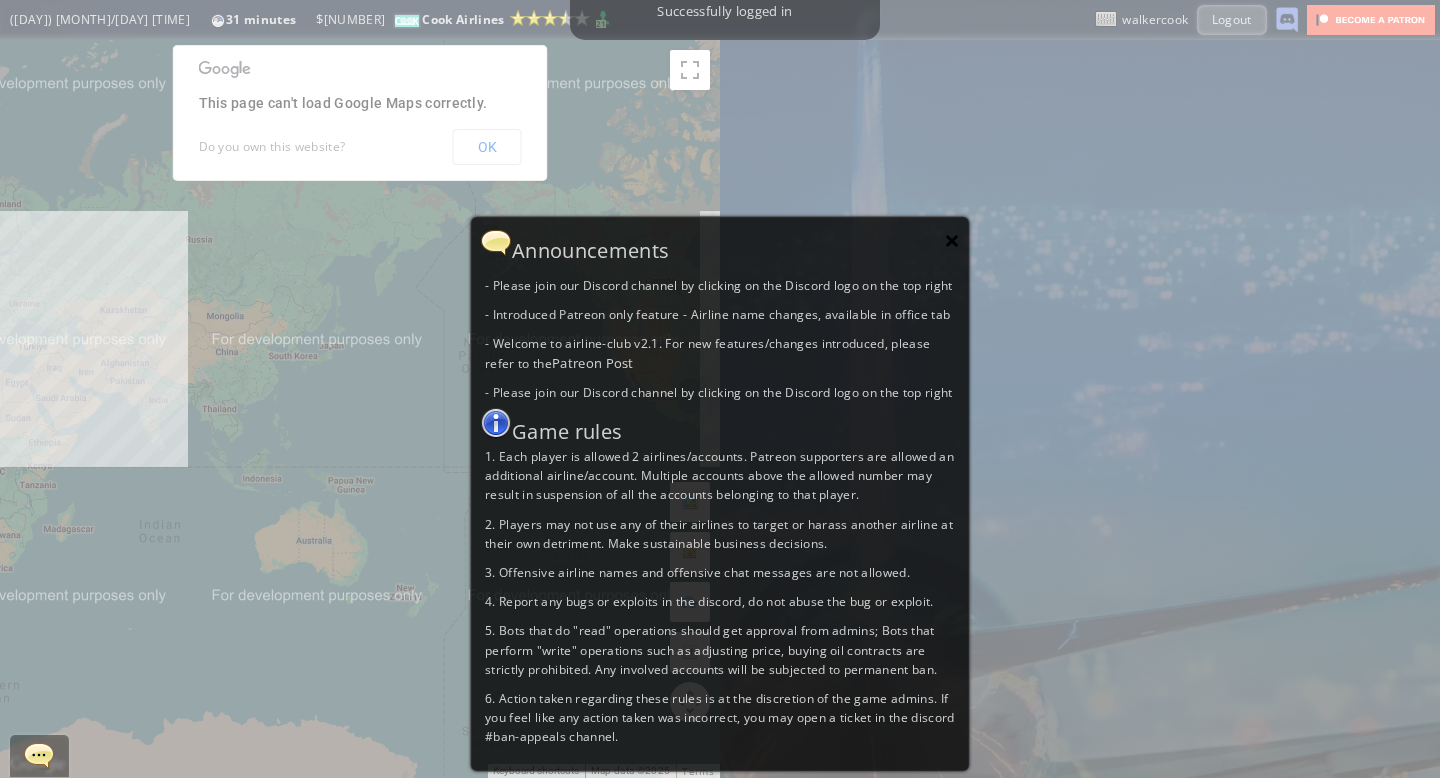 click on "×" at bounding box center [952, 240] 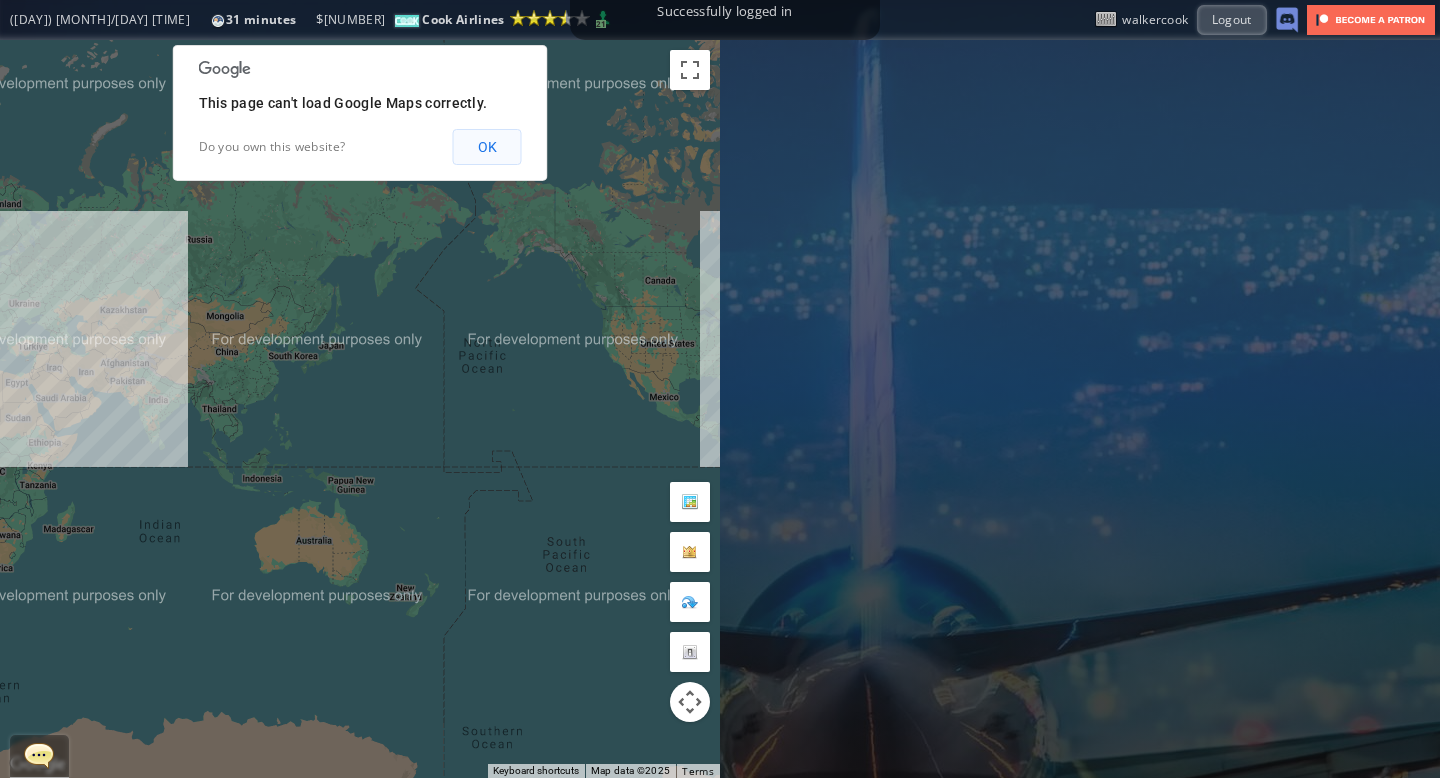 click on "OK" at bounding box center (487, 147) 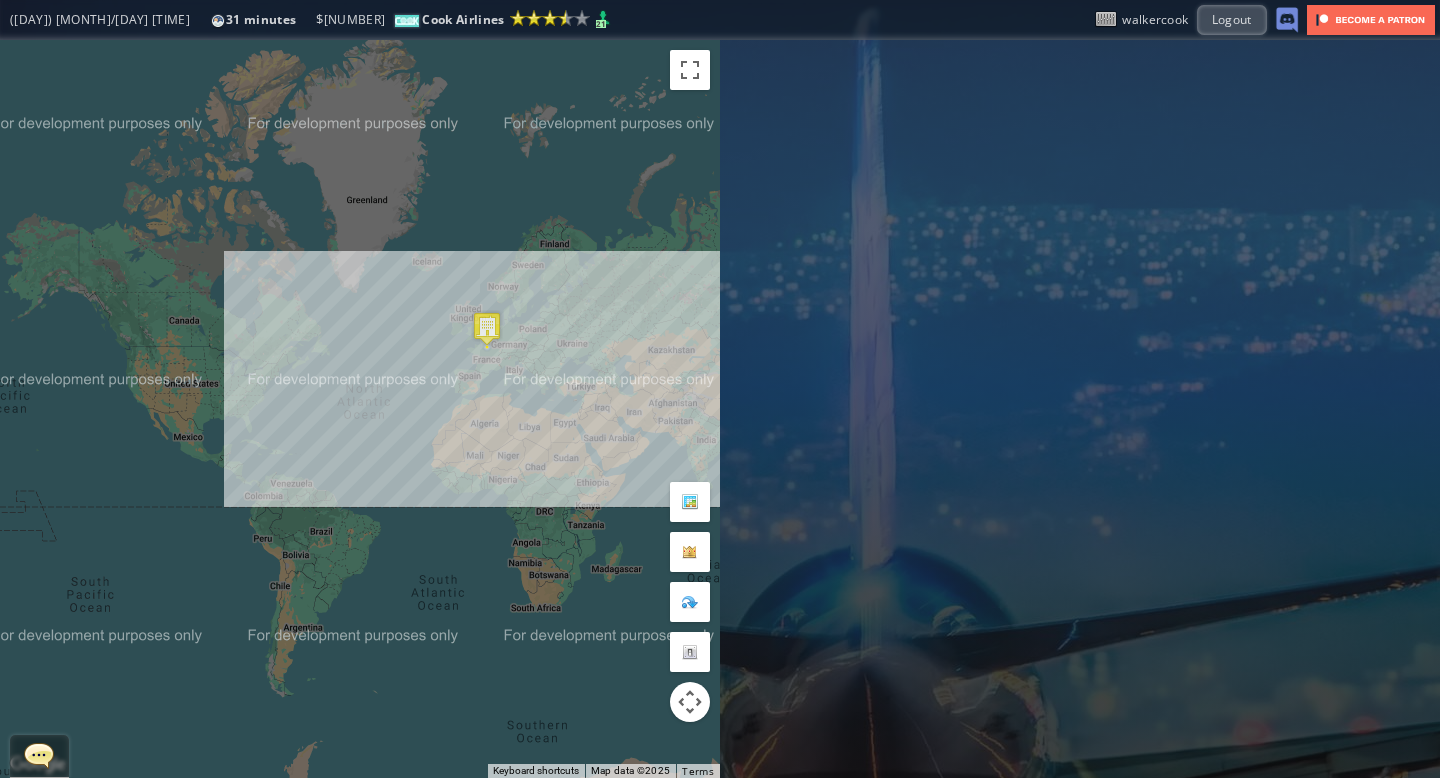 drag, startPoint x: 242, startPoint y: 307, endPoint x: 780, endPoint y: 329, distance: 538.44965 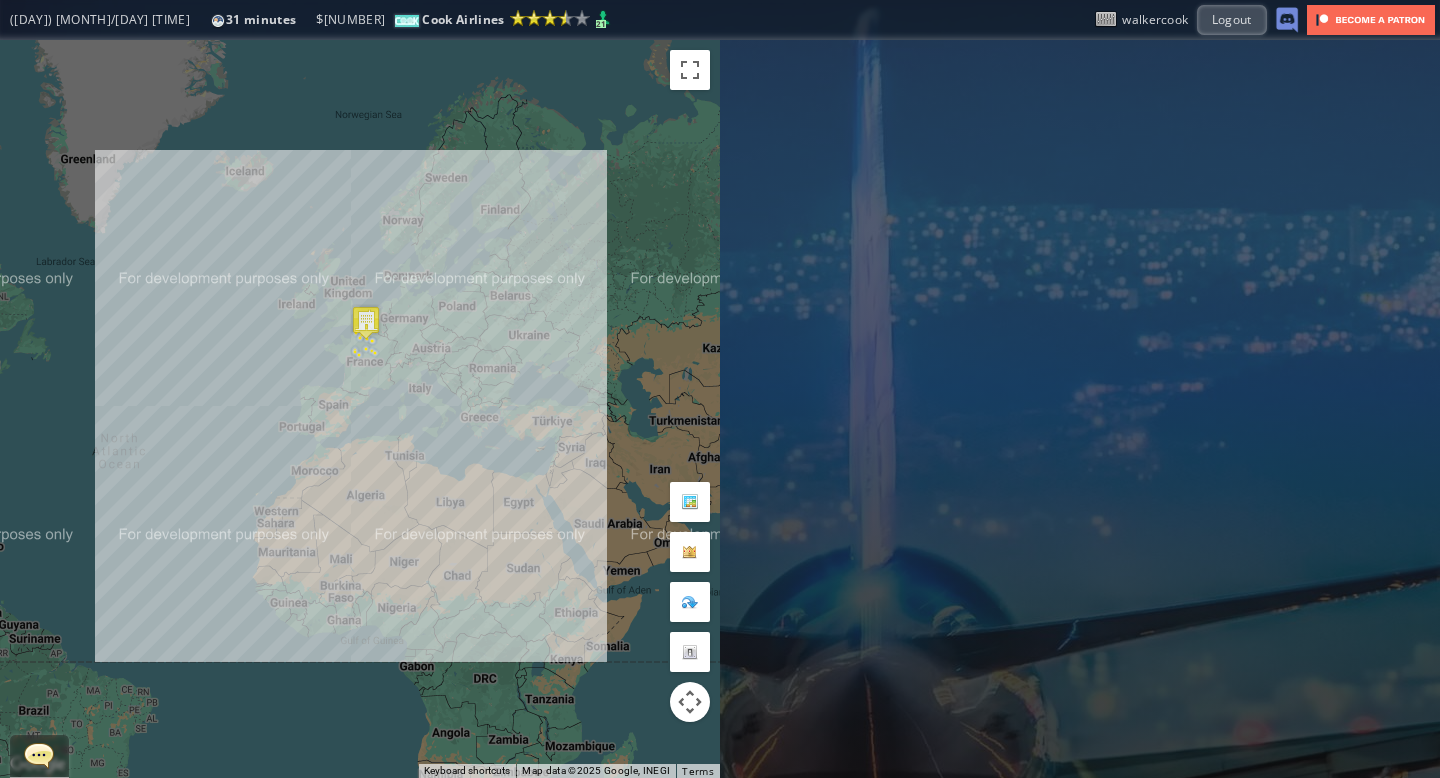 drag, startPoint x: 434, startPoint y: 148, endPoint x: 402, endPoint y: 242, distance: 99.29753 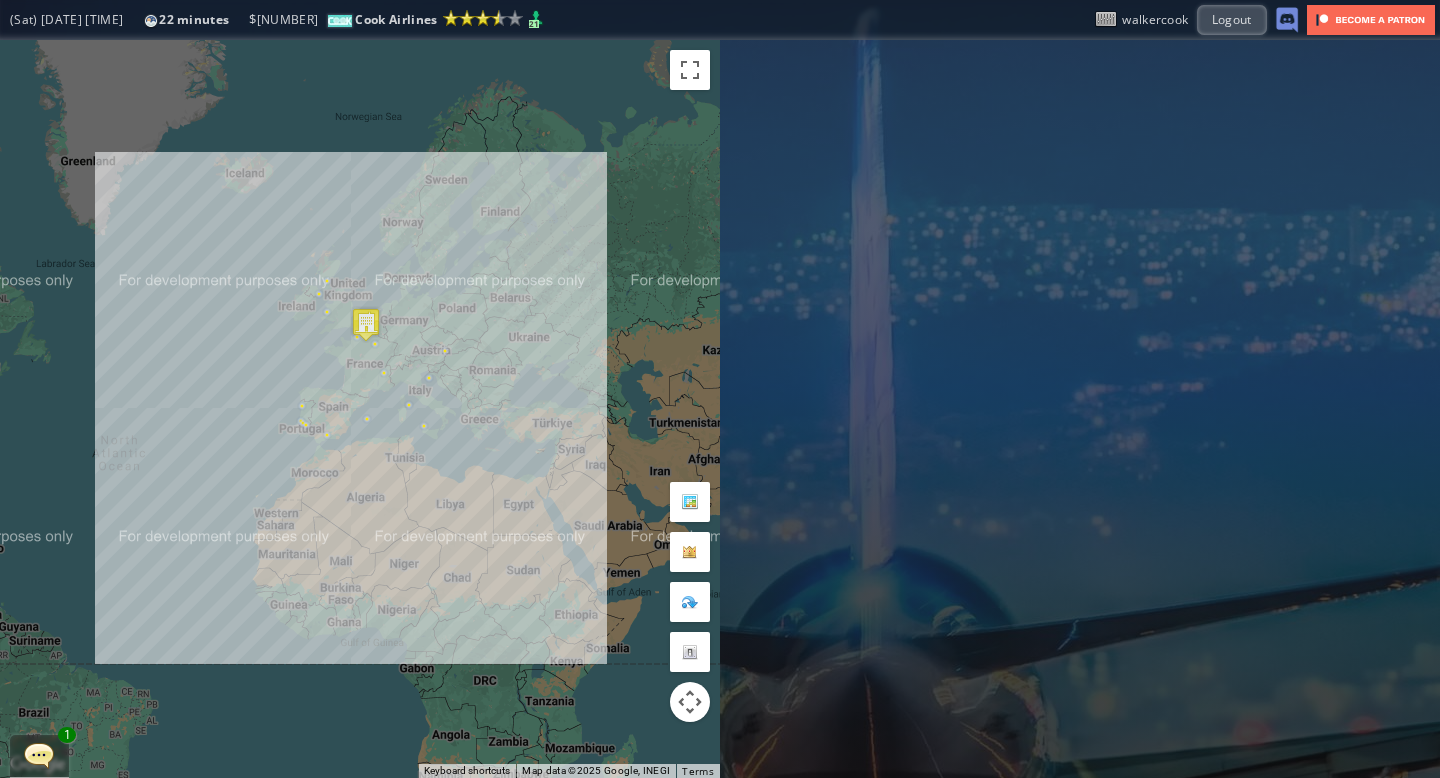 click at bounding box center (1287, 20) 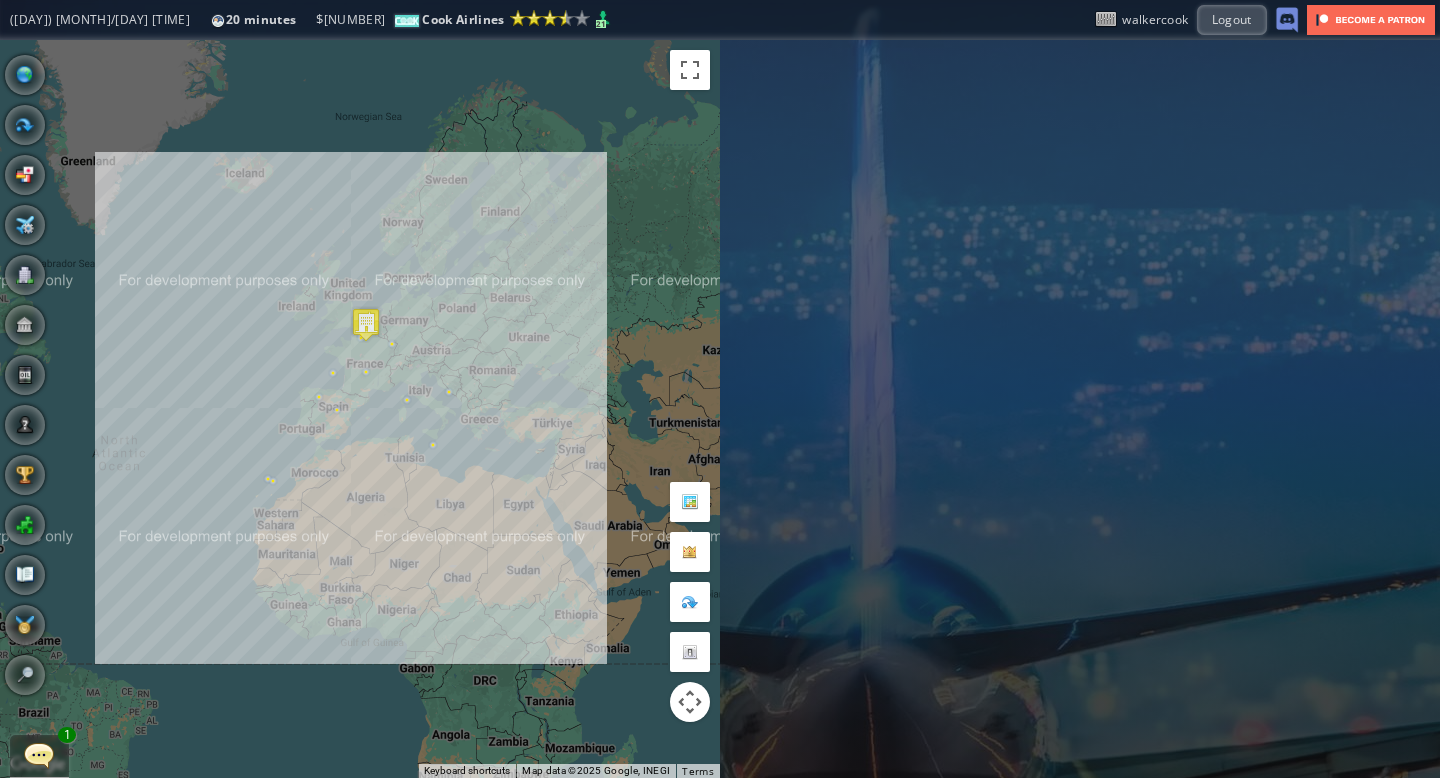 click at bounding box center (39, 755) 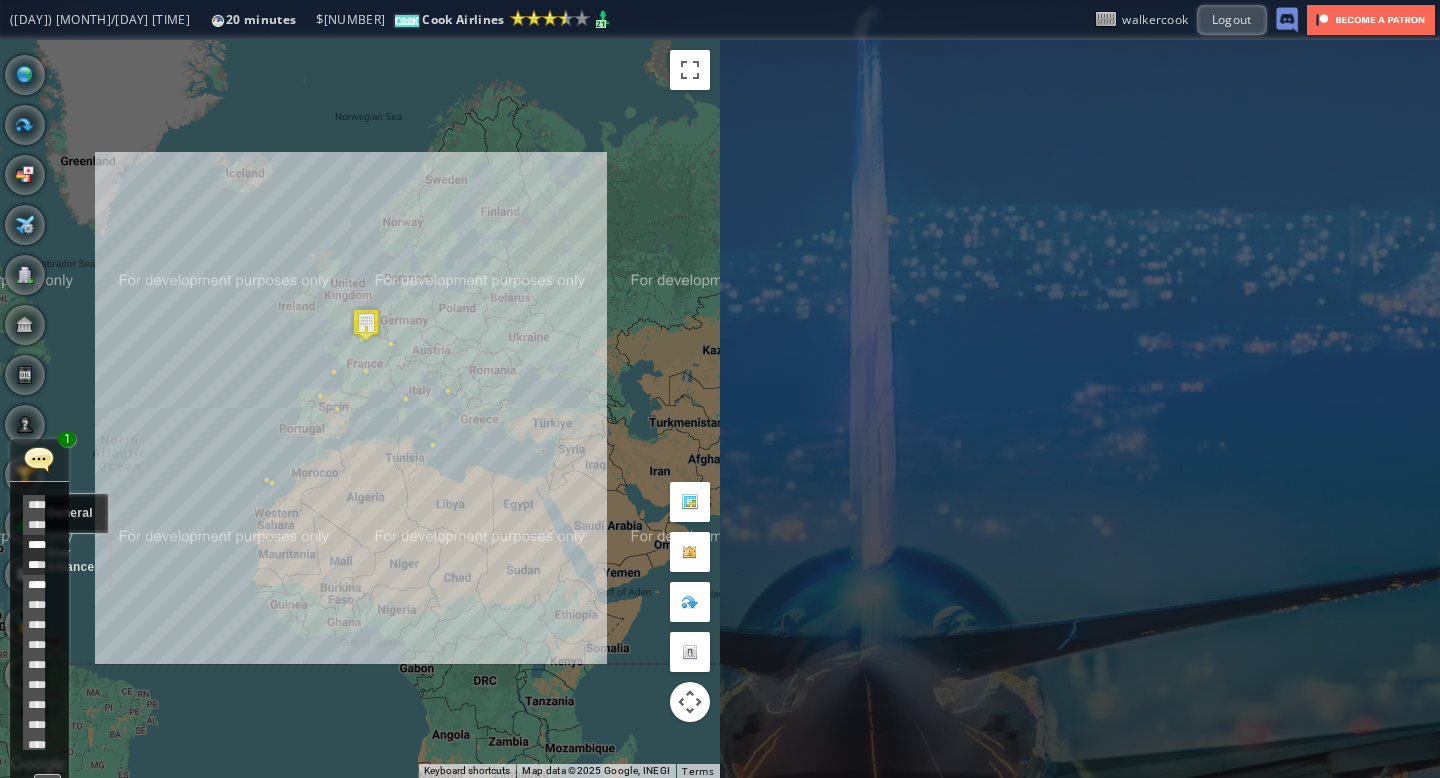 scroll, scrollTop: 561, scrollLeft: 0, axis: vertical 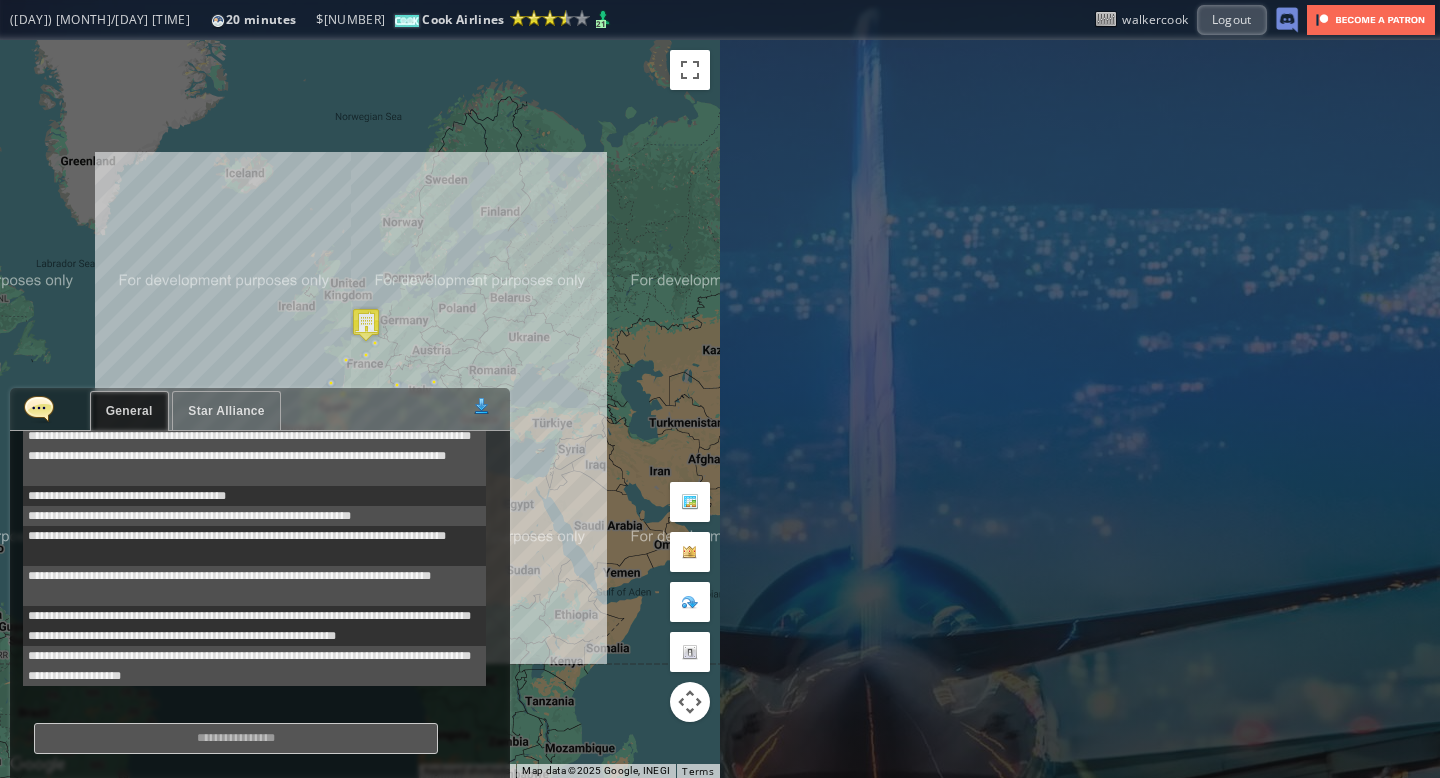 click on "Star Alliance" at bounding box center [226, 411] 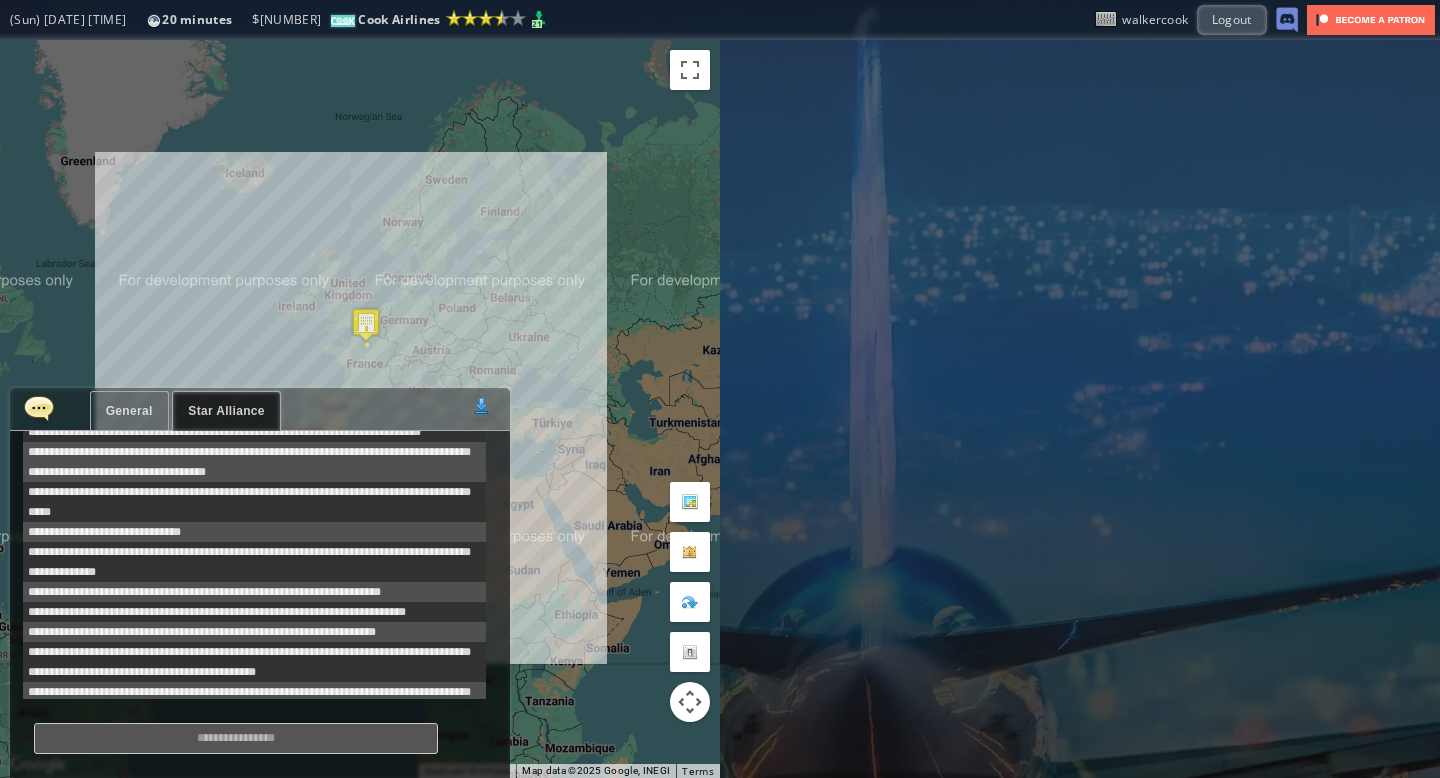 scroll, scrollTop: 2715, scrollLeft: 0, axis: vertical 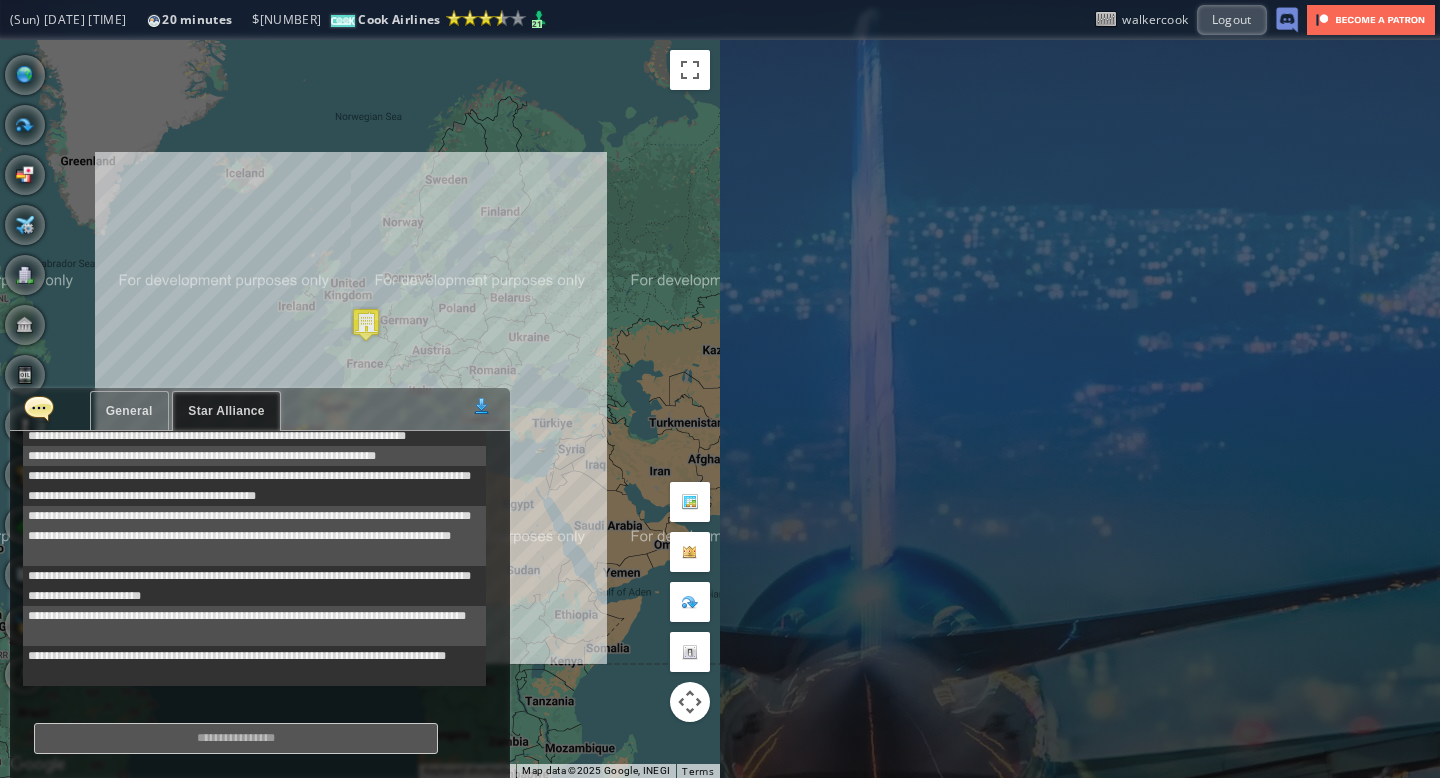 click at bounding box center (39, 408) 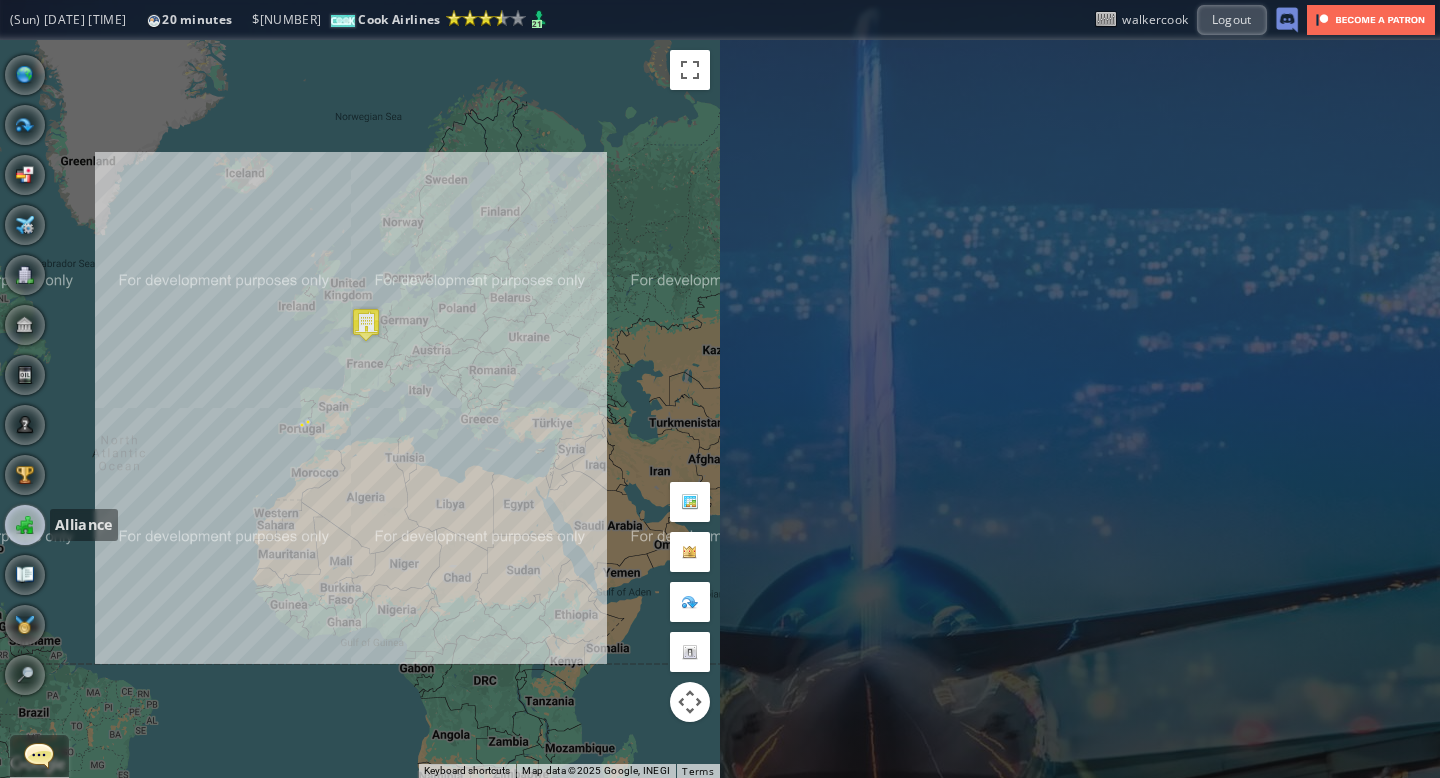 click at bounding box center (25, 525) 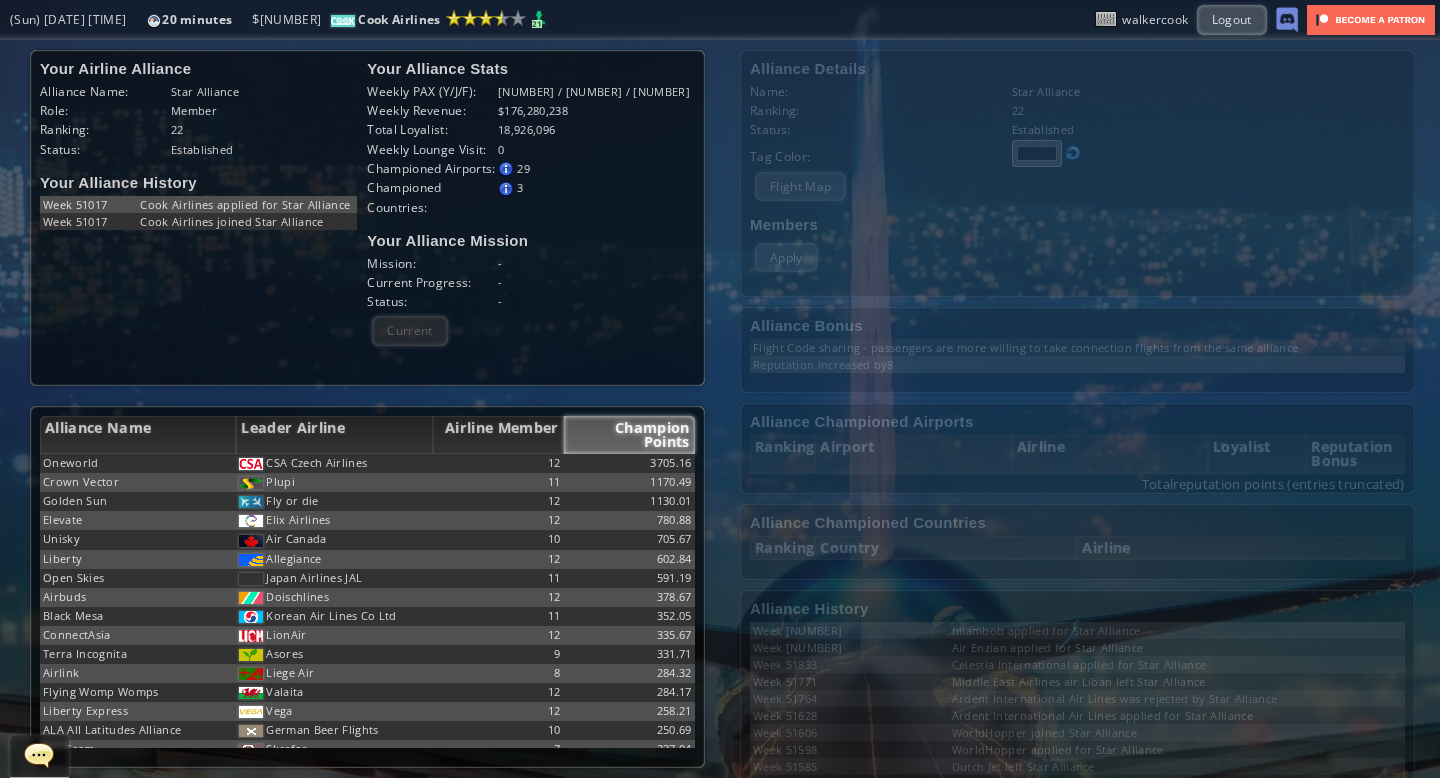 scroll, scrollTop: 400, scrollLeft: 0, axis: vertical 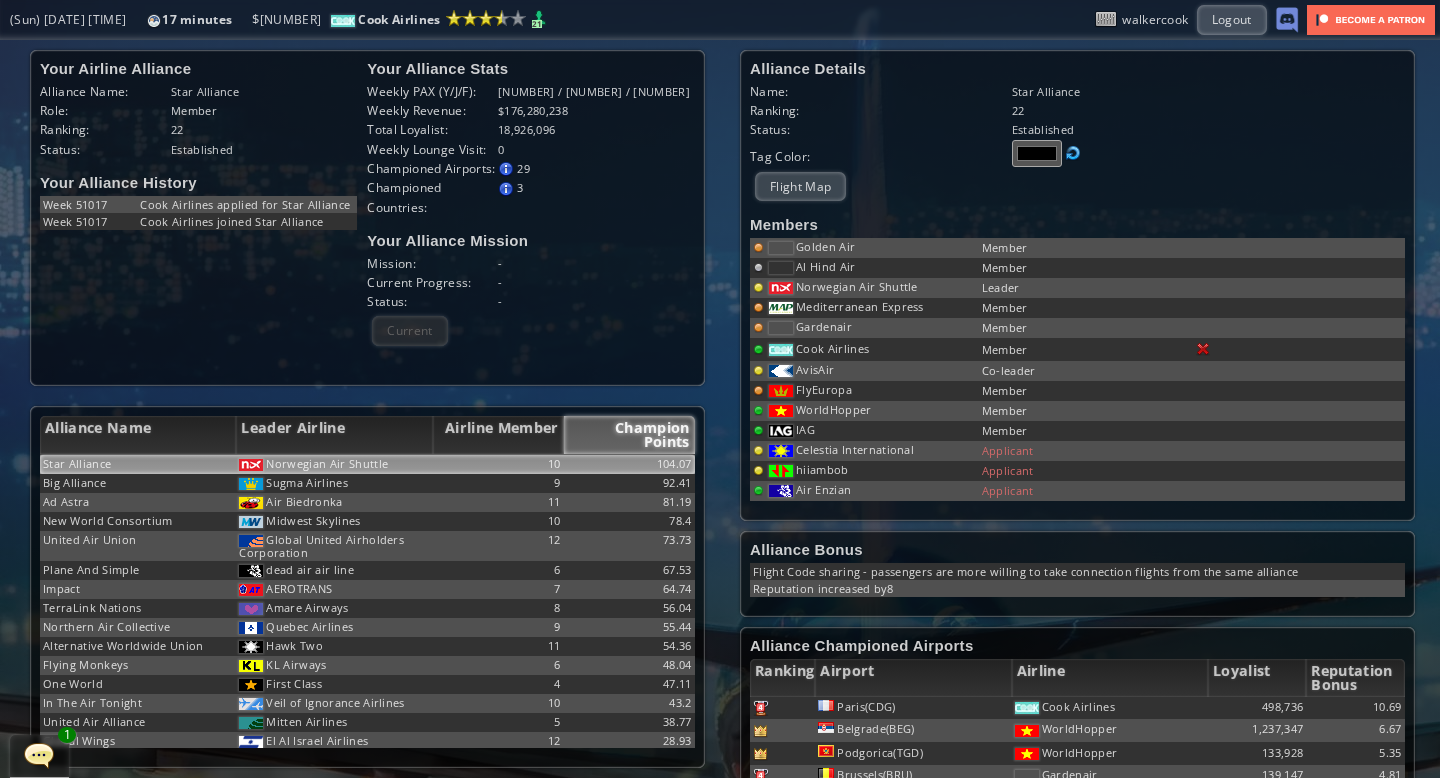 click at bounding box center [39, 755] 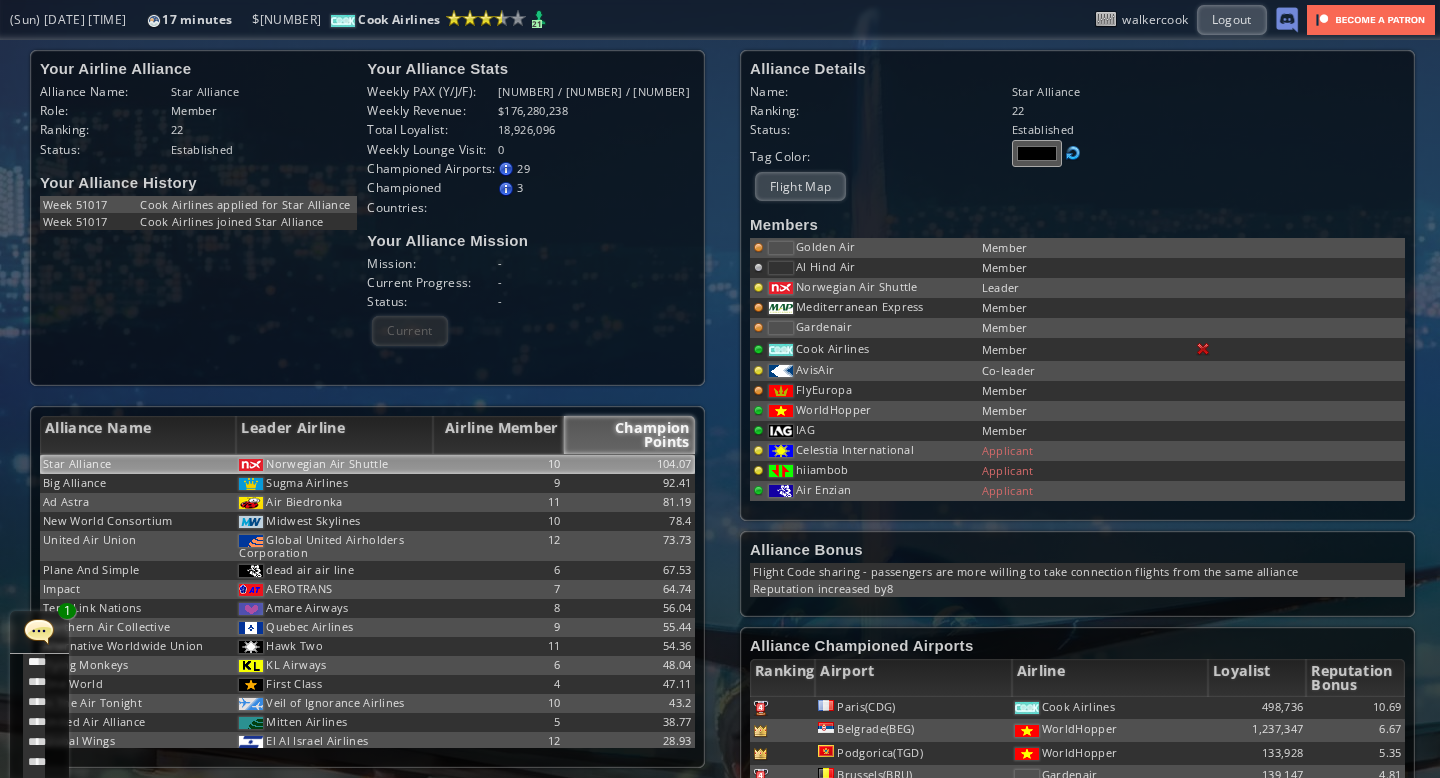 scroll, scrollTop: 2715, scrollLeft: 0, axis: vertical 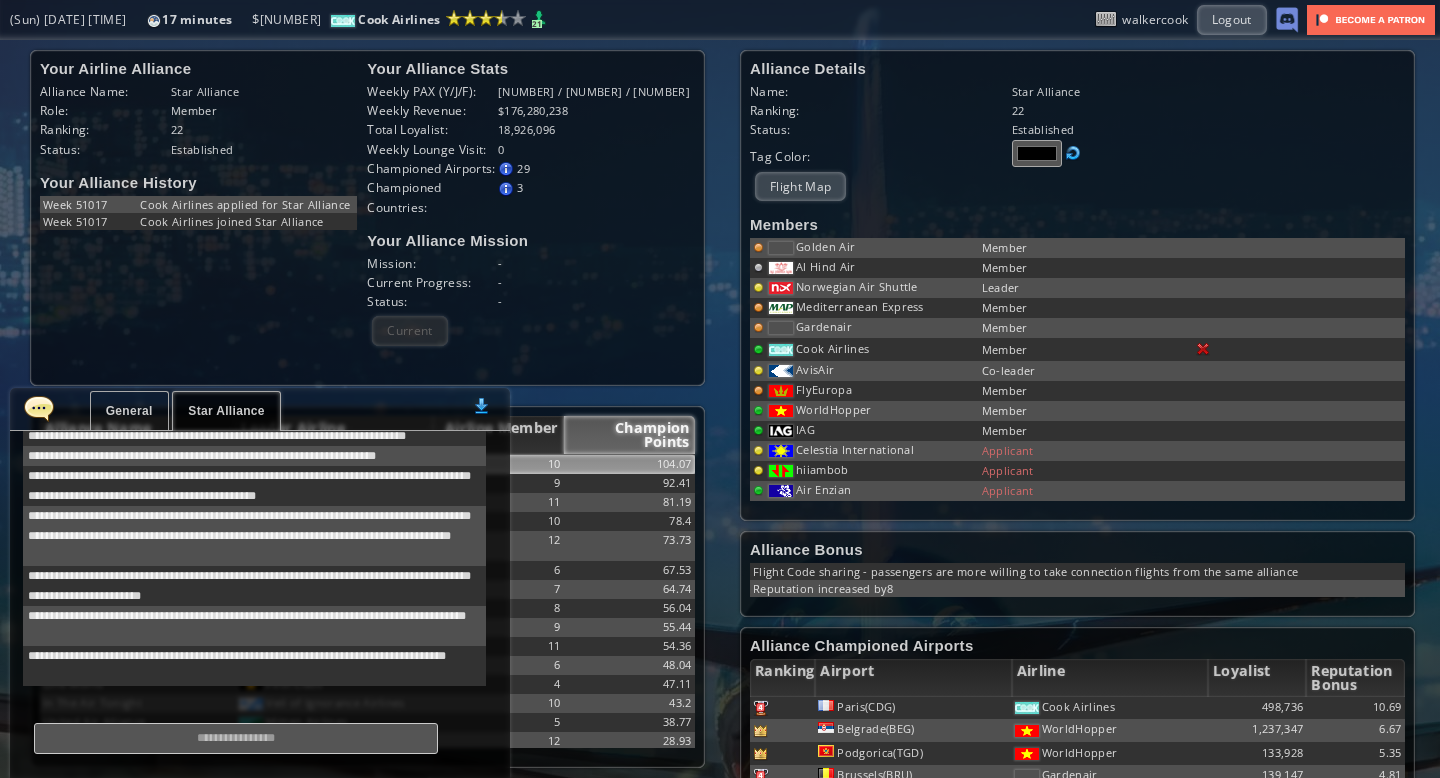 click on "General" at bounding box center [129, 411] 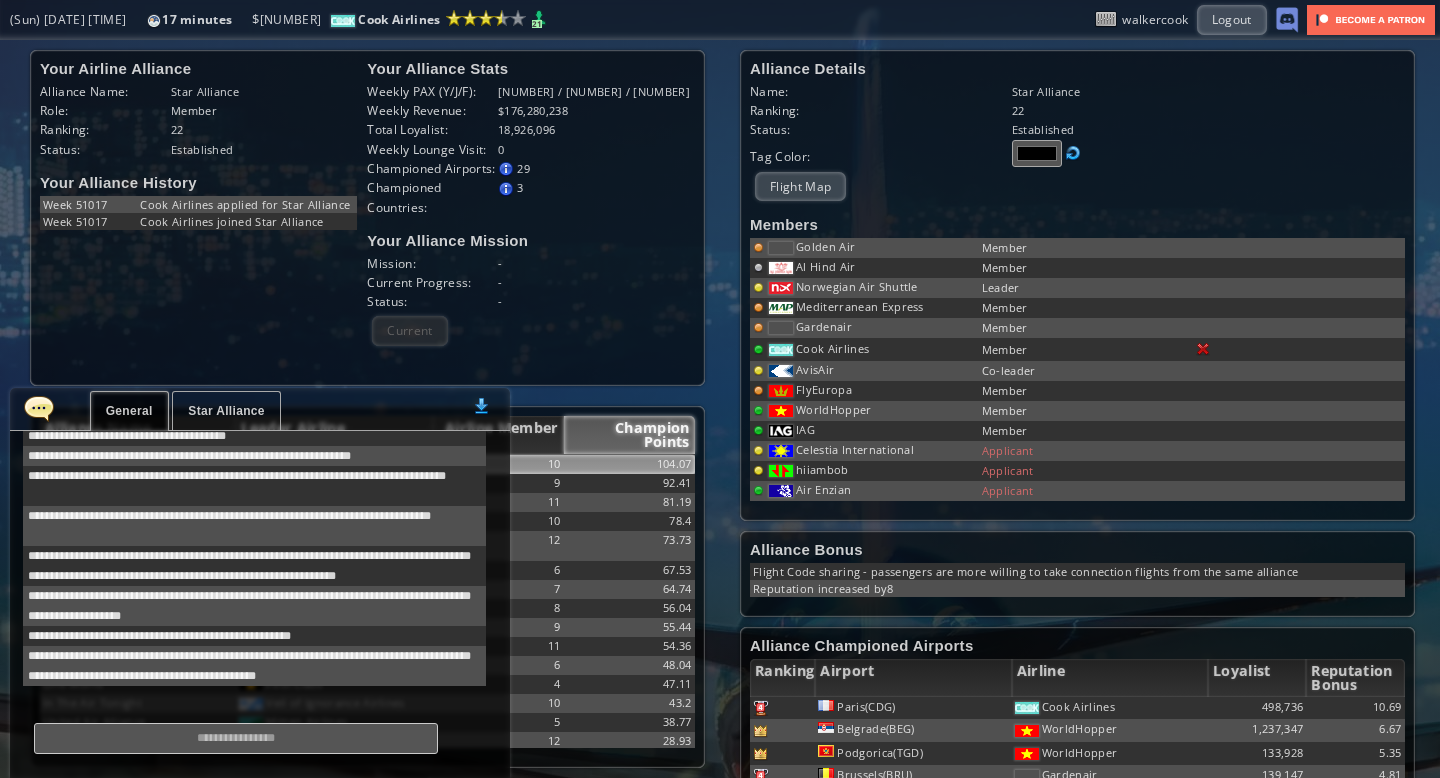 click at bounding box center (39, 408) 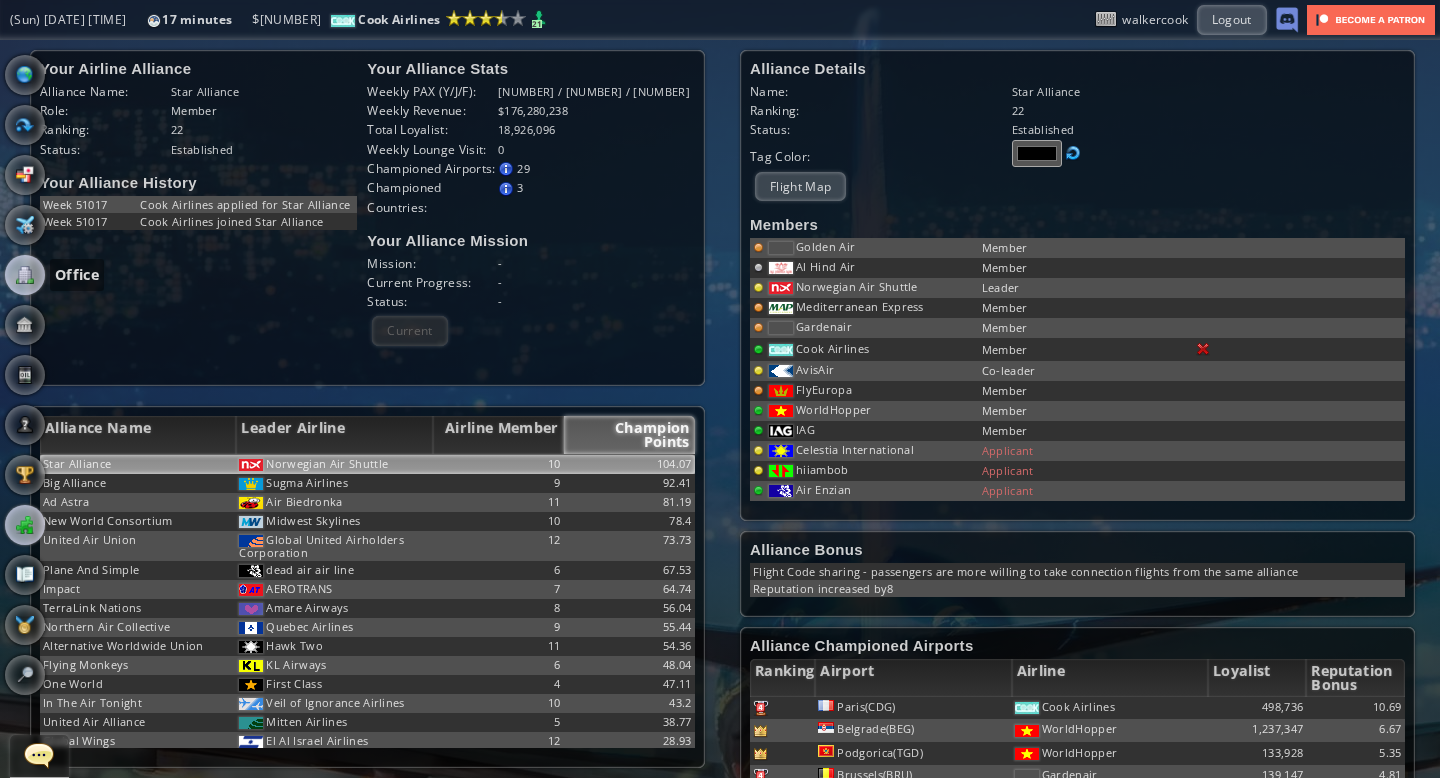 click at bounding box center (25, 275) 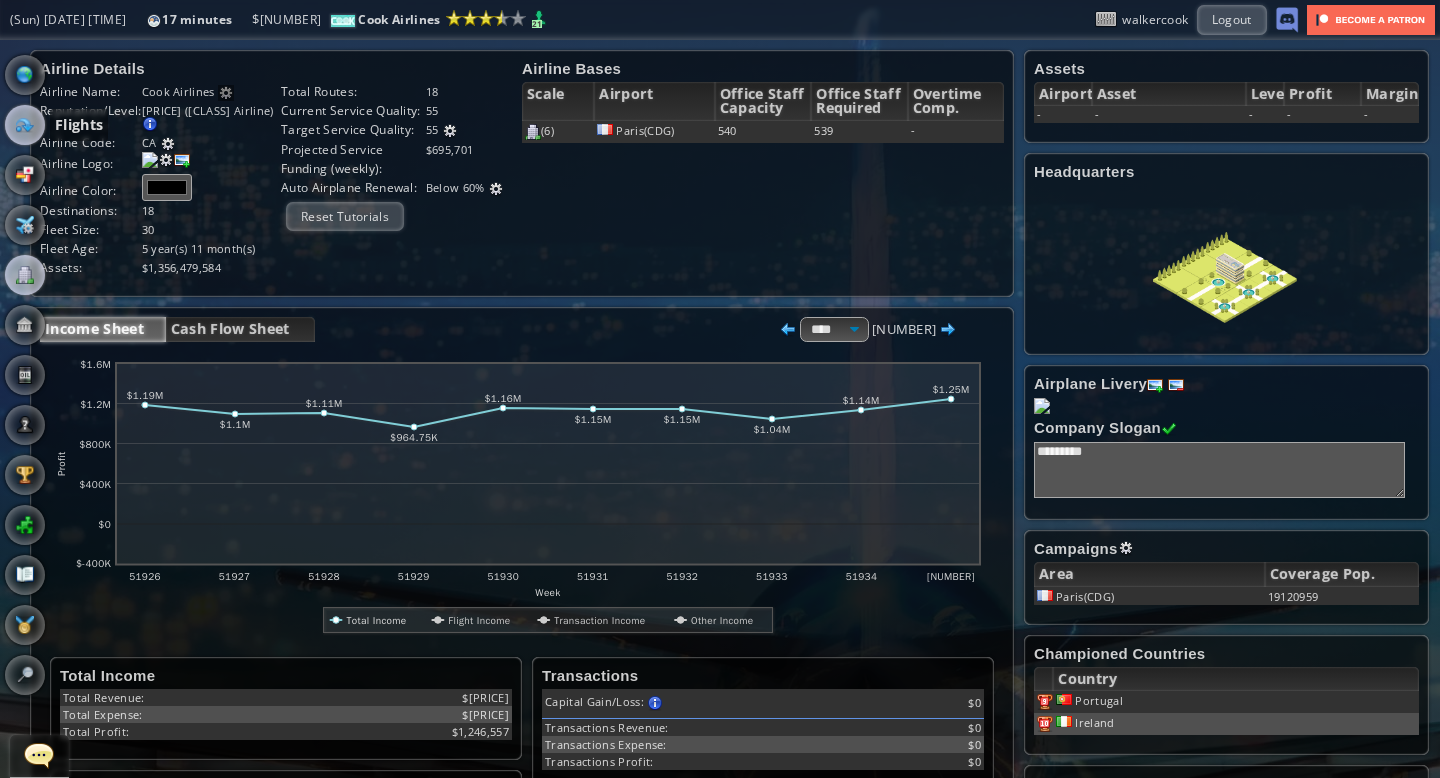click at bounding box center (25, 125) 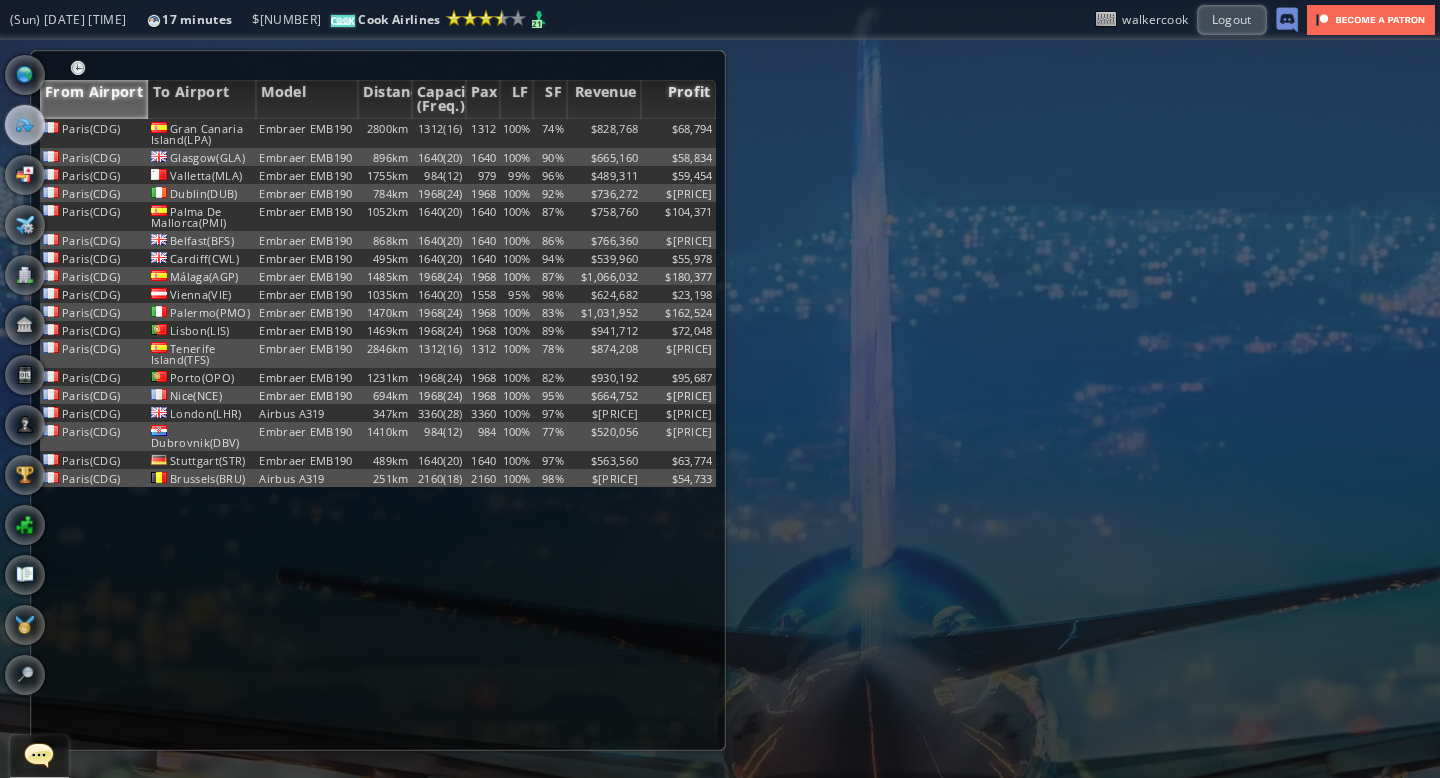 click on "Profit" at bounding box center (678, 99) 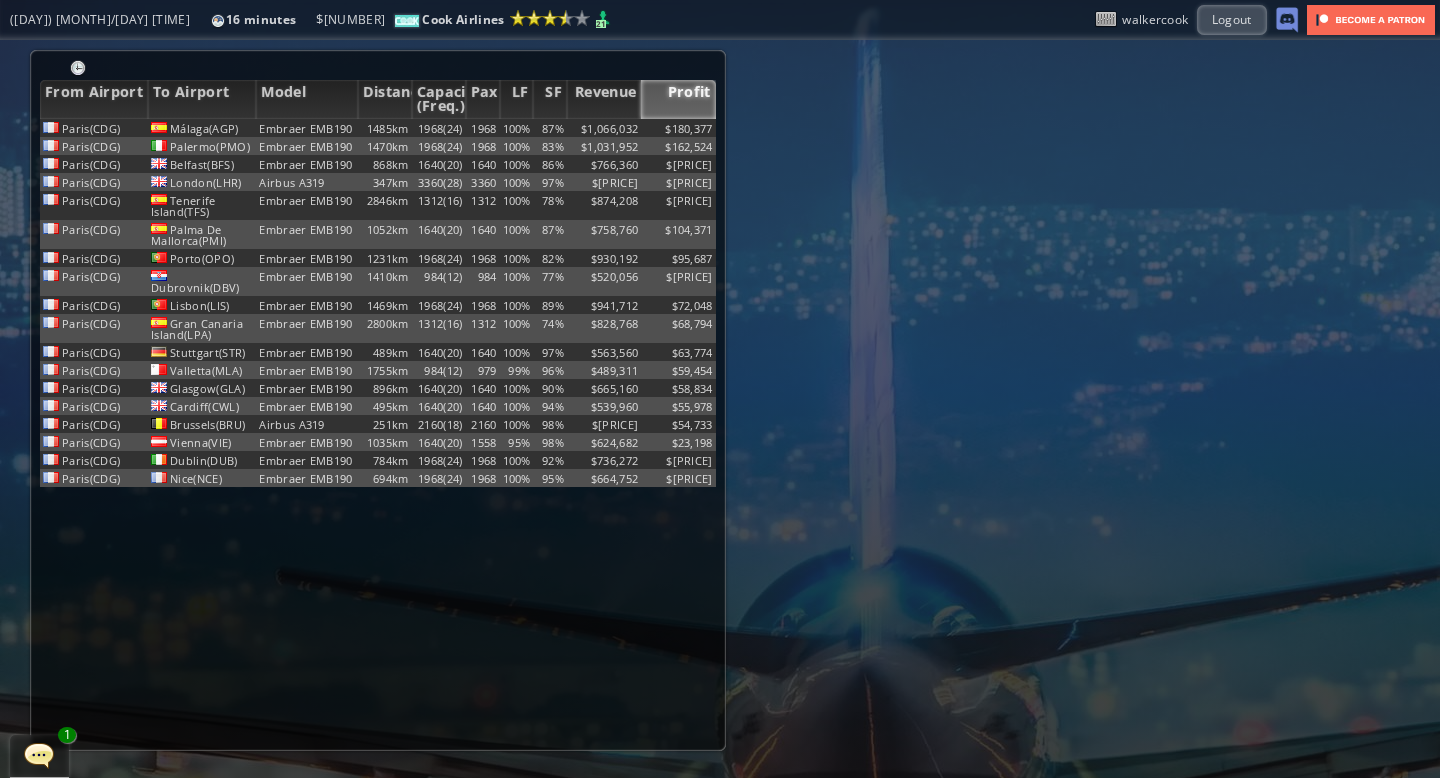 click on "Paris(CDG) Málaga(AGP) Embraer EMB190 1485km 1968(24) 1968 100% 87% $1,066,032 $180,377 Paris(CDG) Palermo(PMO) Embraer EMB190 1470km 1968(24) 1968 100% 83% $1,031,952 $162,524 Paris(CDG) Belfast(BFS) Embraer EMB190 868km 1640(20) 1640 100% 86% $766,360 $162,366 Paris(CDG) London(LHR) Airbus A319 347km 3360(28) 3360 100% 97% $1,105,440 $113,863 Paris(CDG) Tenerife Island(TFS) Embraer EMB190 2846km 1312(16) 1312 100% 78% $874,208 $105,695 Paris(CDG) Palma De Mallorca(PMI) Embraer EMB190 1052km 1640(20) 1640 100% 87% $758,760 $104,371 Paris(CDG) Porto(OPO) Embraer EMB190 1231km 1968(24) 1968 100% 82% $930,192 $95,687 Paris(CDG) Dubrovnik(DBV) Embraer EMB190 1410km 984(12) 984 100% 77% $520,056 $85,212 Paris(CDG) Lisbon(LIS) Embraer EMB190 1469km 1968(24) 1968 100% 89% $941,712 $72,048 Paris(CDG) 2800km" at bounding box center [378, 434] 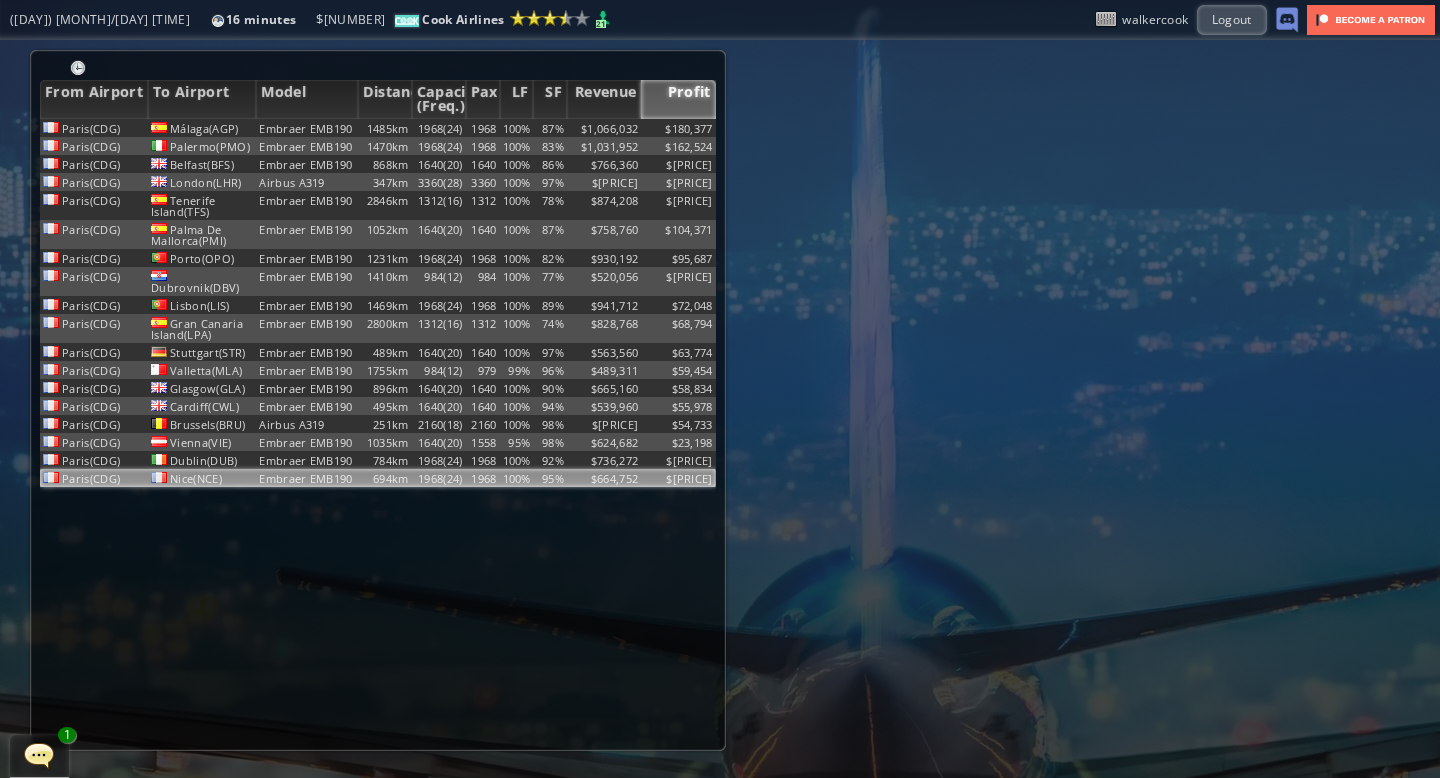 click on "1968" at bounding box center [483, 128] 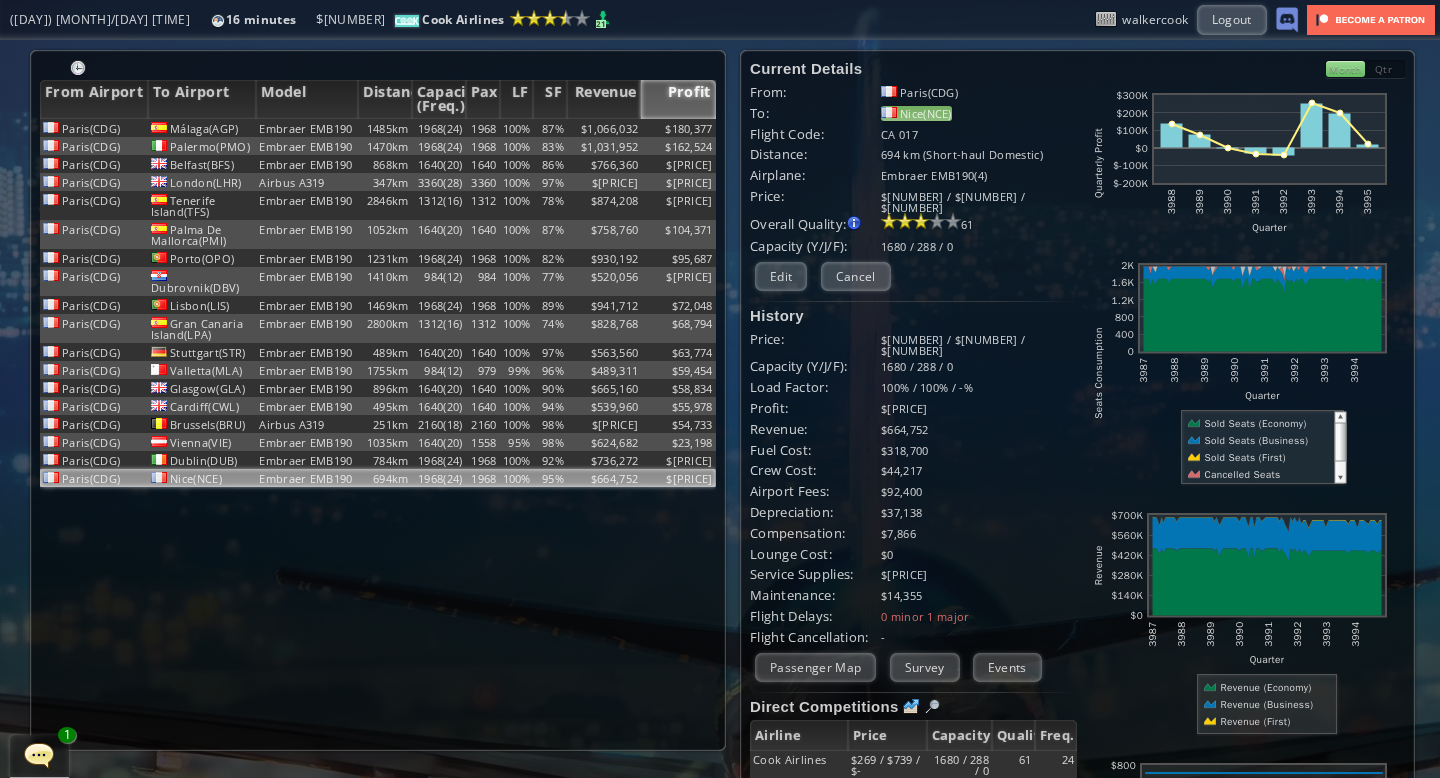 click on "Nice(NCE)" at bounding box center (916, 113) 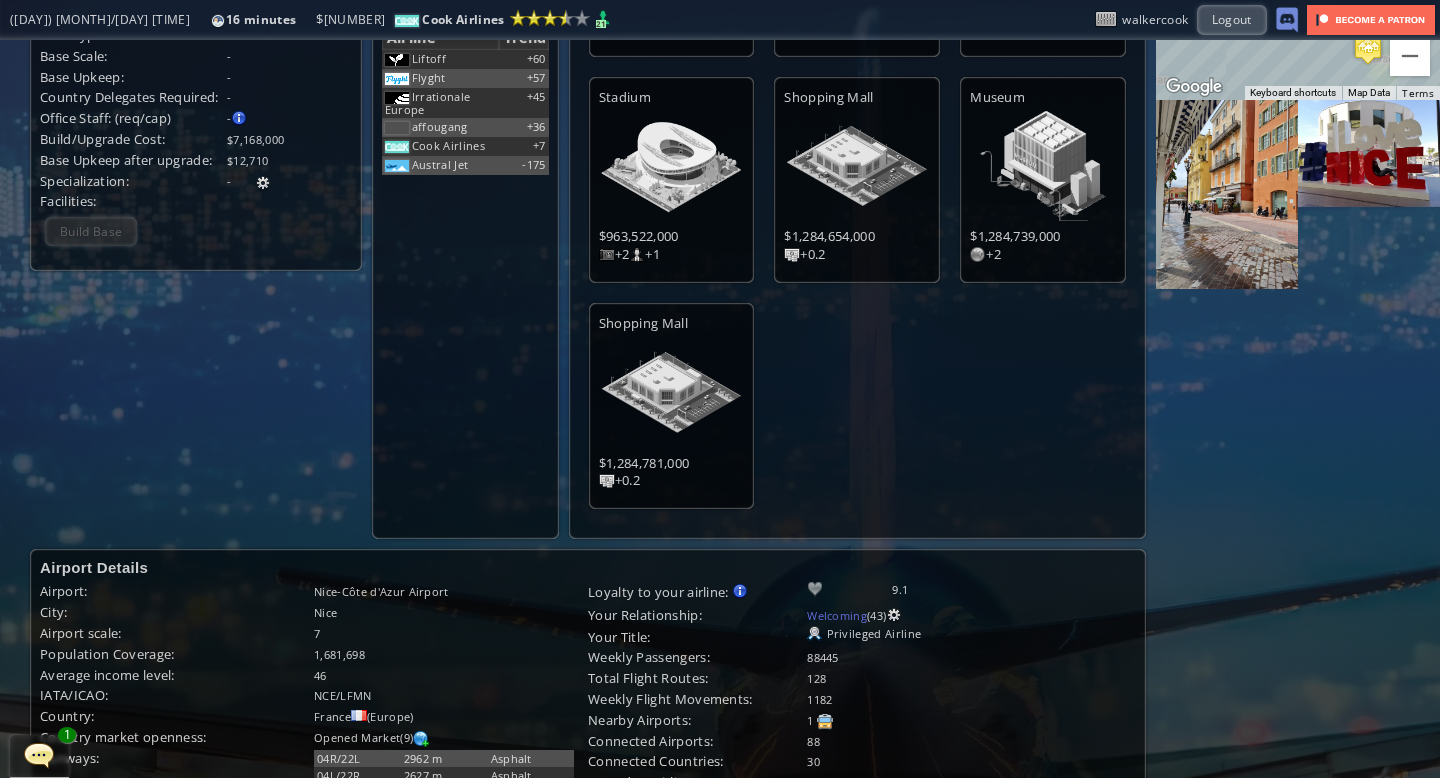 scroll, scrollTop: 0, scrollLeft: 0, axis: both 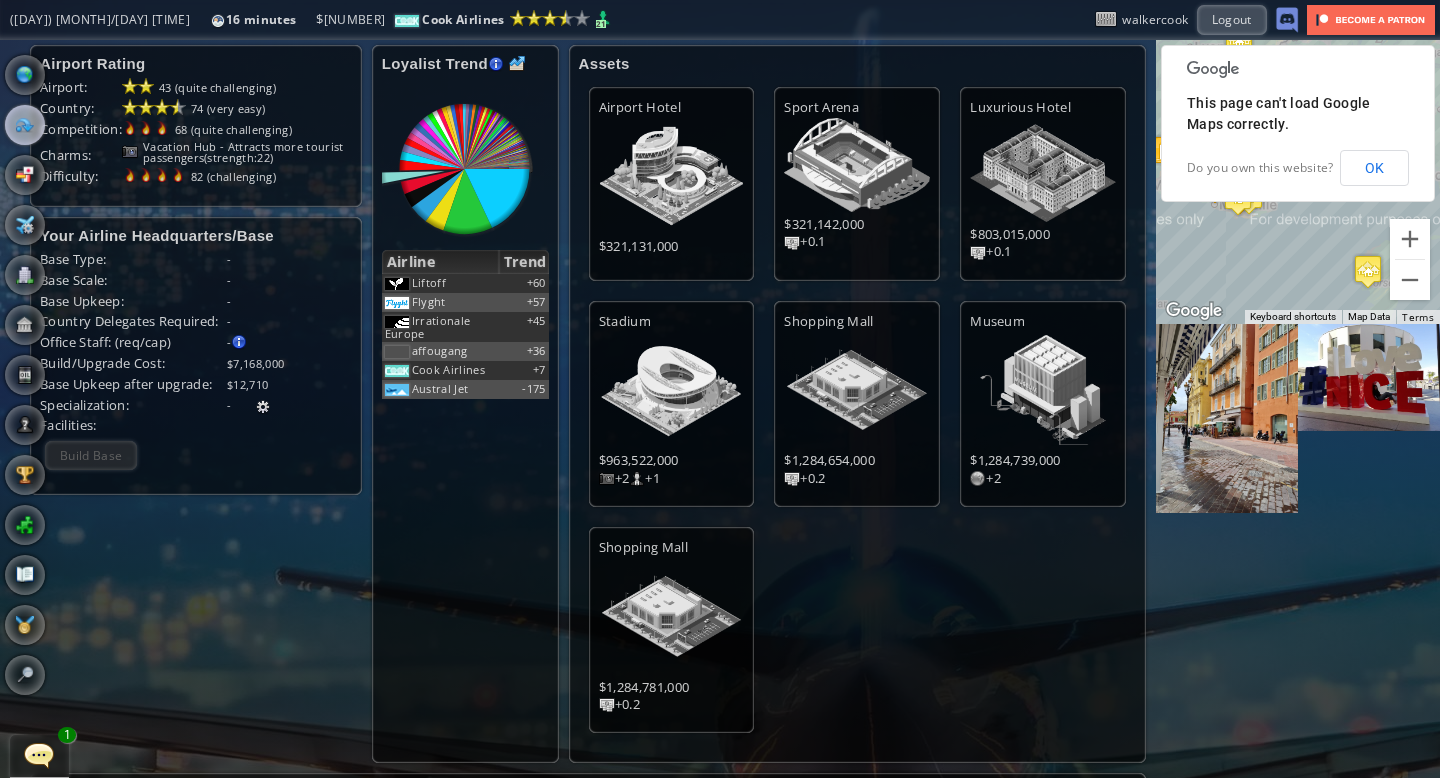 click at bounding box center [39, 755] 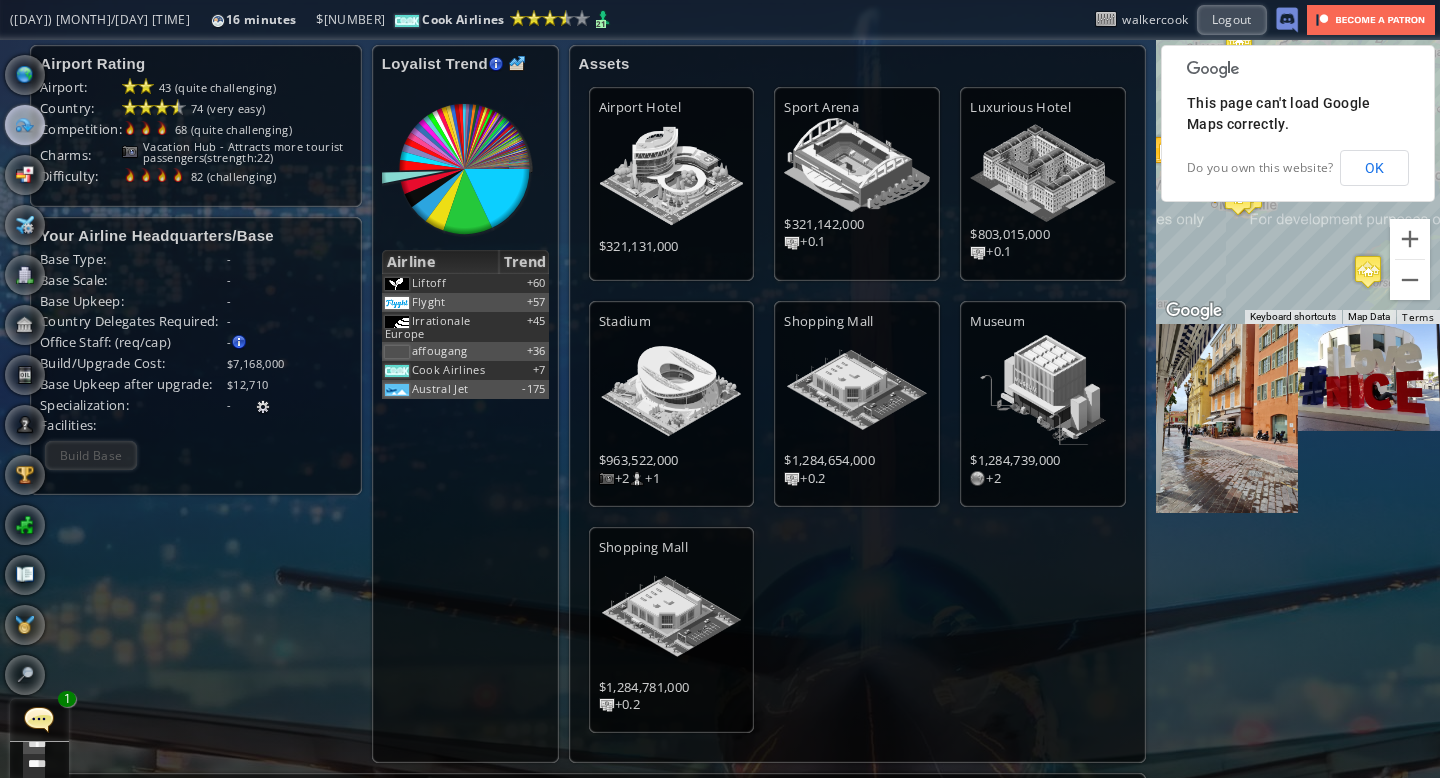 scroll, scrollTop: 641, scrollLeft: 0, axis: vertical 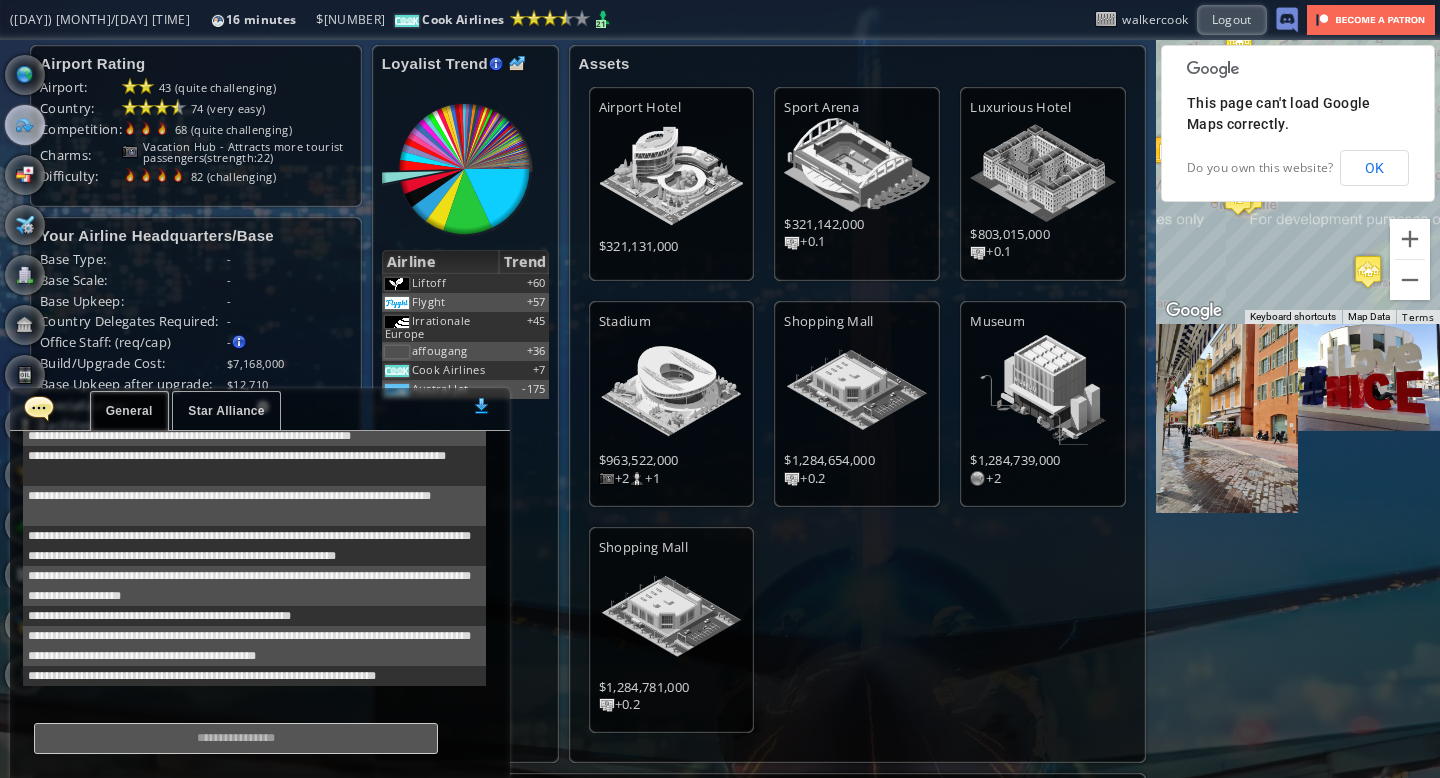 click at bounding box center [39, 408] 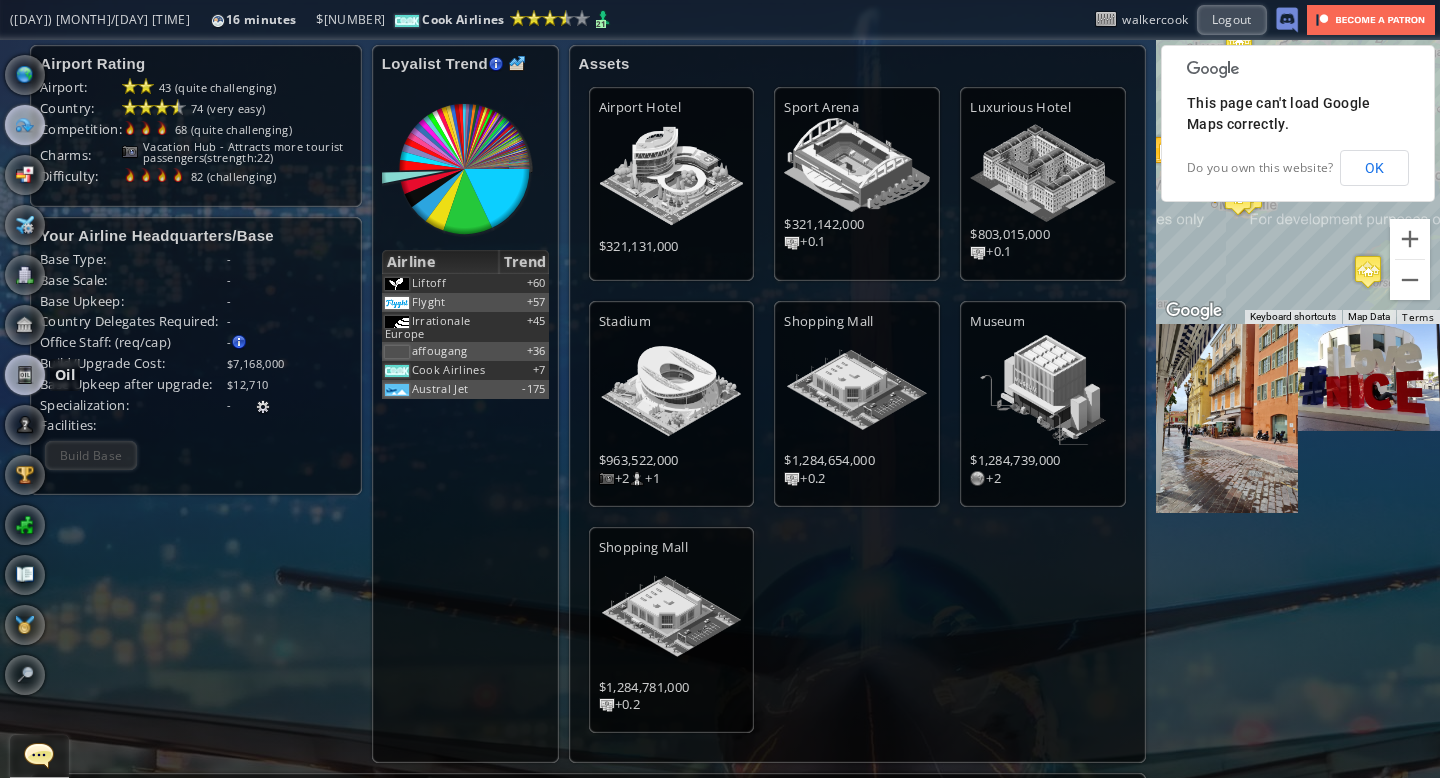 click at bounding box center (25, 375) 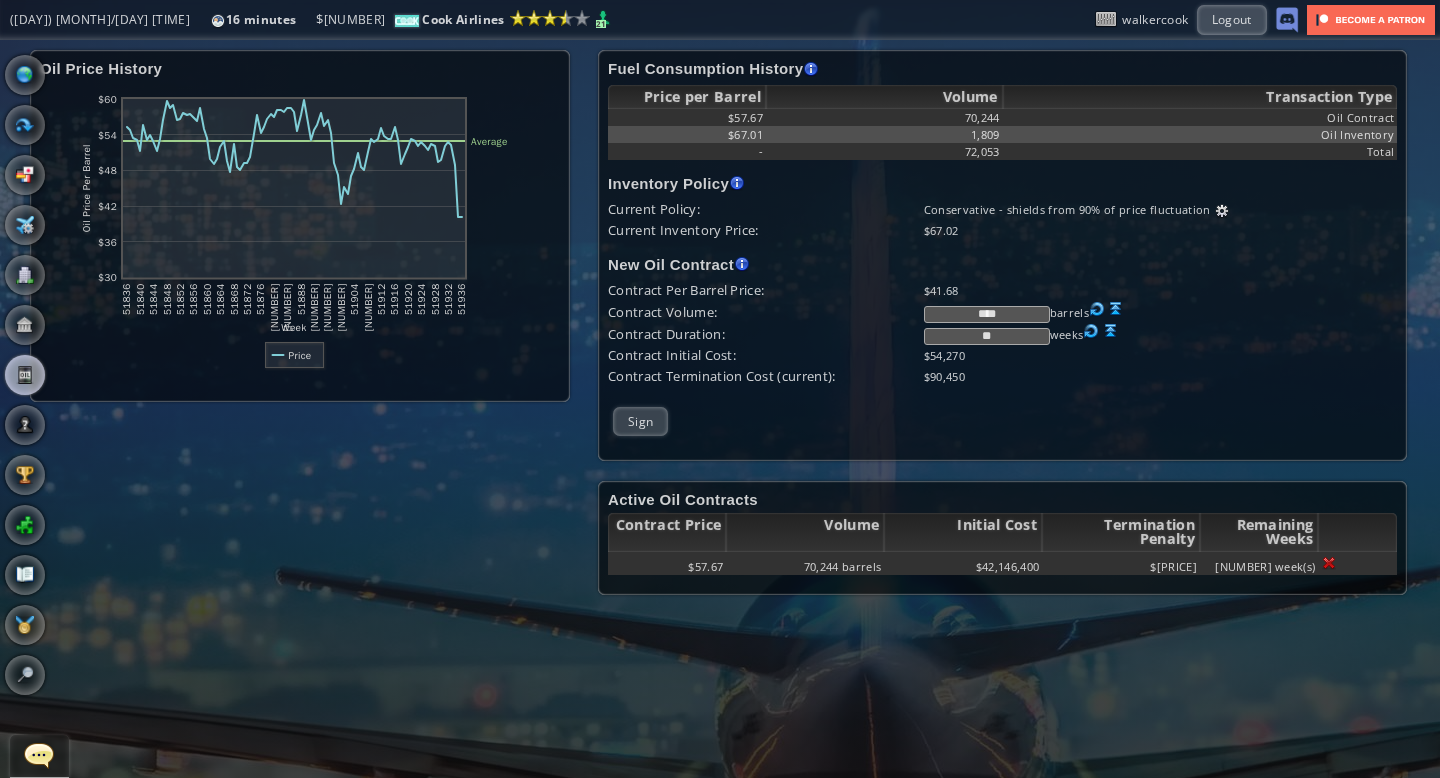 click at bounding box center [1116, 309] 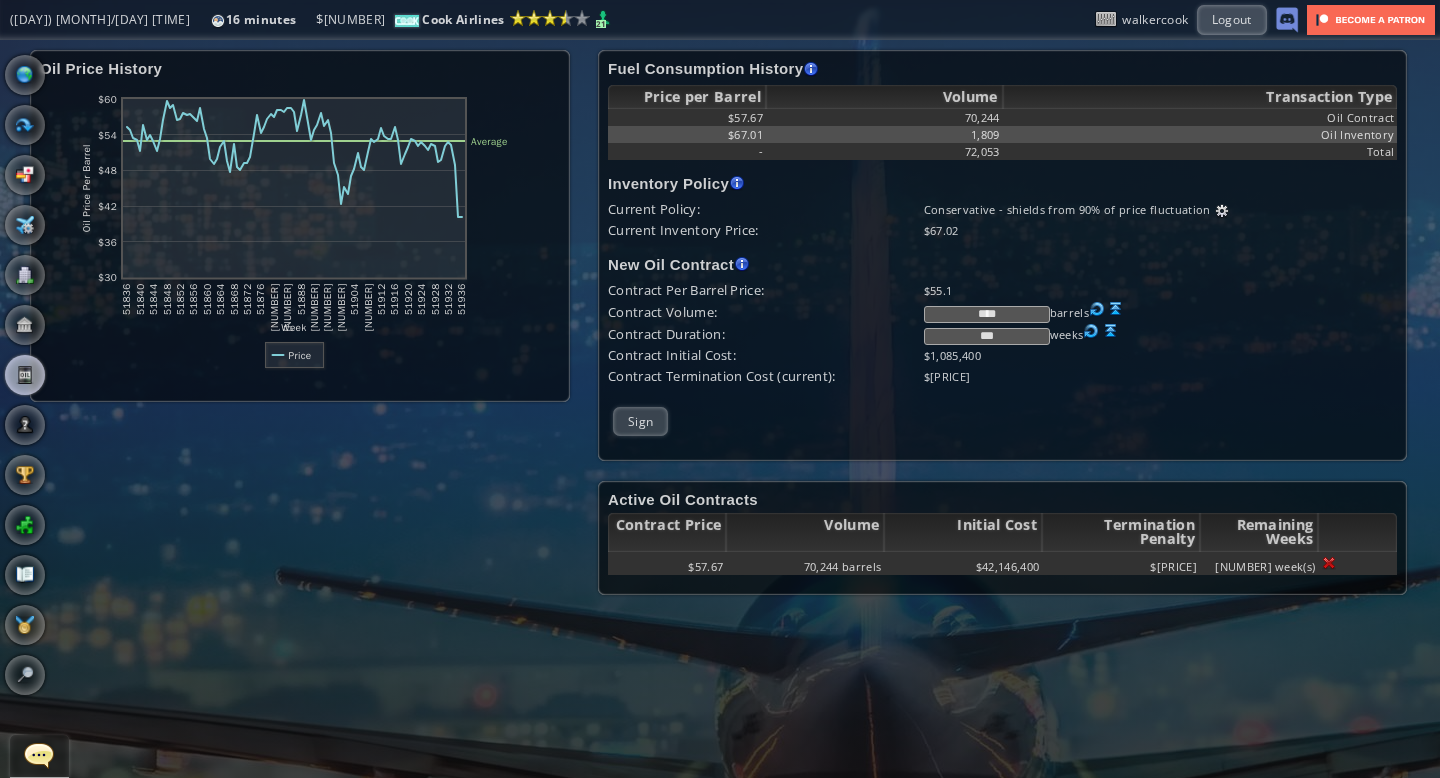 click at bounding box center [1222, 211] 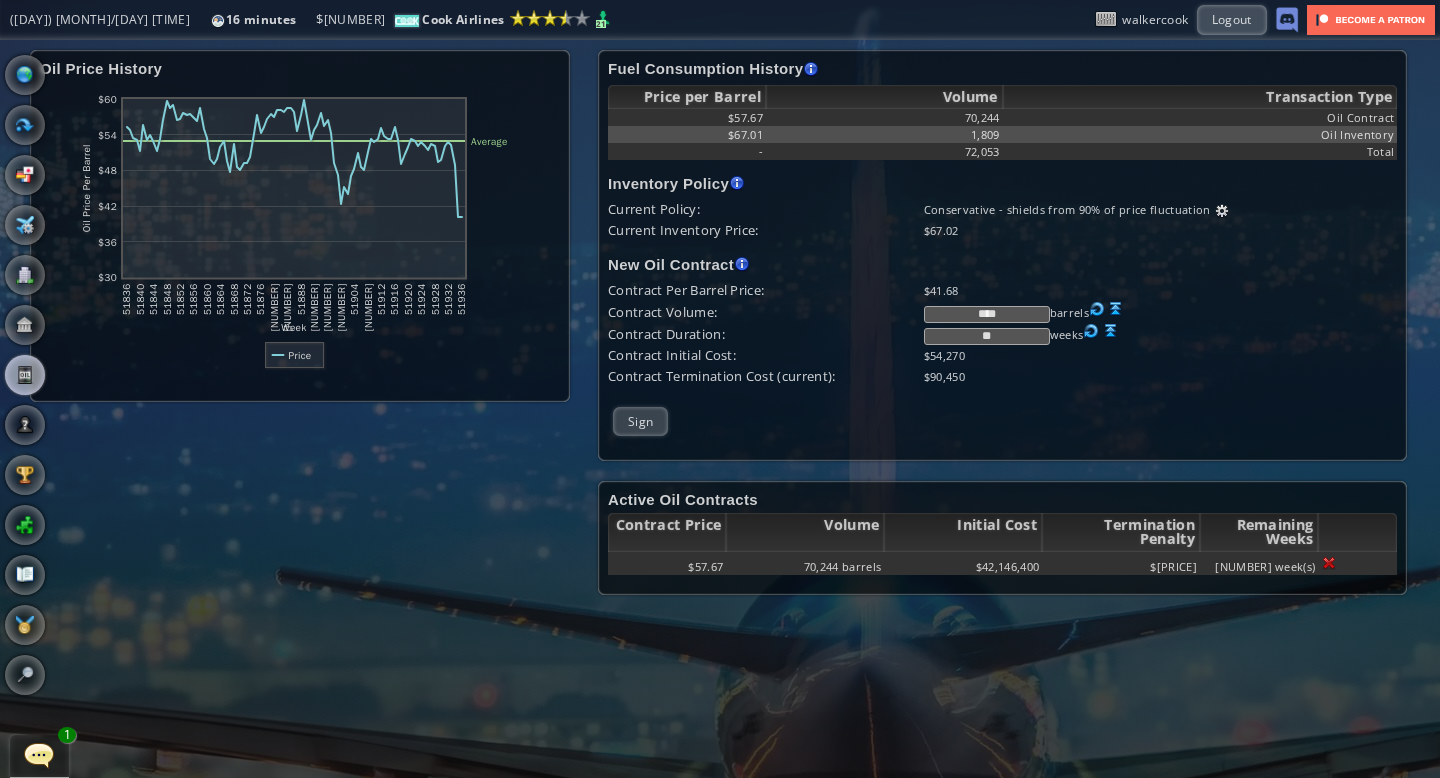click at bounding box center (1116, 309) 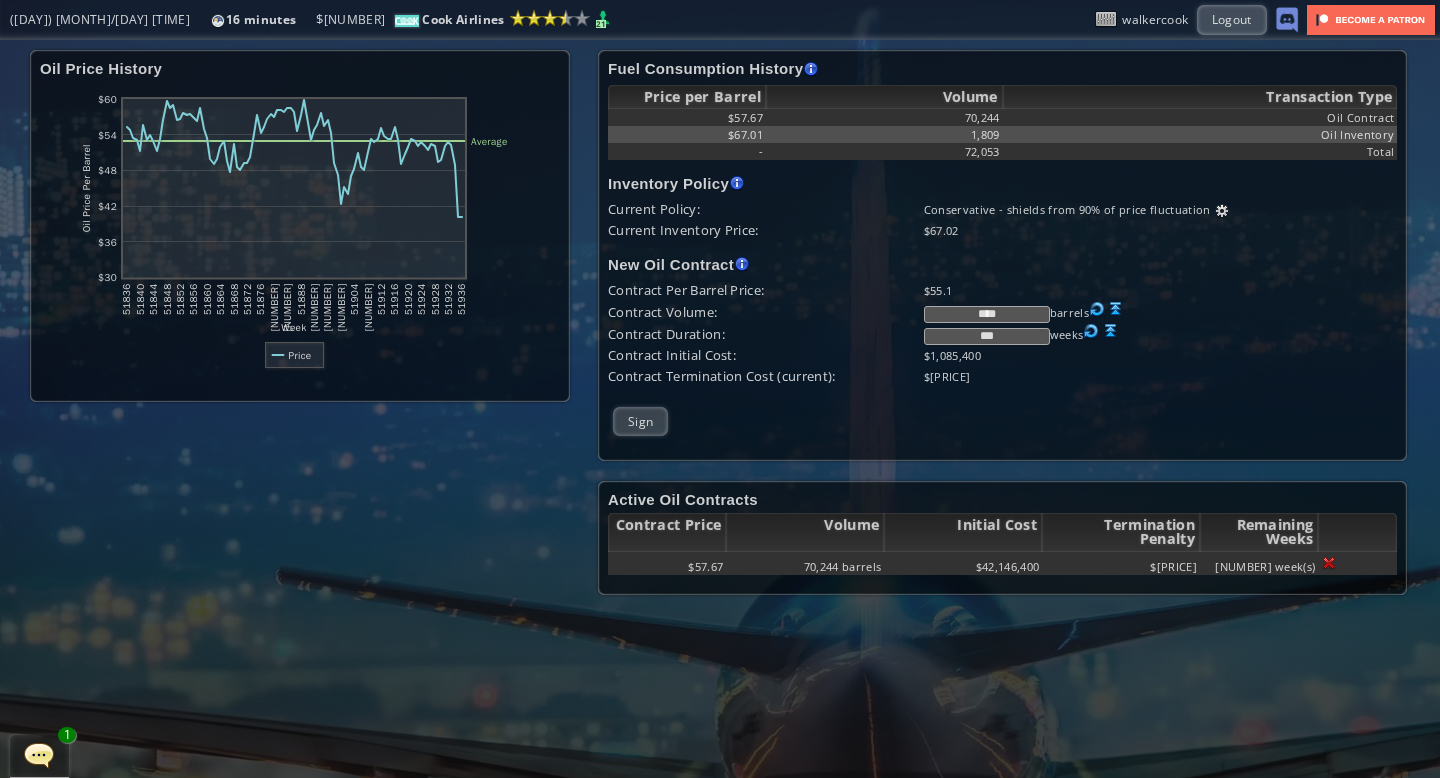 click at bounding box center (1222, 211) 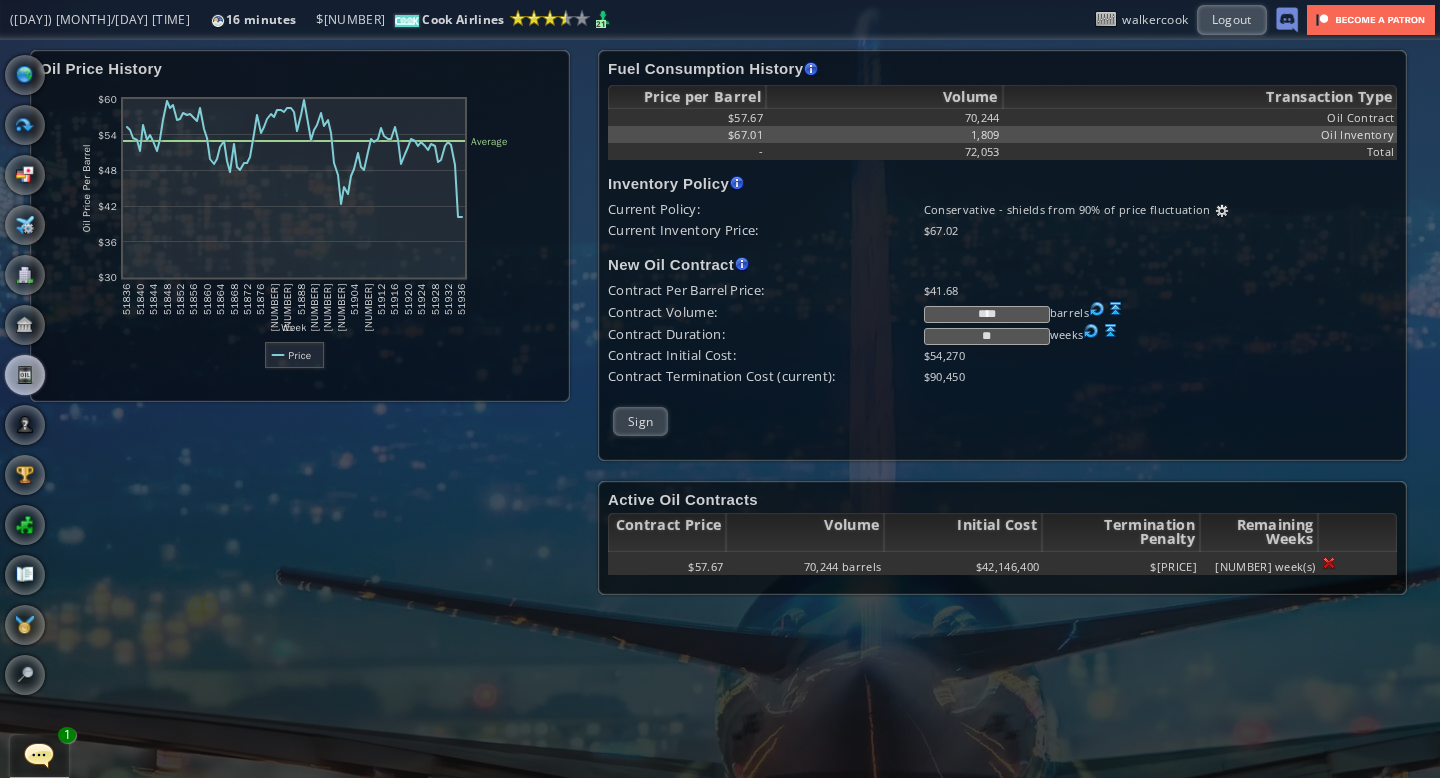 click at bounding box center [39, 755] 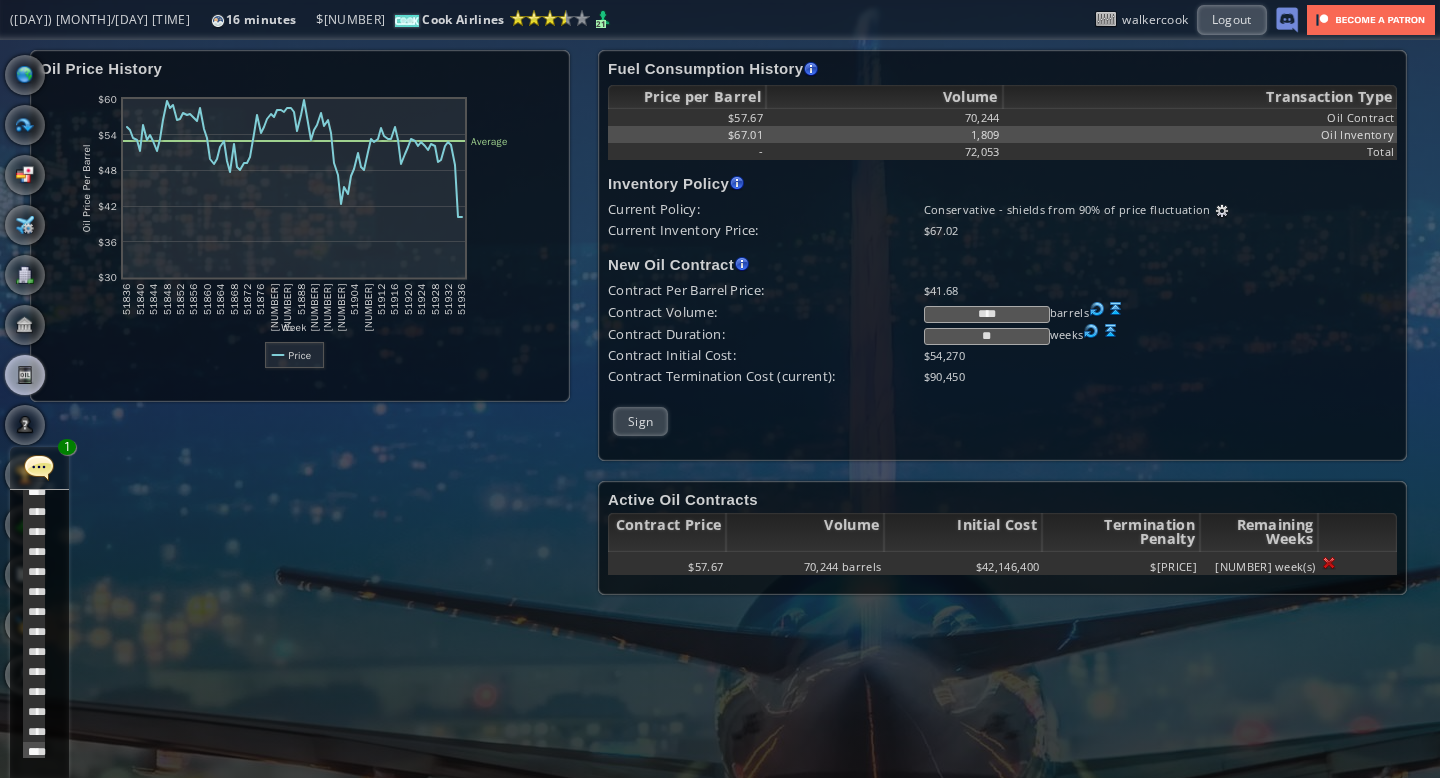 scroll, scrollTop: 661, scrollLeft: 0, axis: vertical 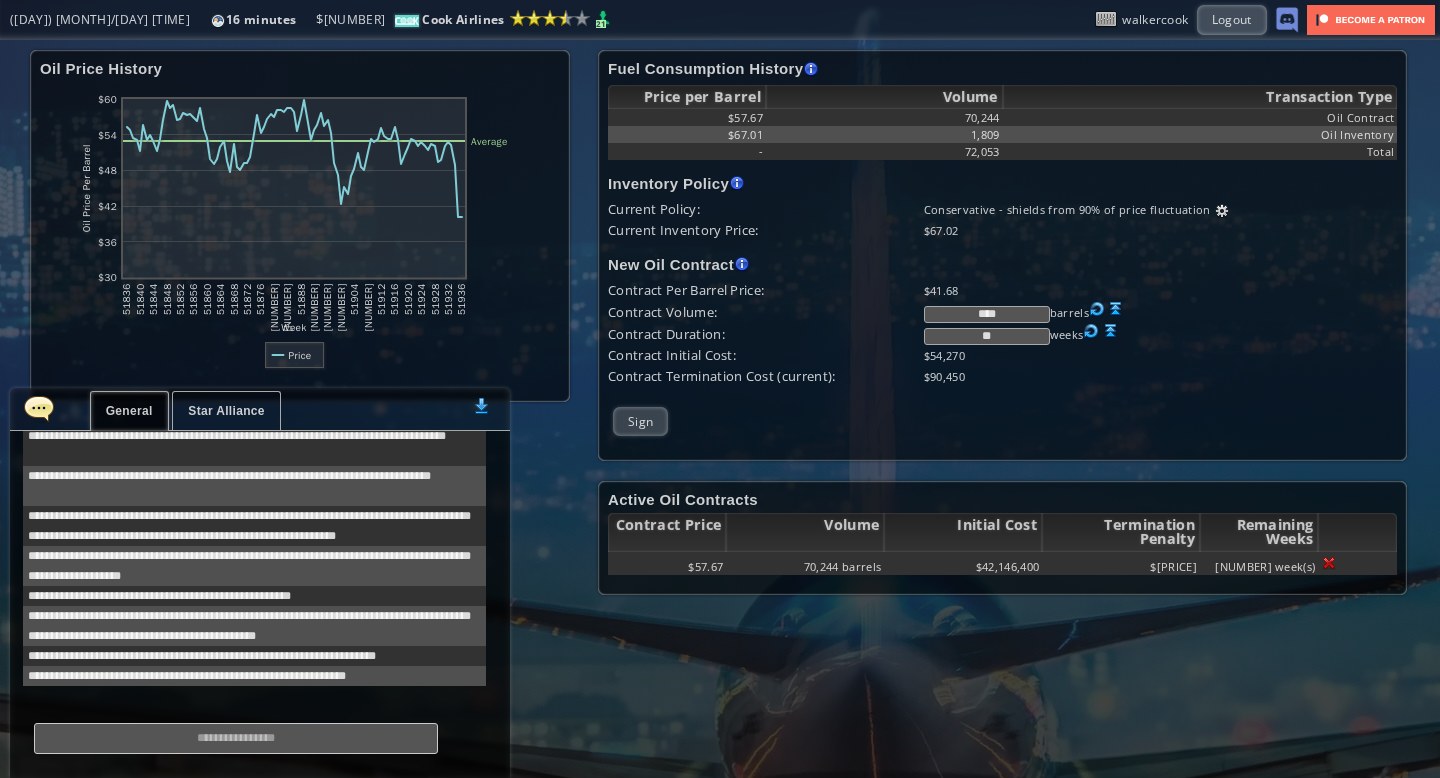 click at bounding box center (39, 408) 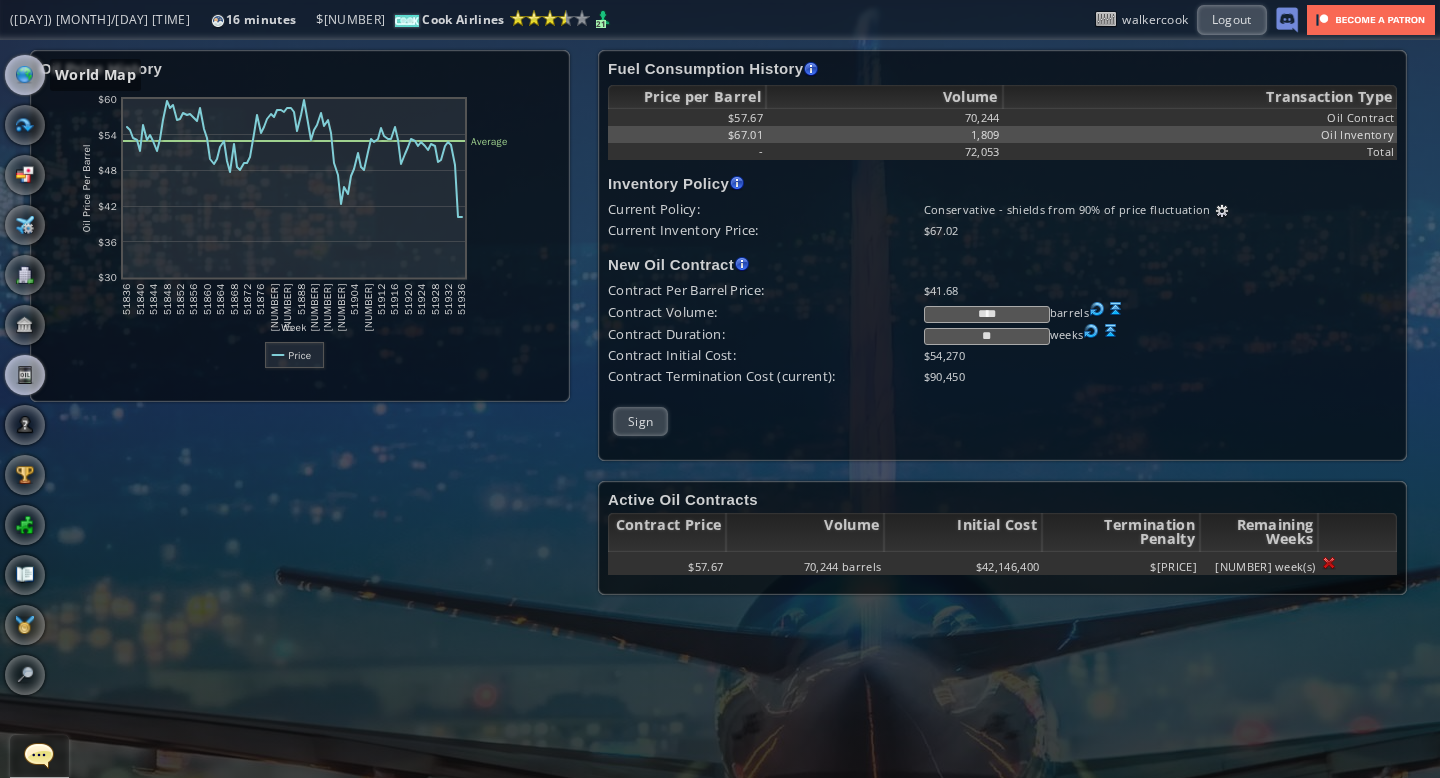 click at bounding box center (25, 75) 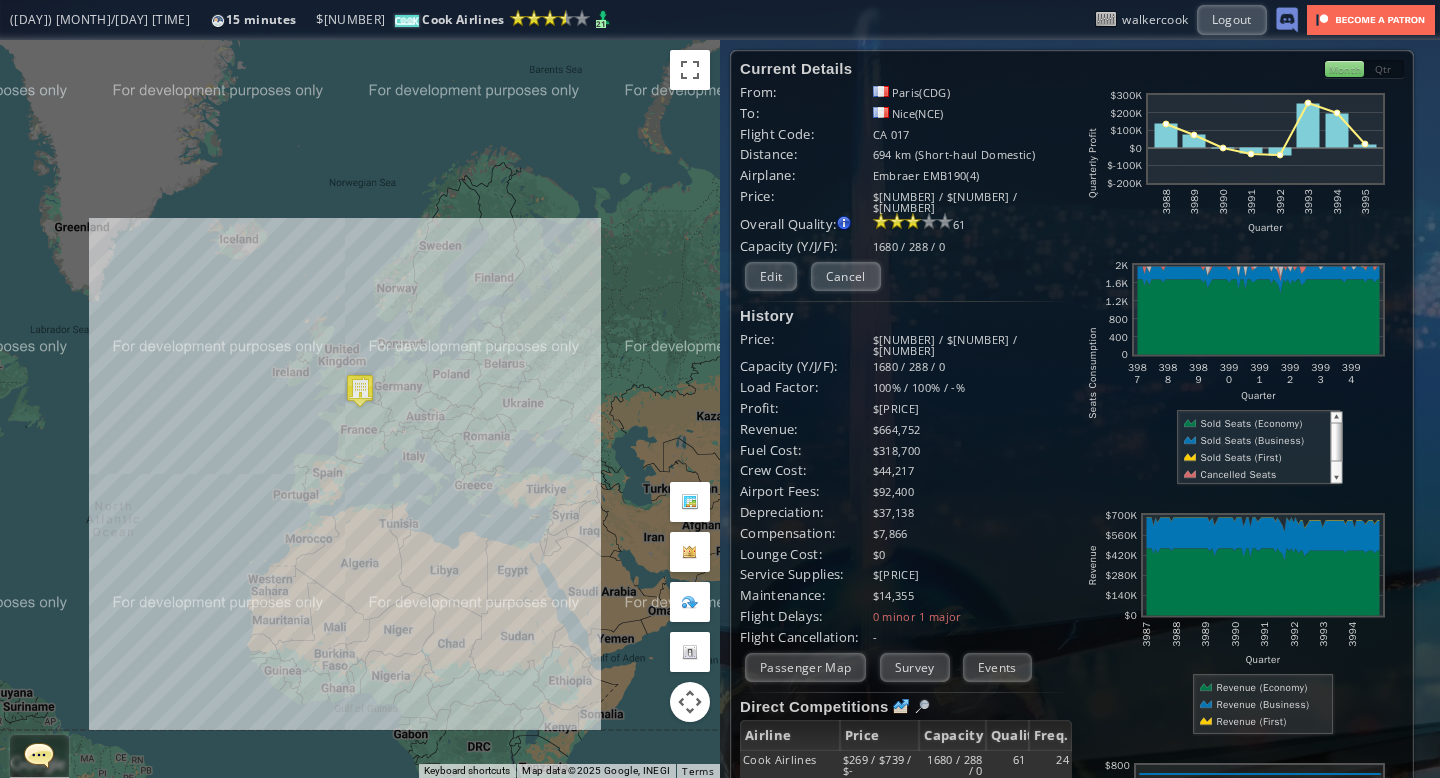 click on "Month" at bounding box center (1344, 69) 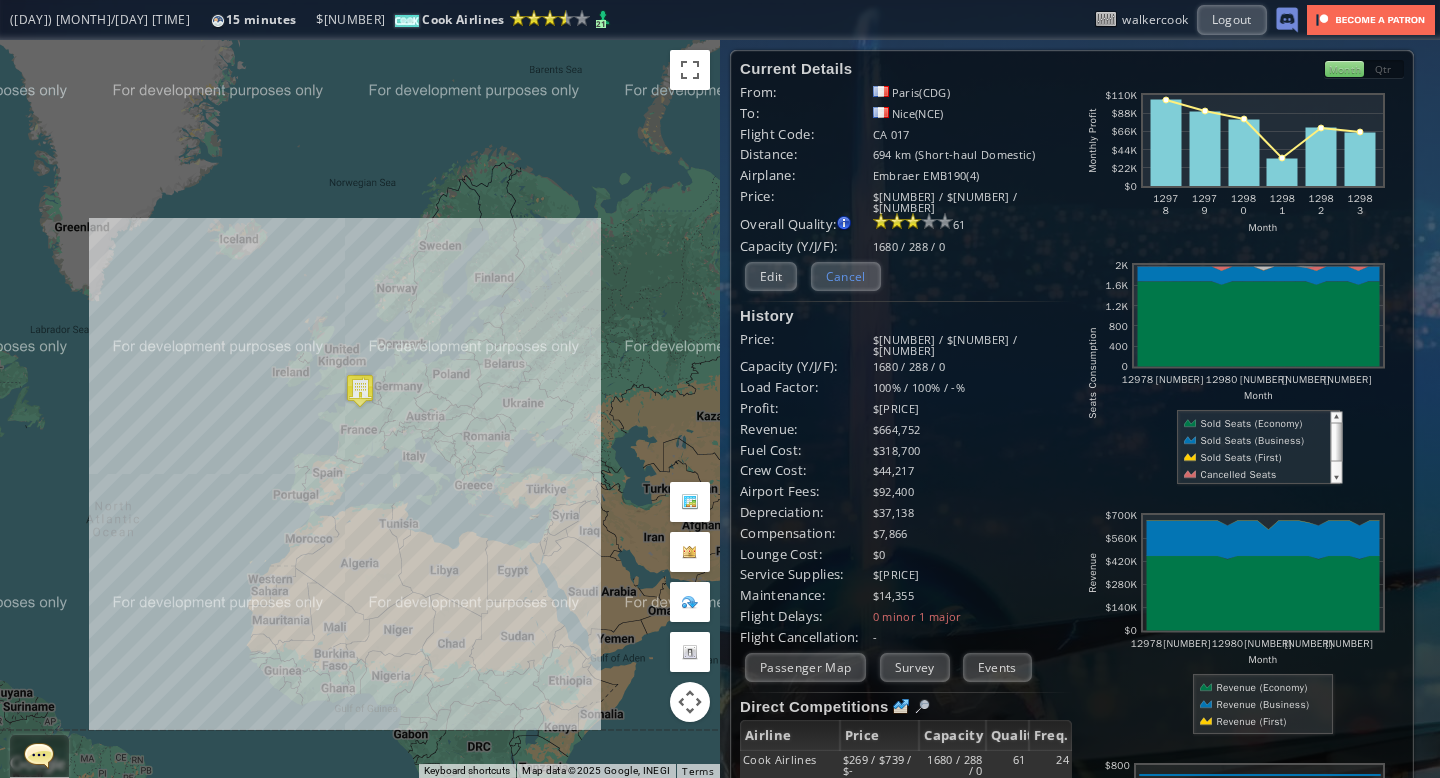 click on "Cancel" at bounding box center [846, 276] 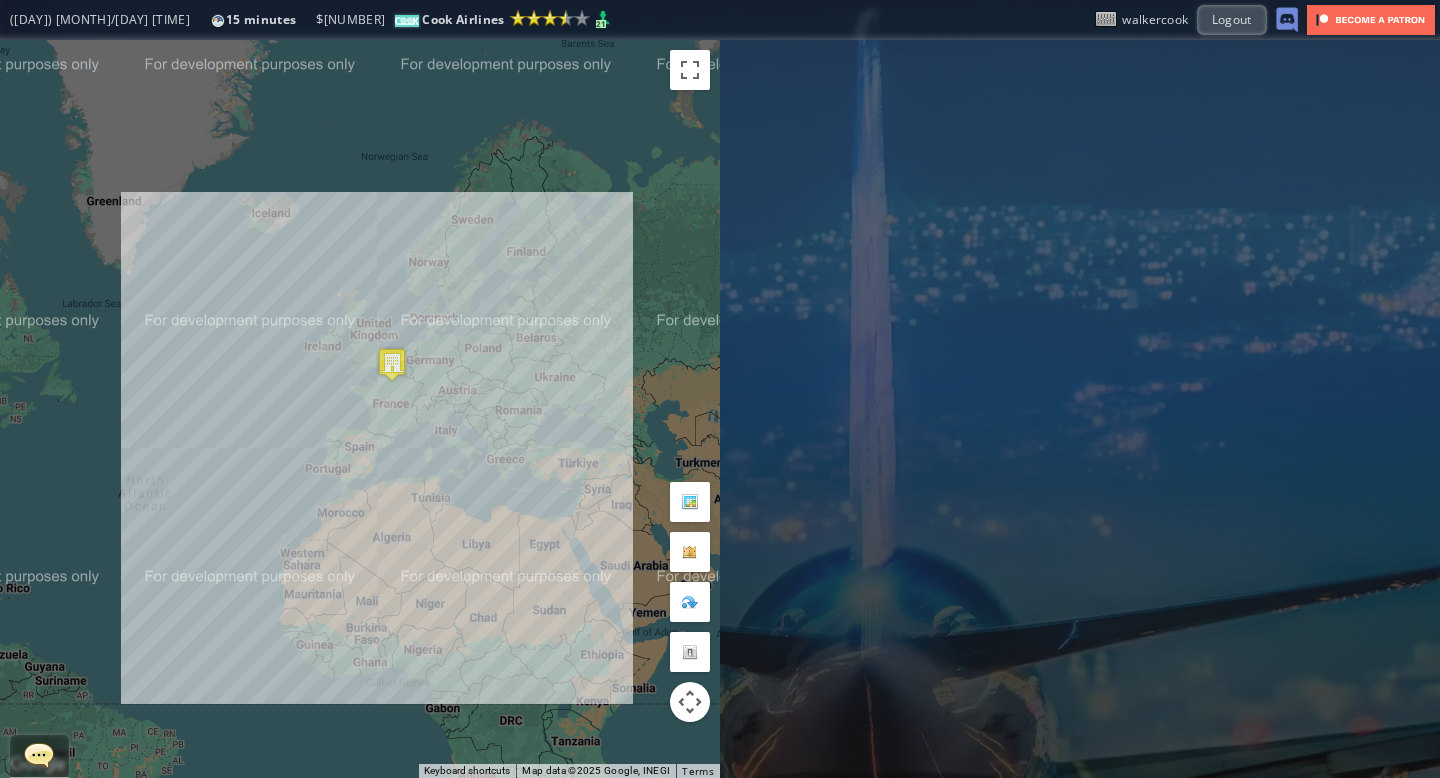 drag, startPoint x: 400, startPoint y: 311, endPoint x: 433, endPoint y: 284, distance: 42.638012 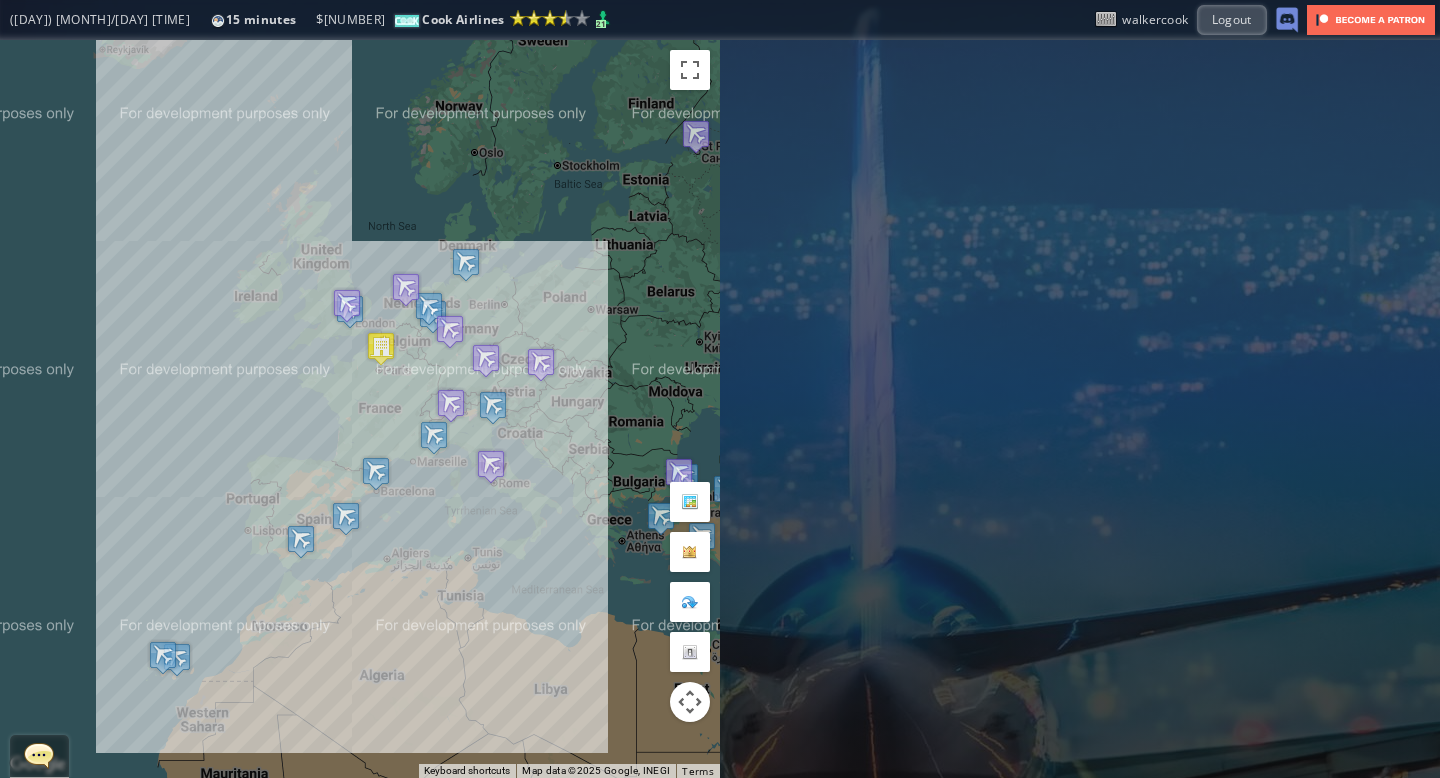 drag, startPoint x: 359, startPoint y: 274, endPoint x: 392, endPoint y: 162, distance: 116.76044 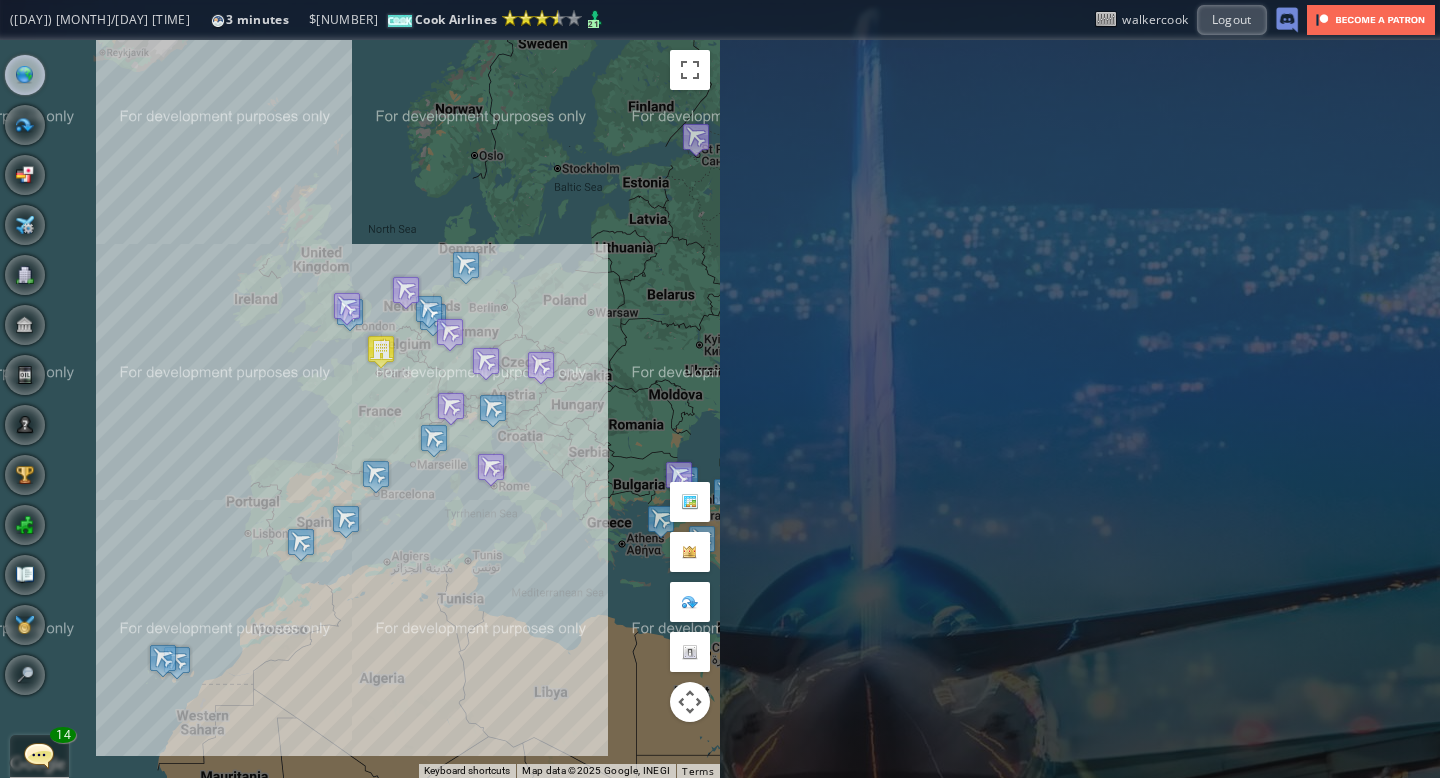 click at bounding box center [39, 755] 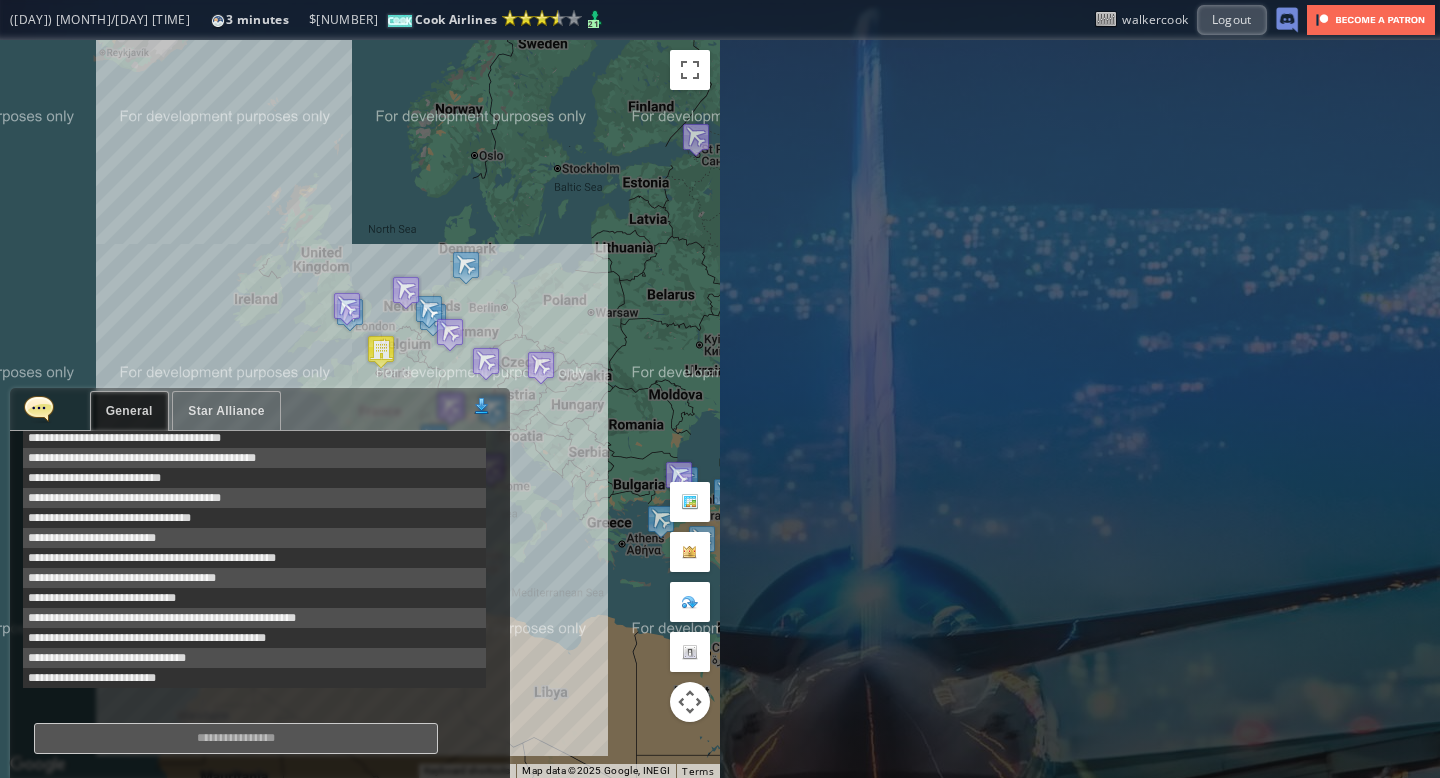 scroll, scrollTop: 298, scrollLeft: 0, axis: vertical 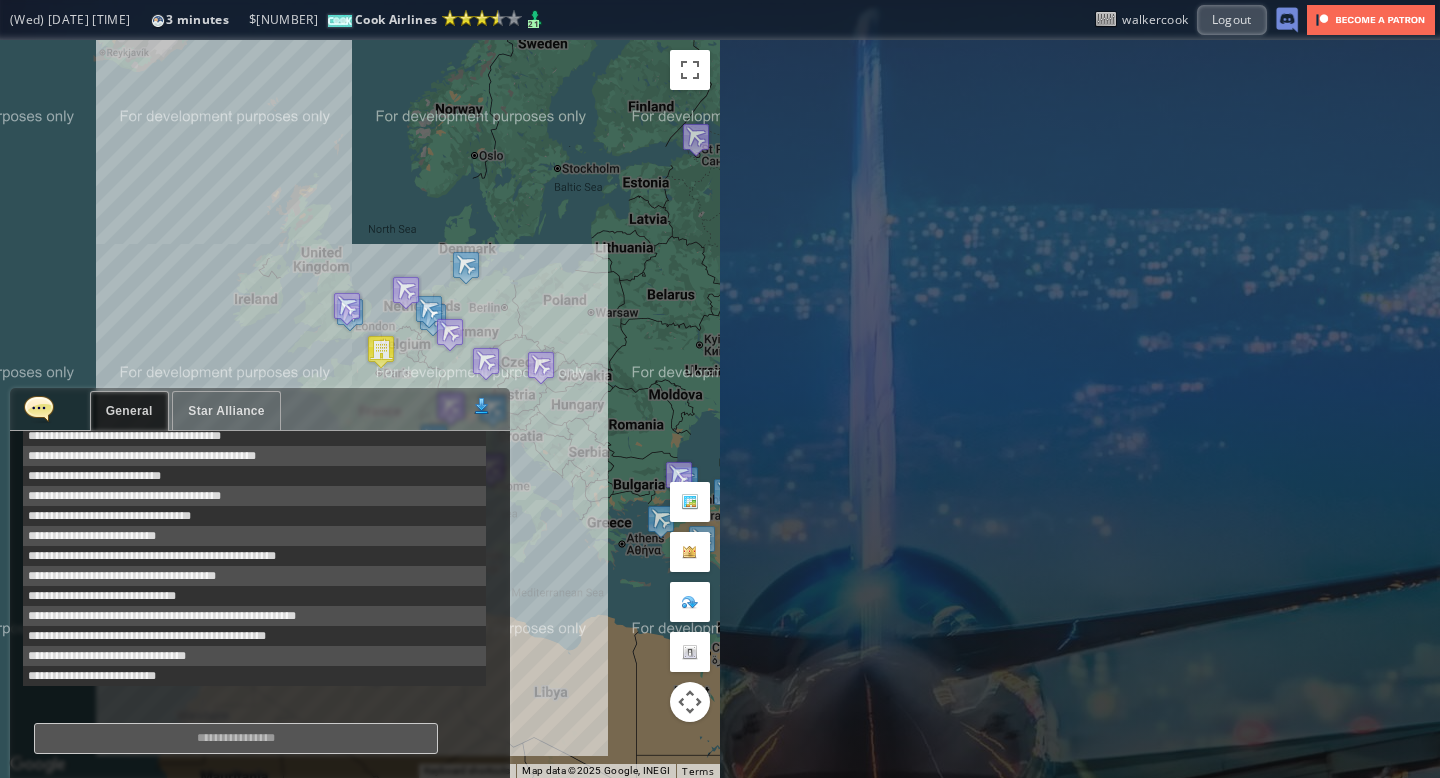 click on "Star Alliance" at bounding box center [226, 411] 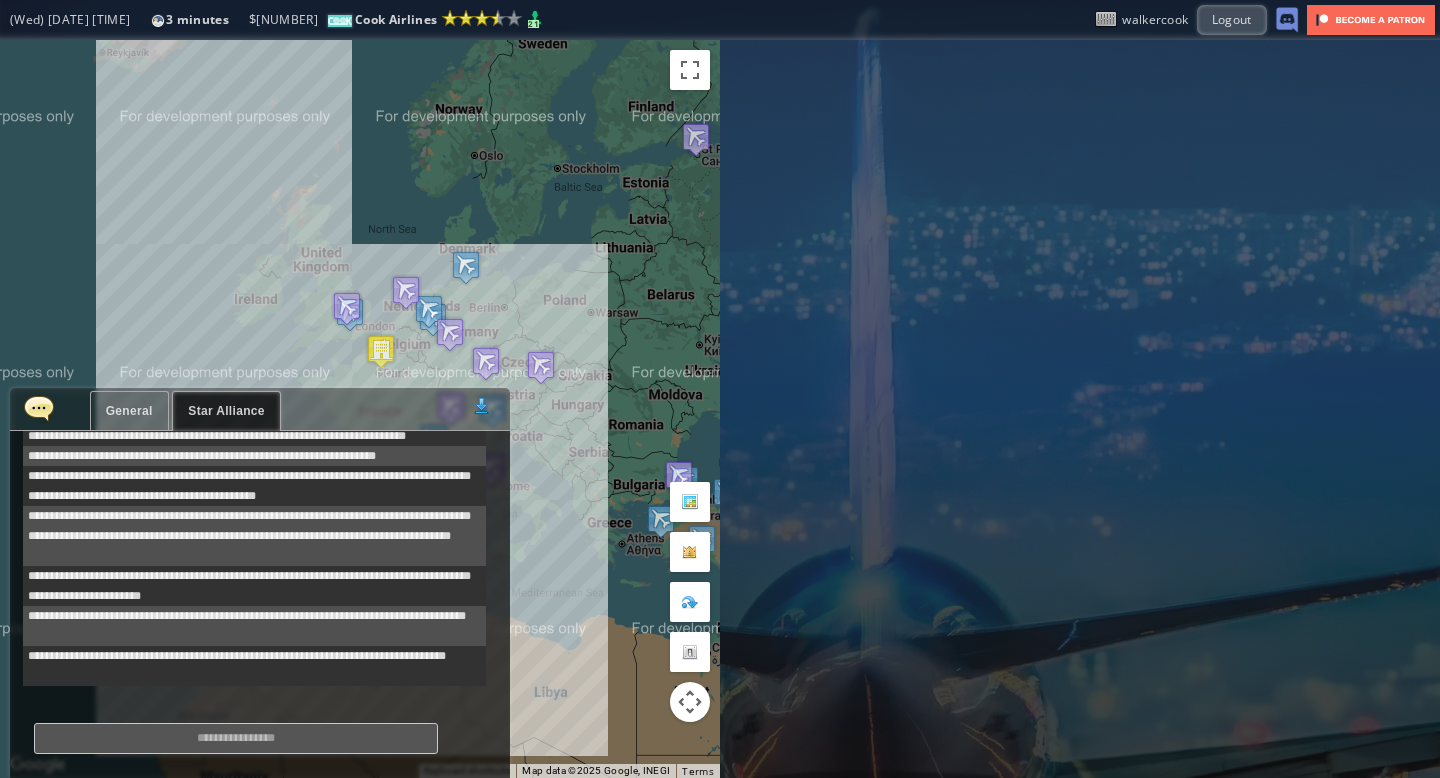 click on "General" at bounding box center [129, 411] 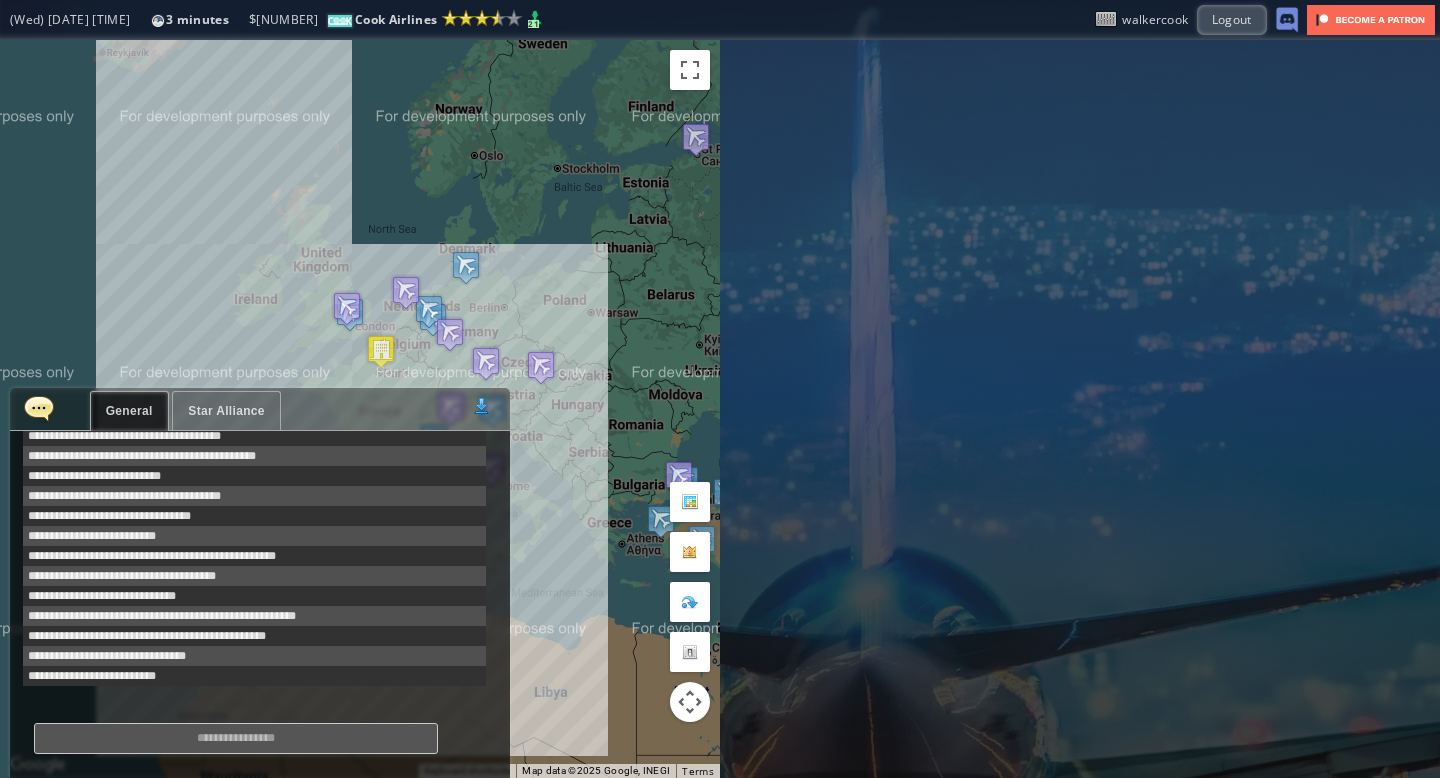 click at bounding box center (39, 408) 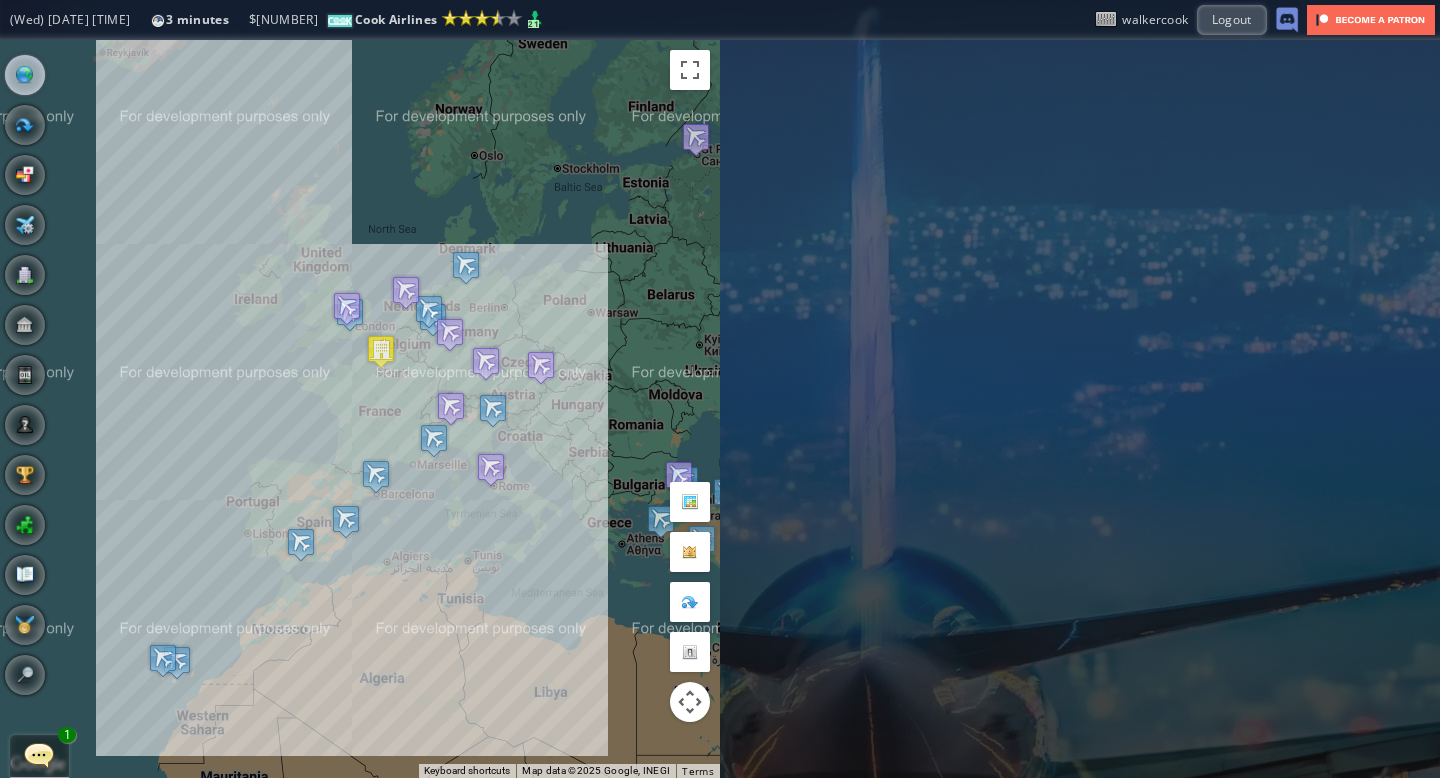click on "General
Star Alliance
1" at bounding box center [39, 756] 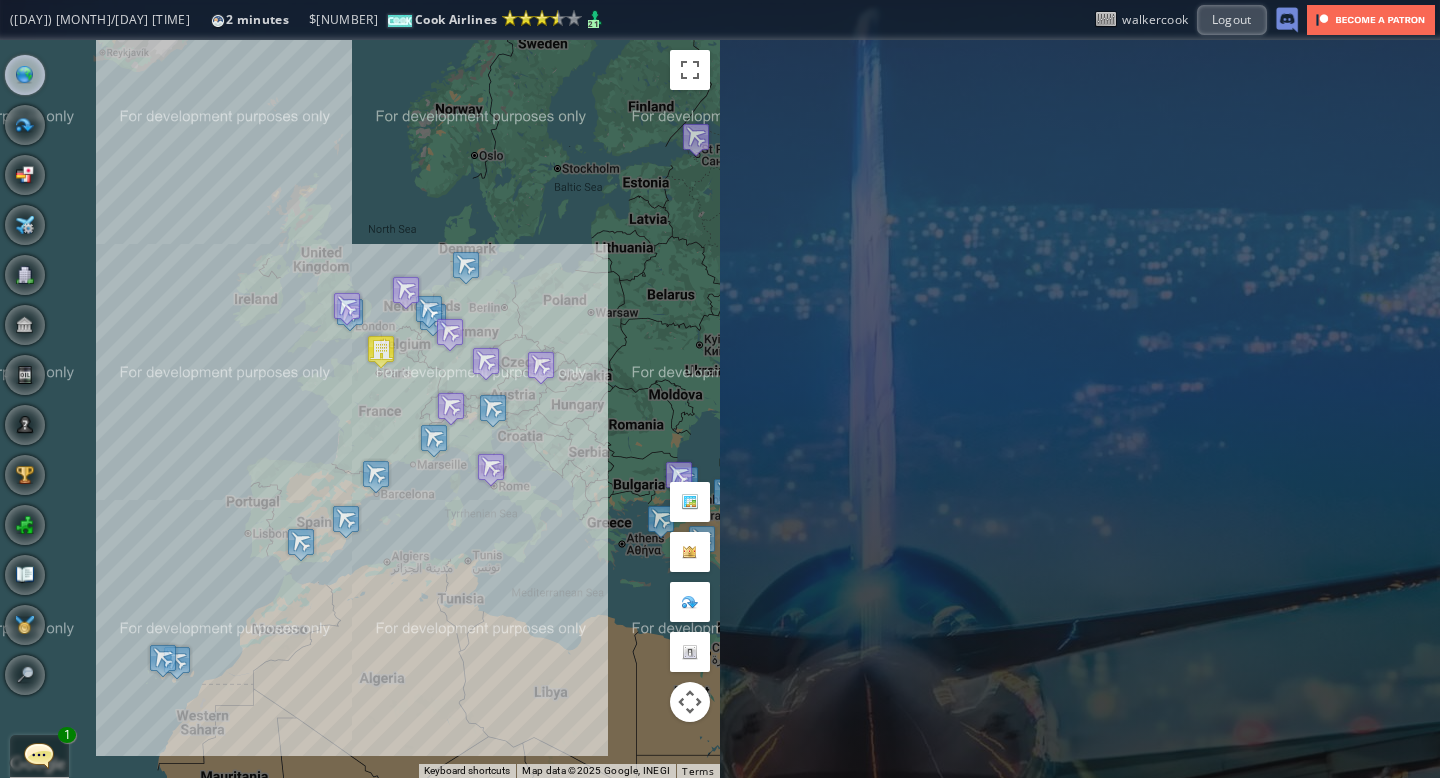 click at bounding box center [39, 755] 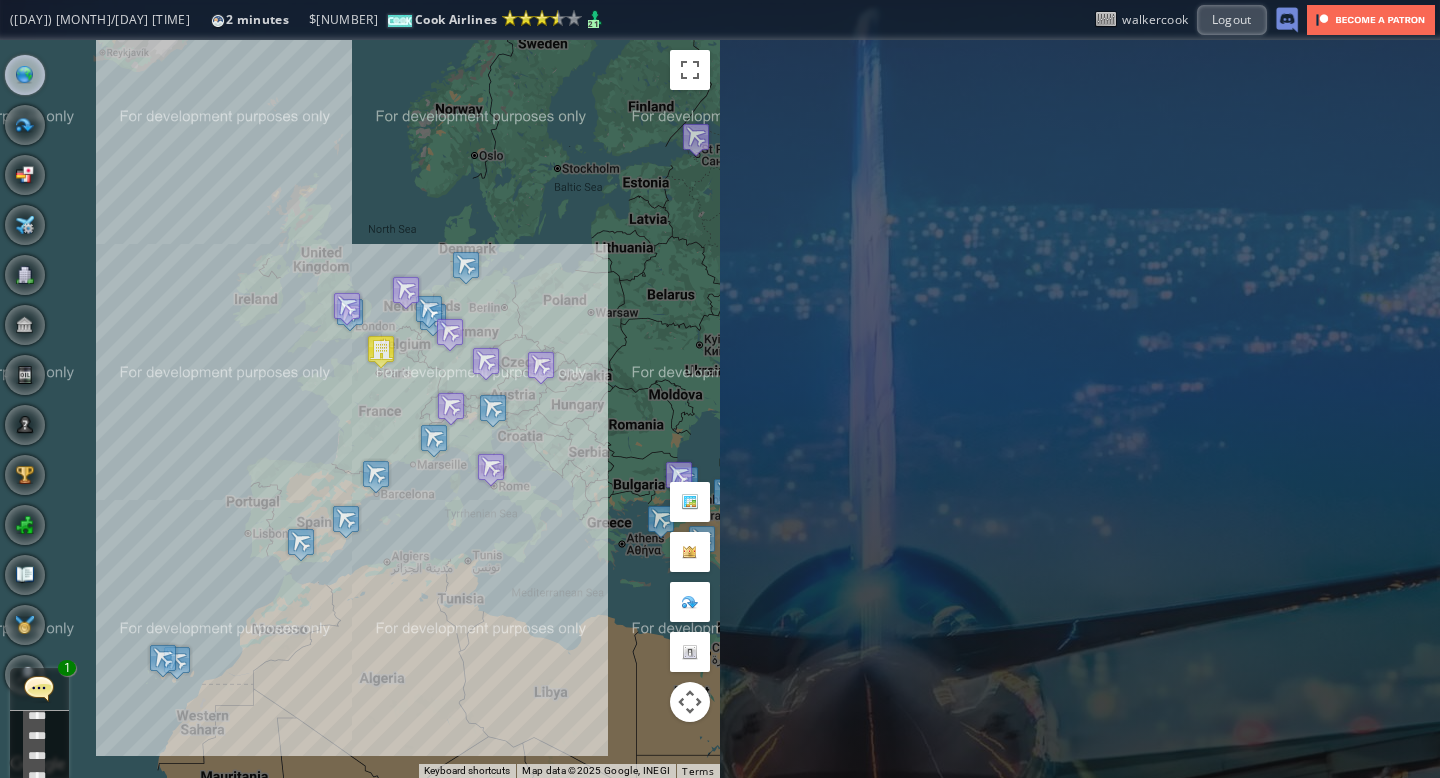 scroll, scrollTop: 298, scrollLeft: 0, axis: vertical 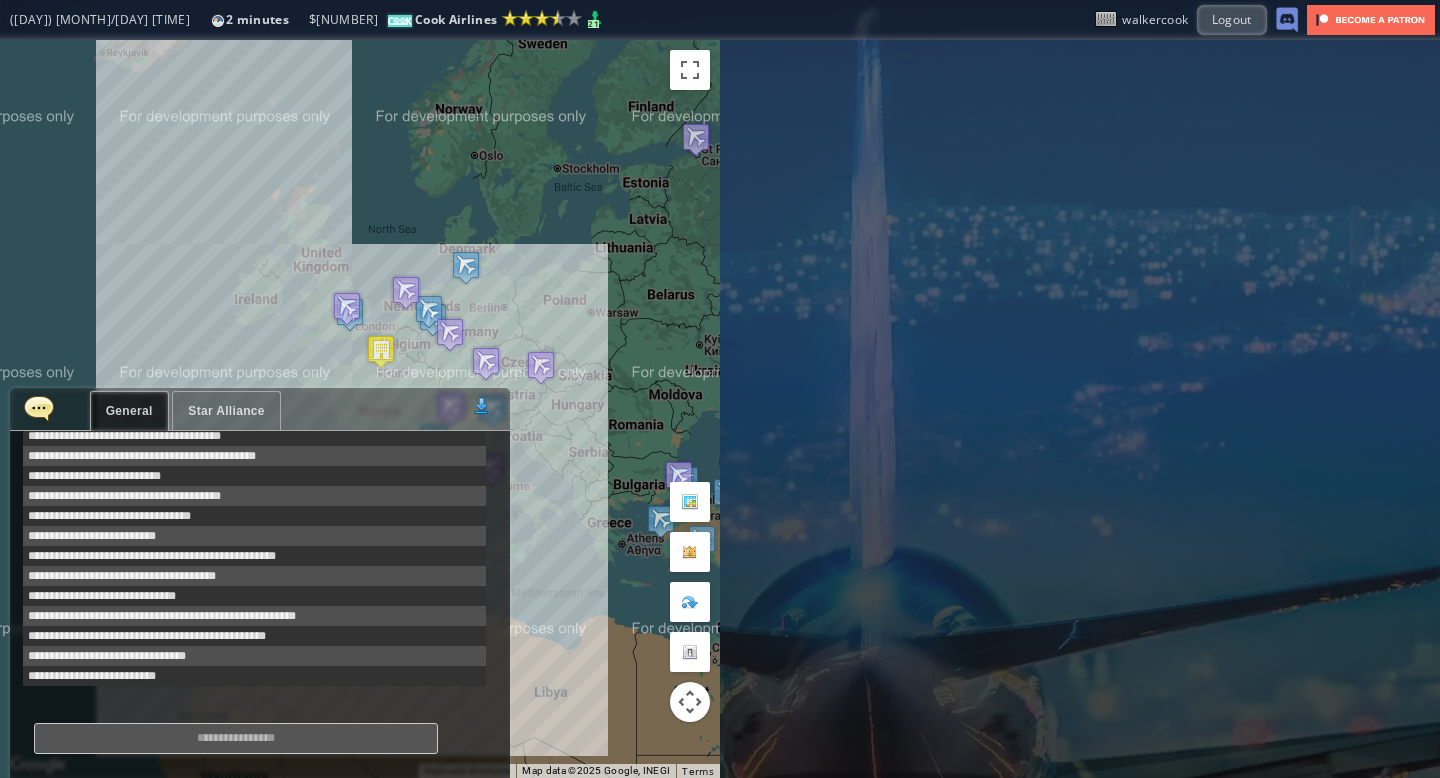 click on "Star Alliance" at bounding box center [226, 411] 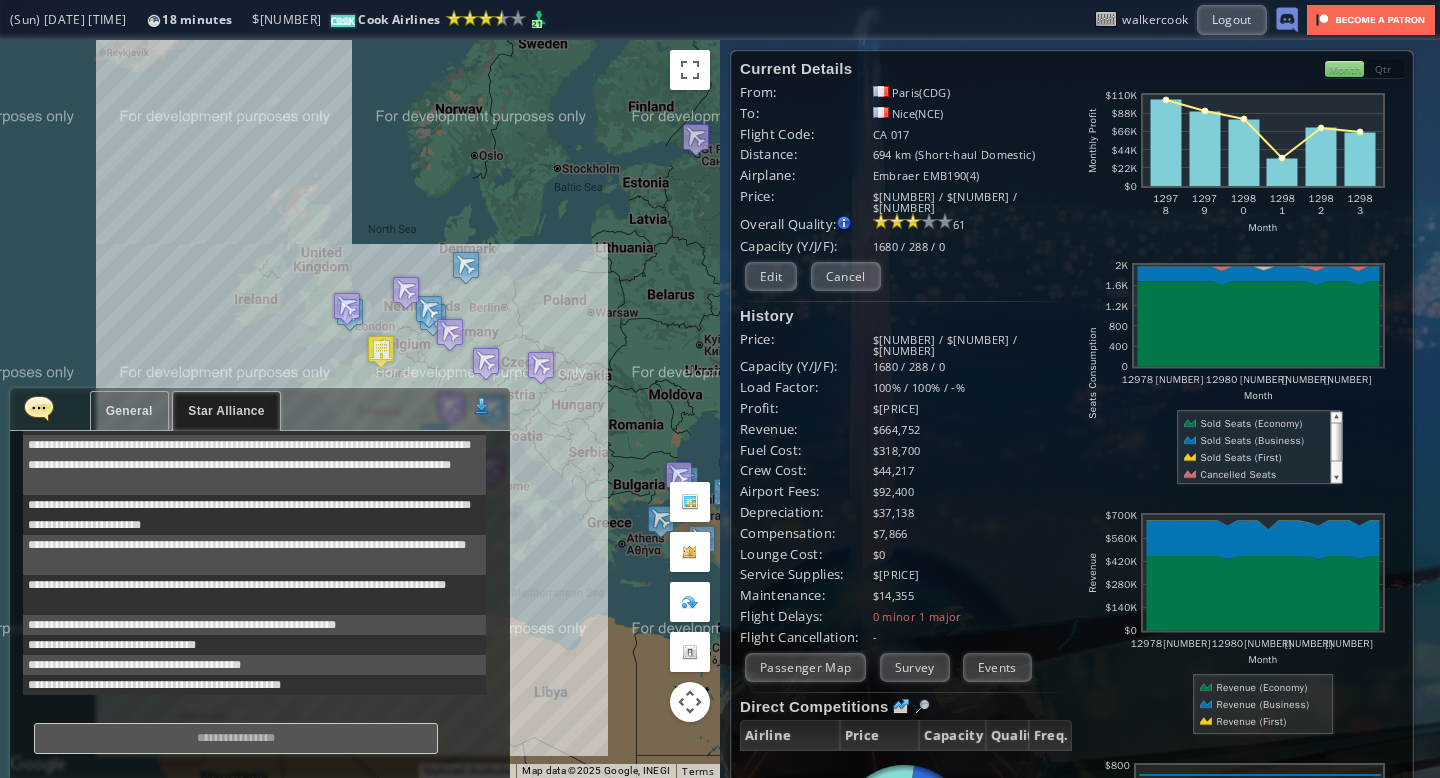scroll, scrollTop: 481, scrollLeft: 0, axis: vertical 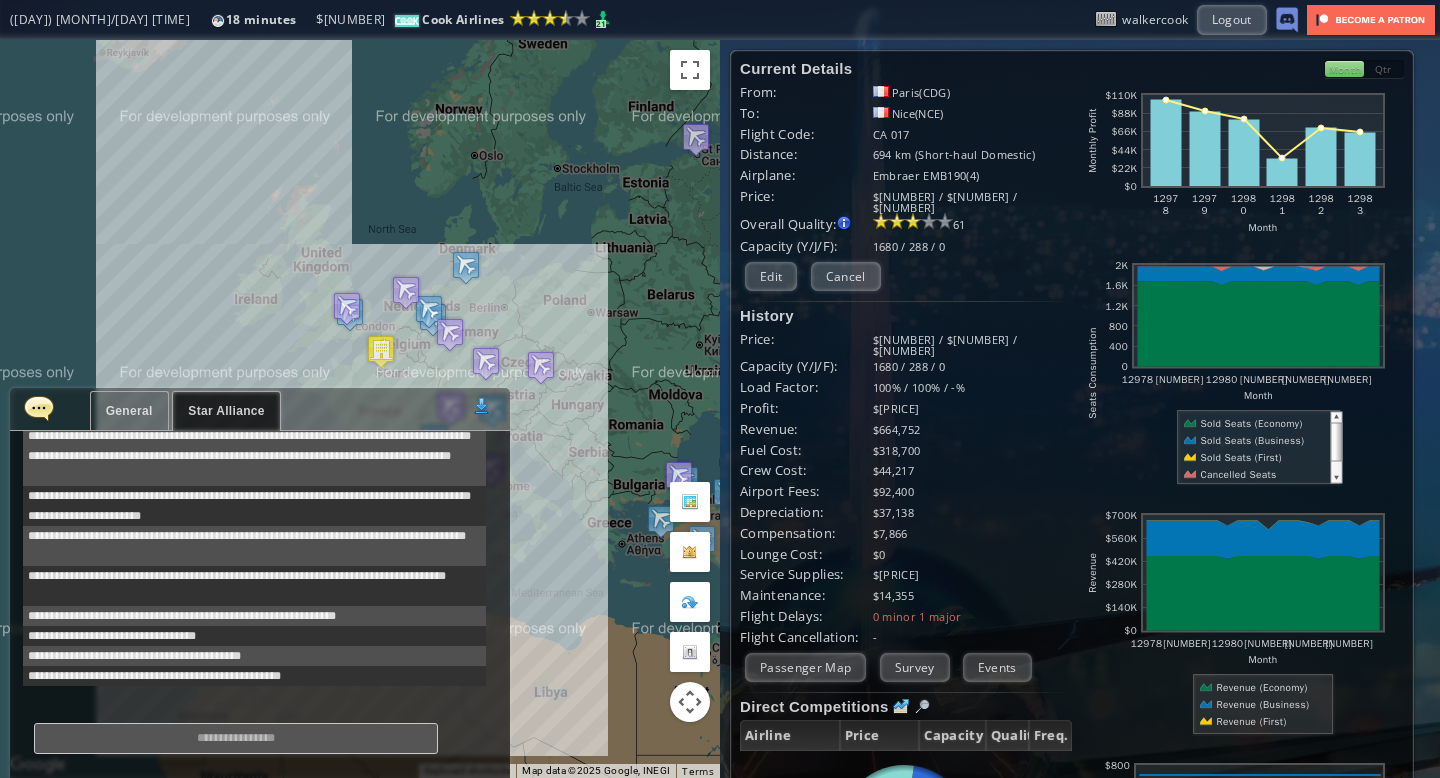 click at bounding box center [236, 738] 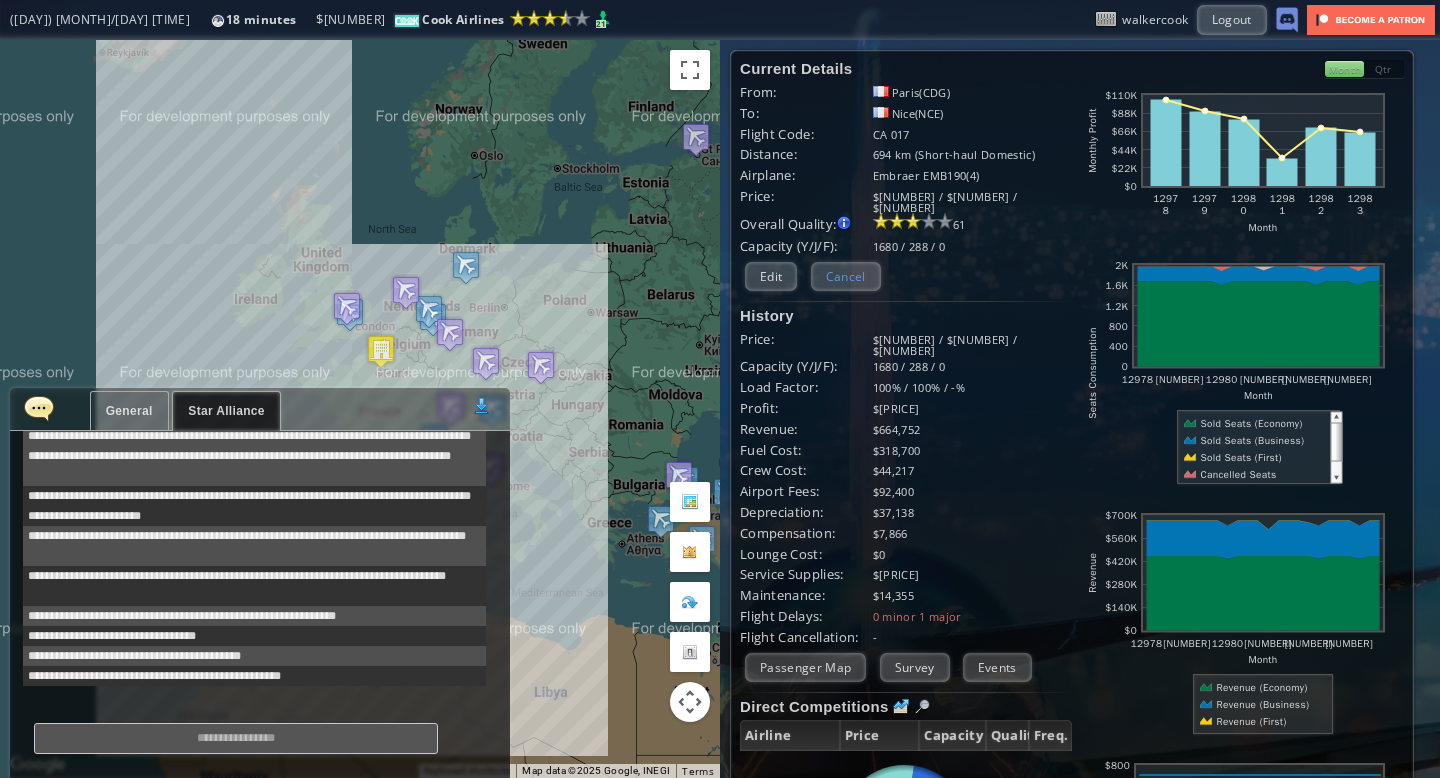 click on "Cancel" at bounding box center [846, 276] 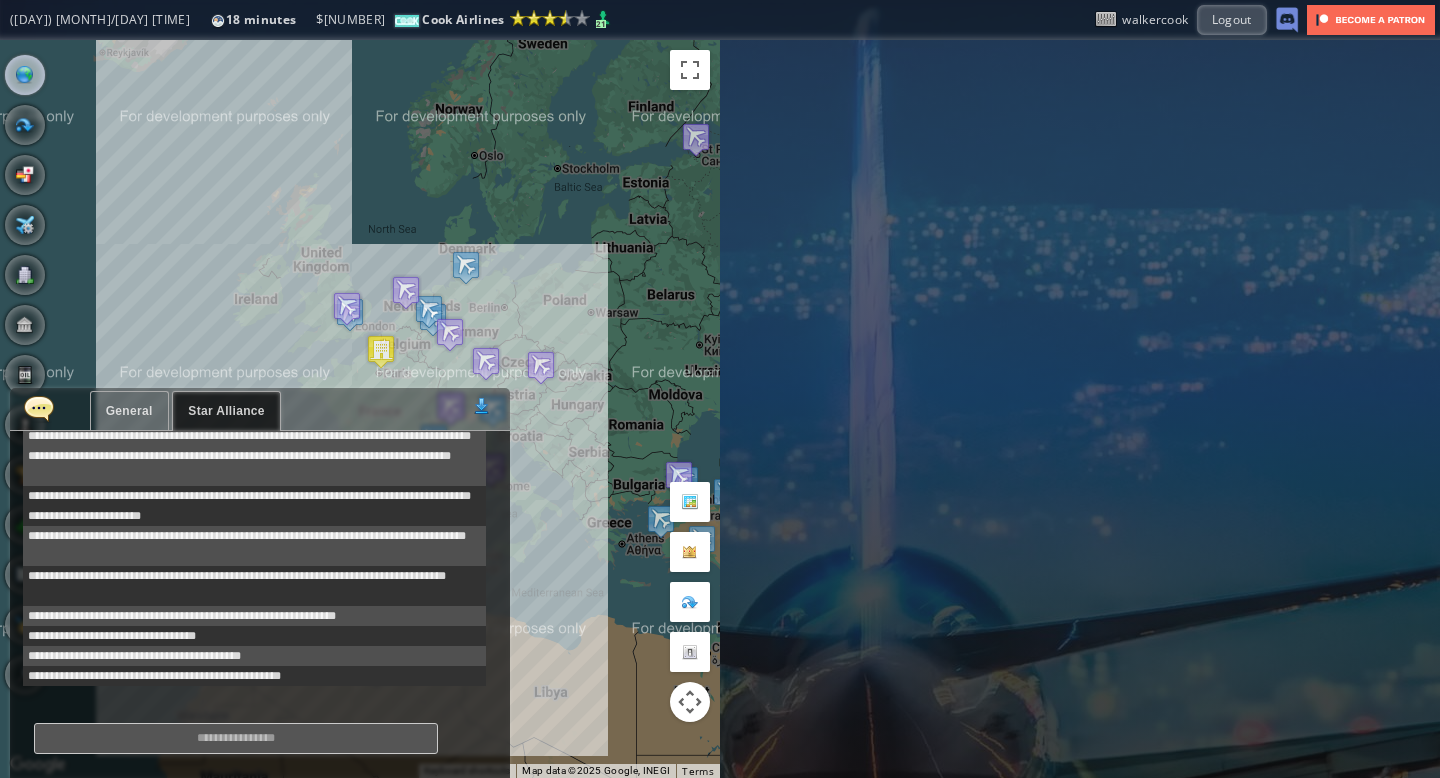 click on "General" at bounding box center (129, 411) 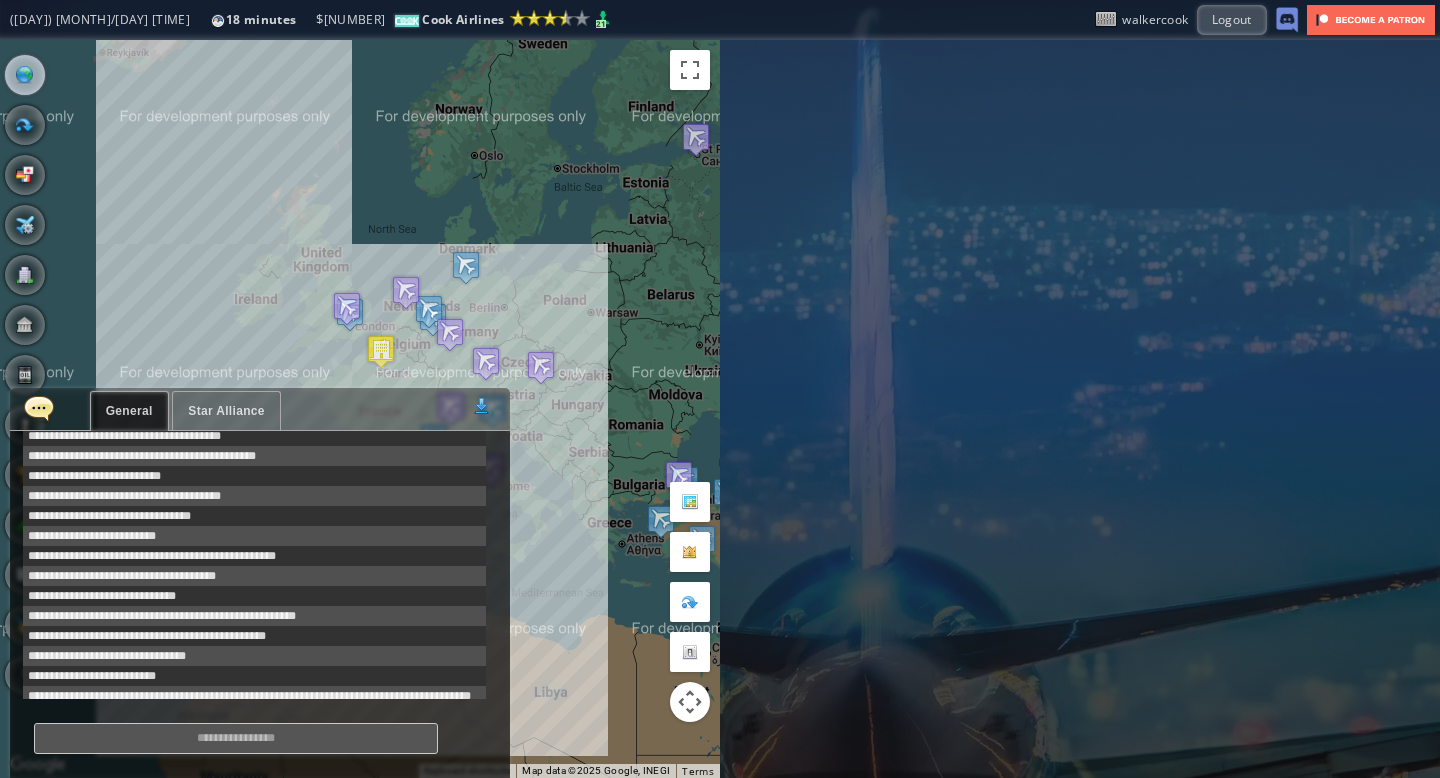 scroll, scrollTop: 598, scrollLeft: 0, axis: vertical 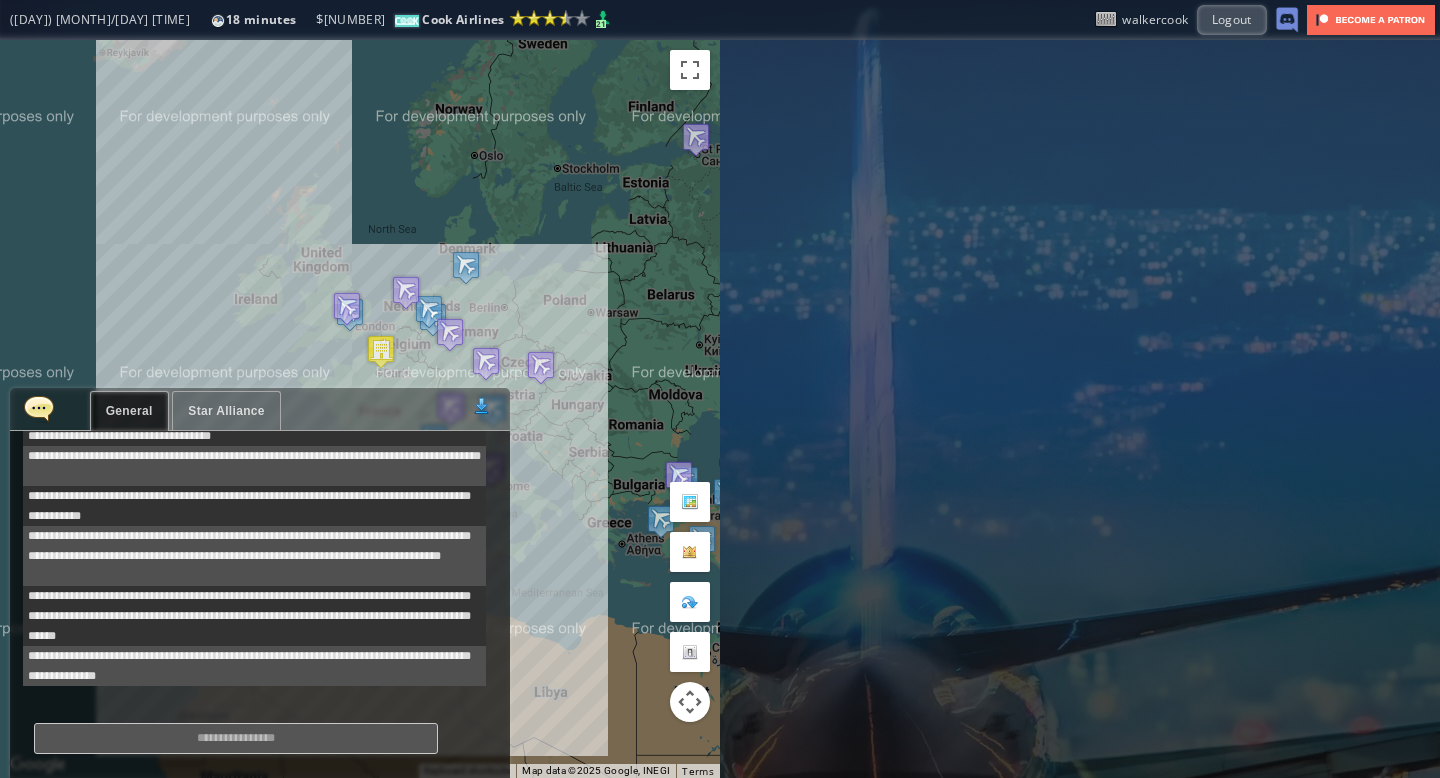 click on "Star Alliance" at bounding box center [226, 411] 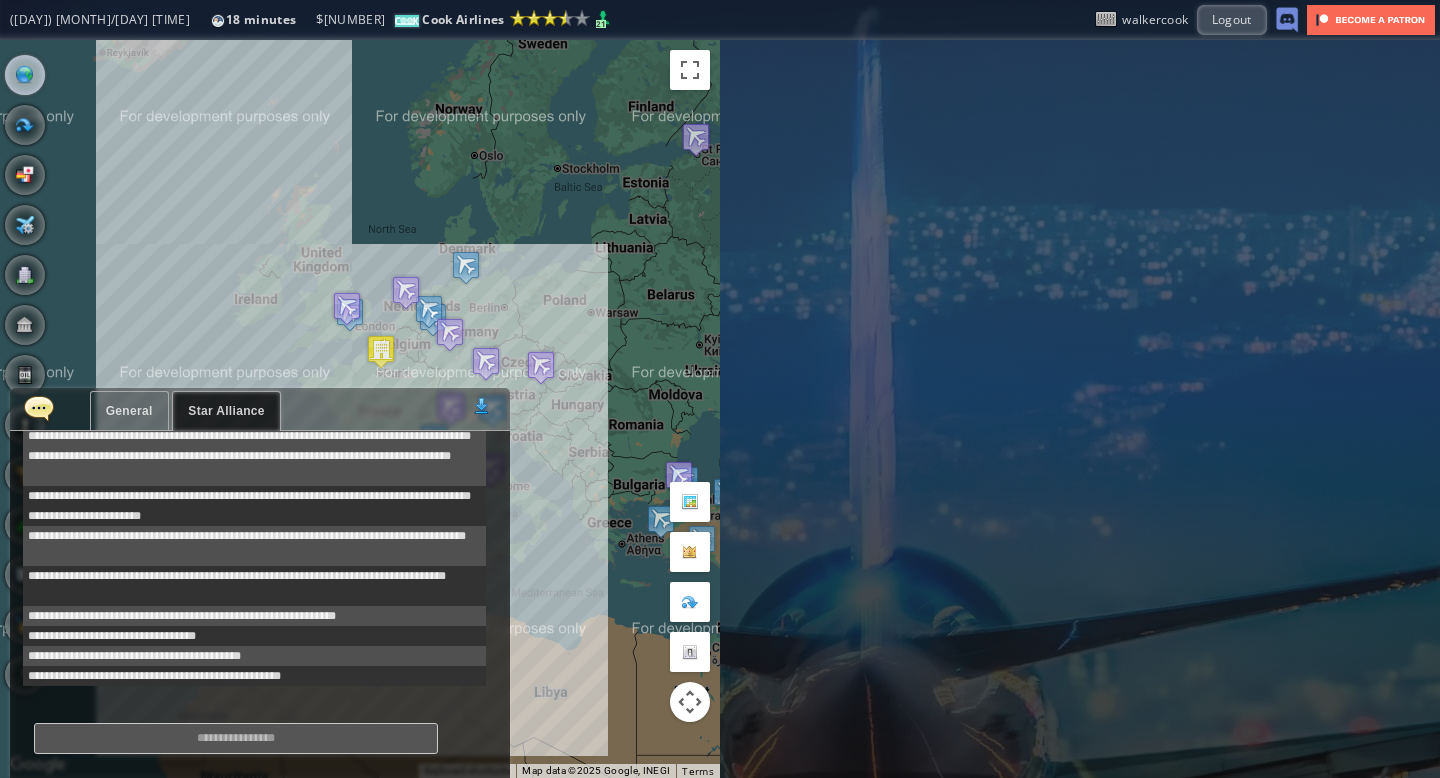 click at bounding box center [39, 408] 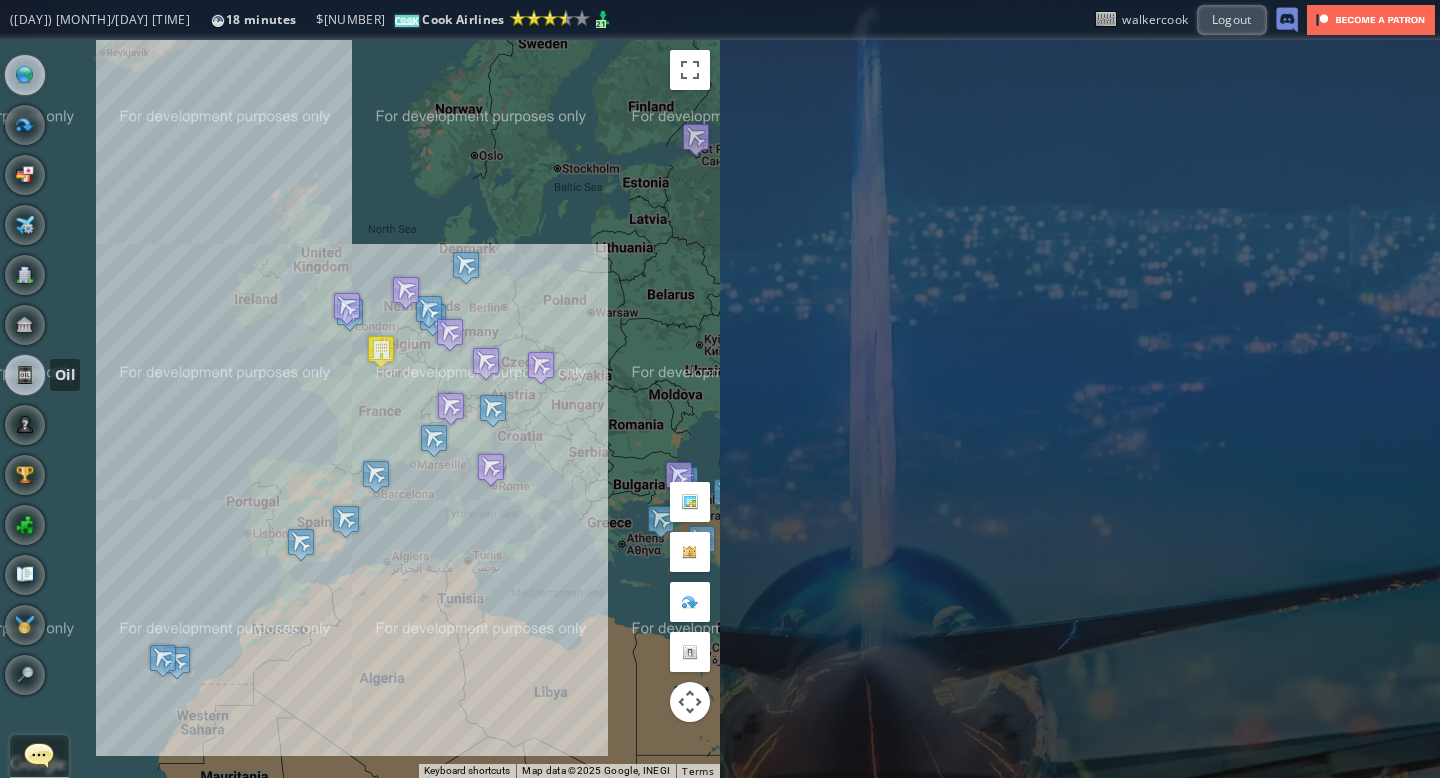 click at bounding box center [25, 375] 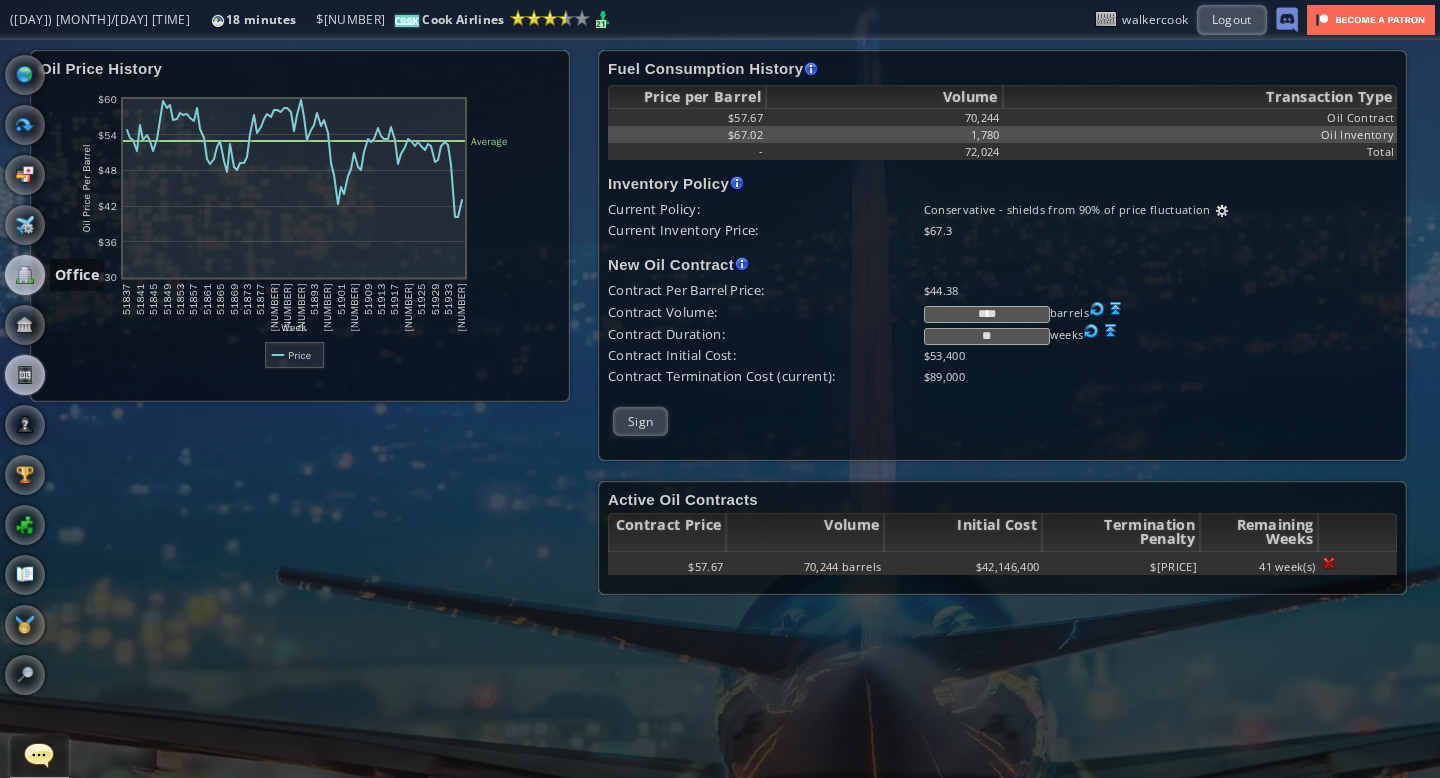 click at bounding box center (25, 275) 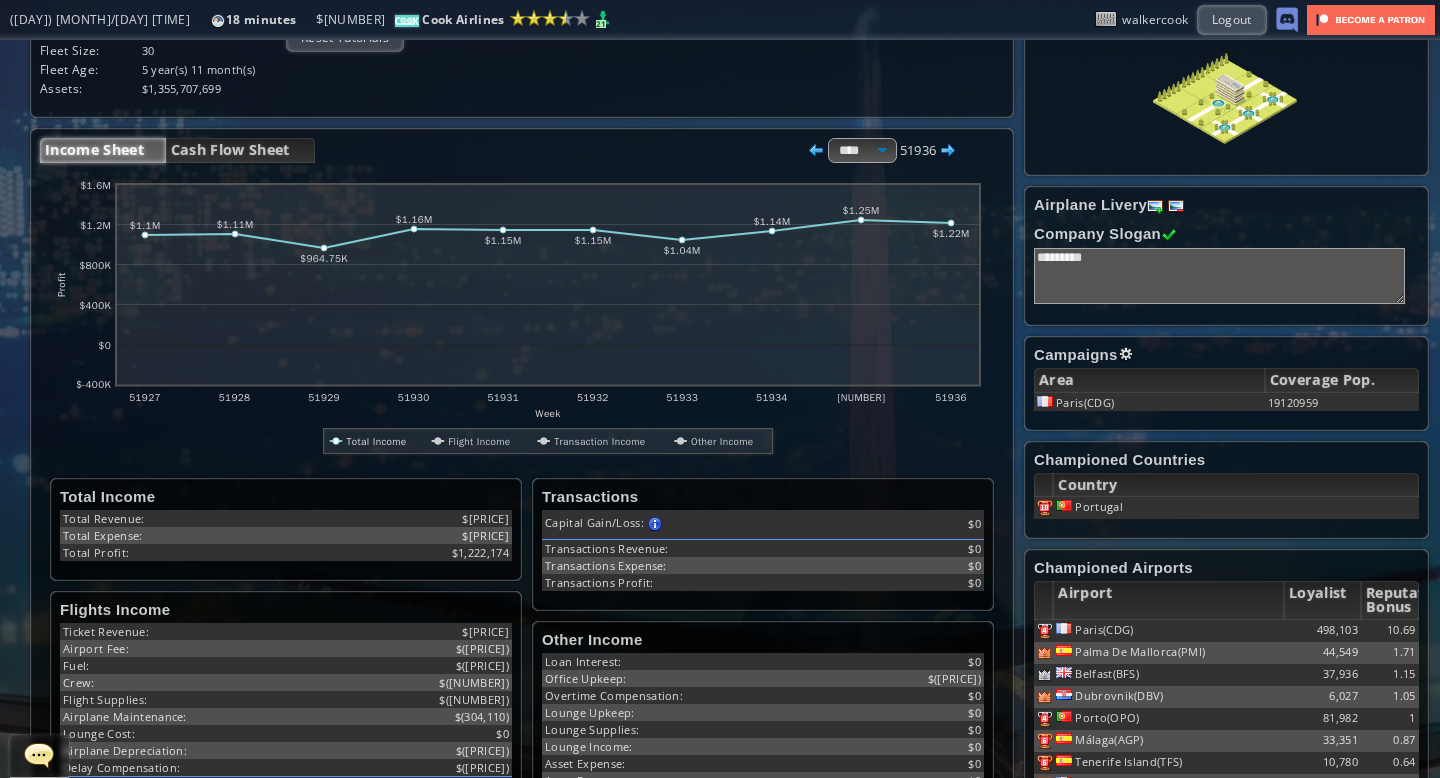 scroll, scrollTop: 0, scrollLeft: 0, axis: both 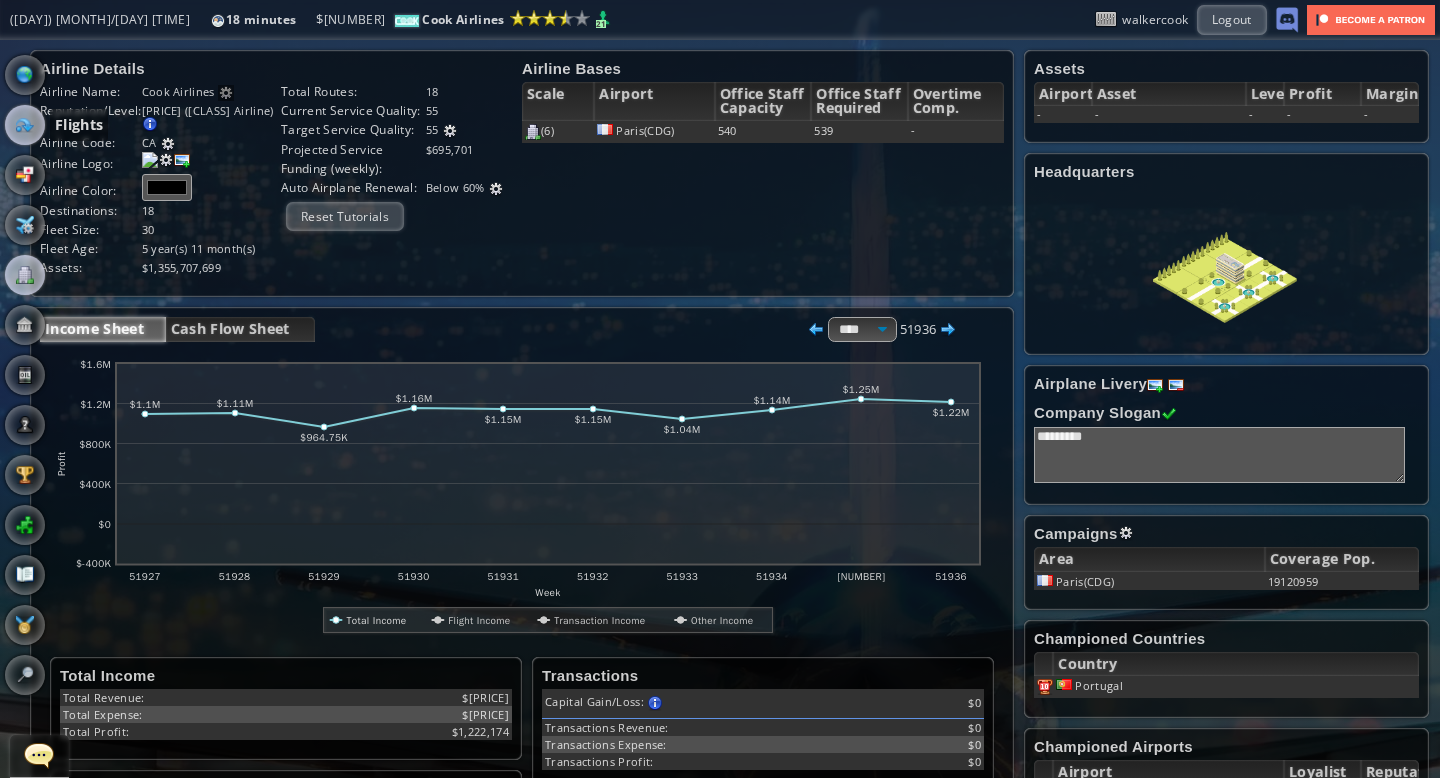 click at bounding box center [25, 125] 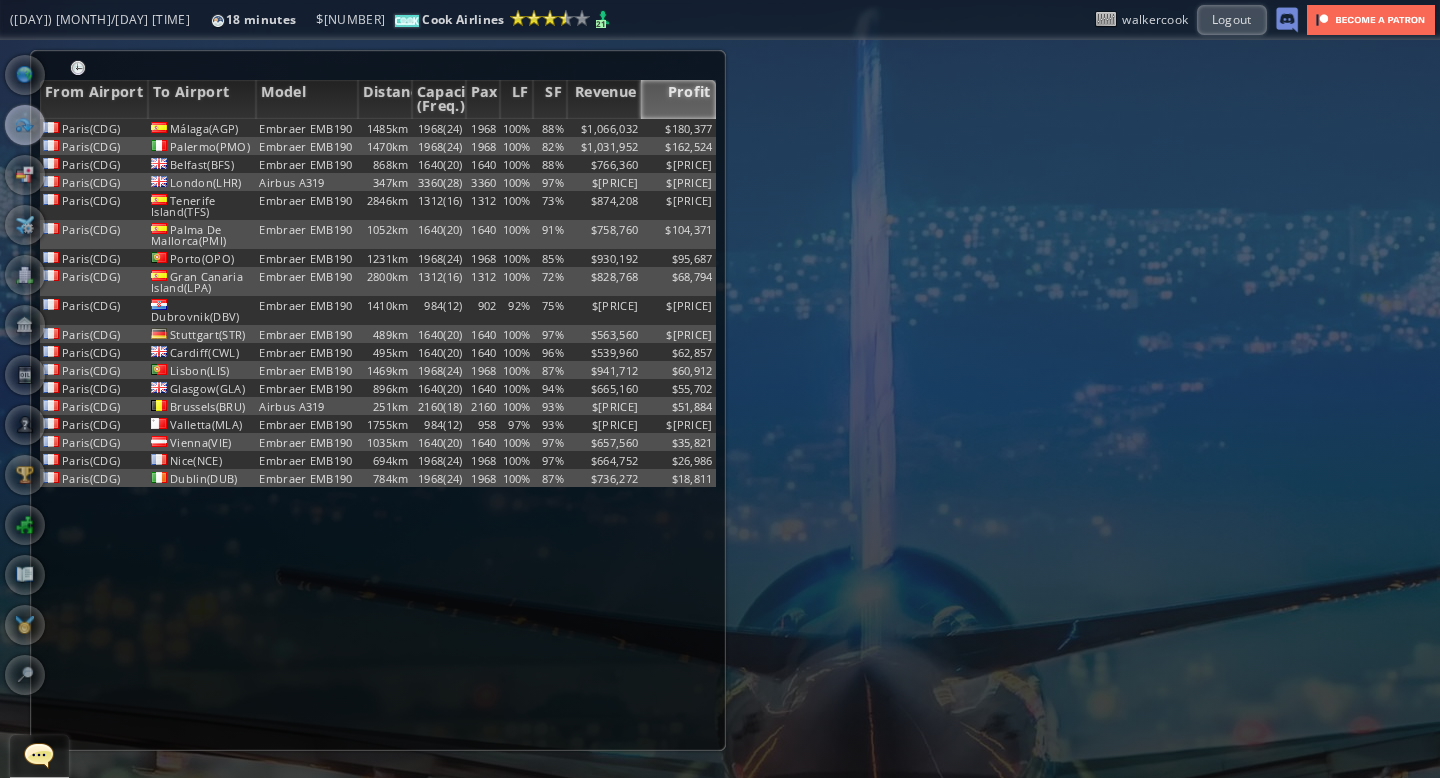 click on "Profit" at bounding box center [678, 99] 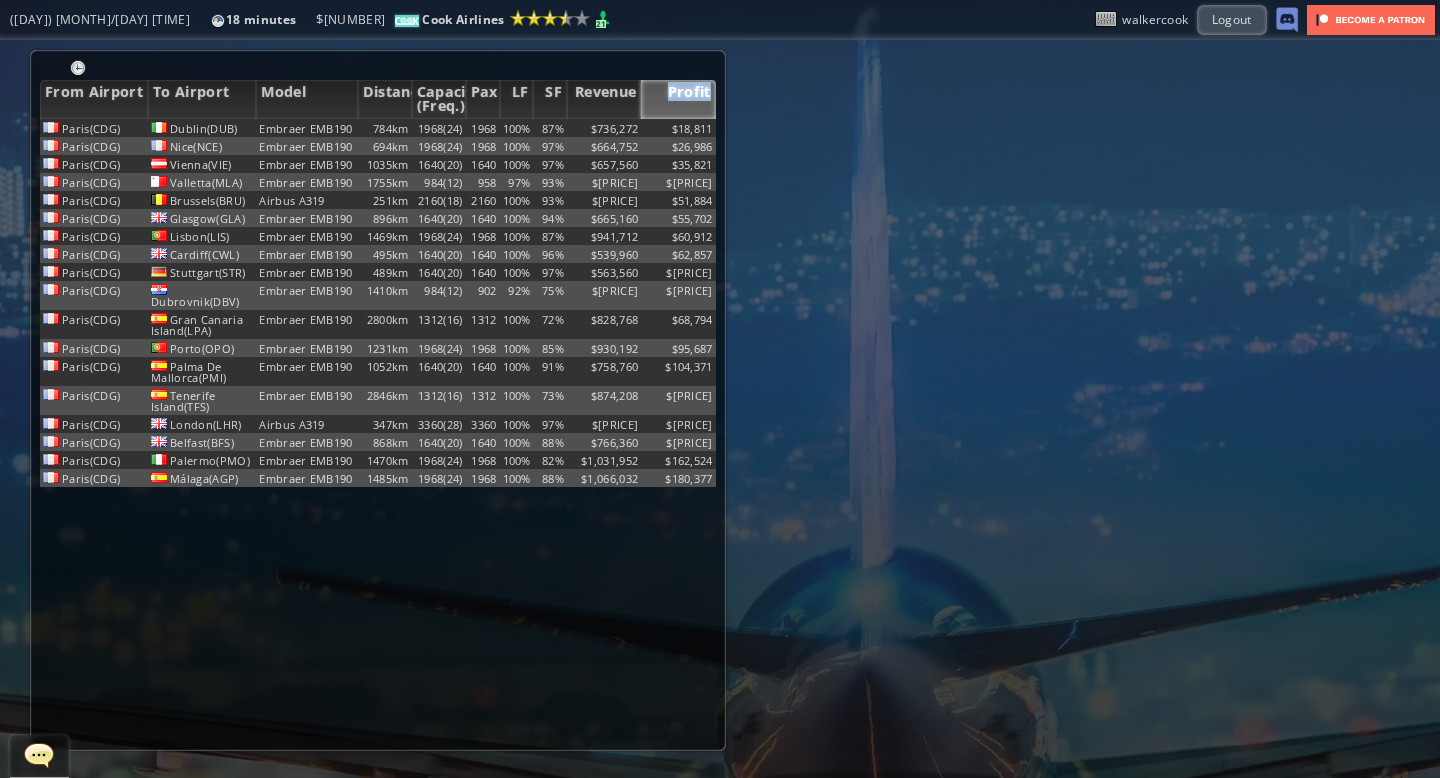 click on "Profit" at bounding box center (678, 99) 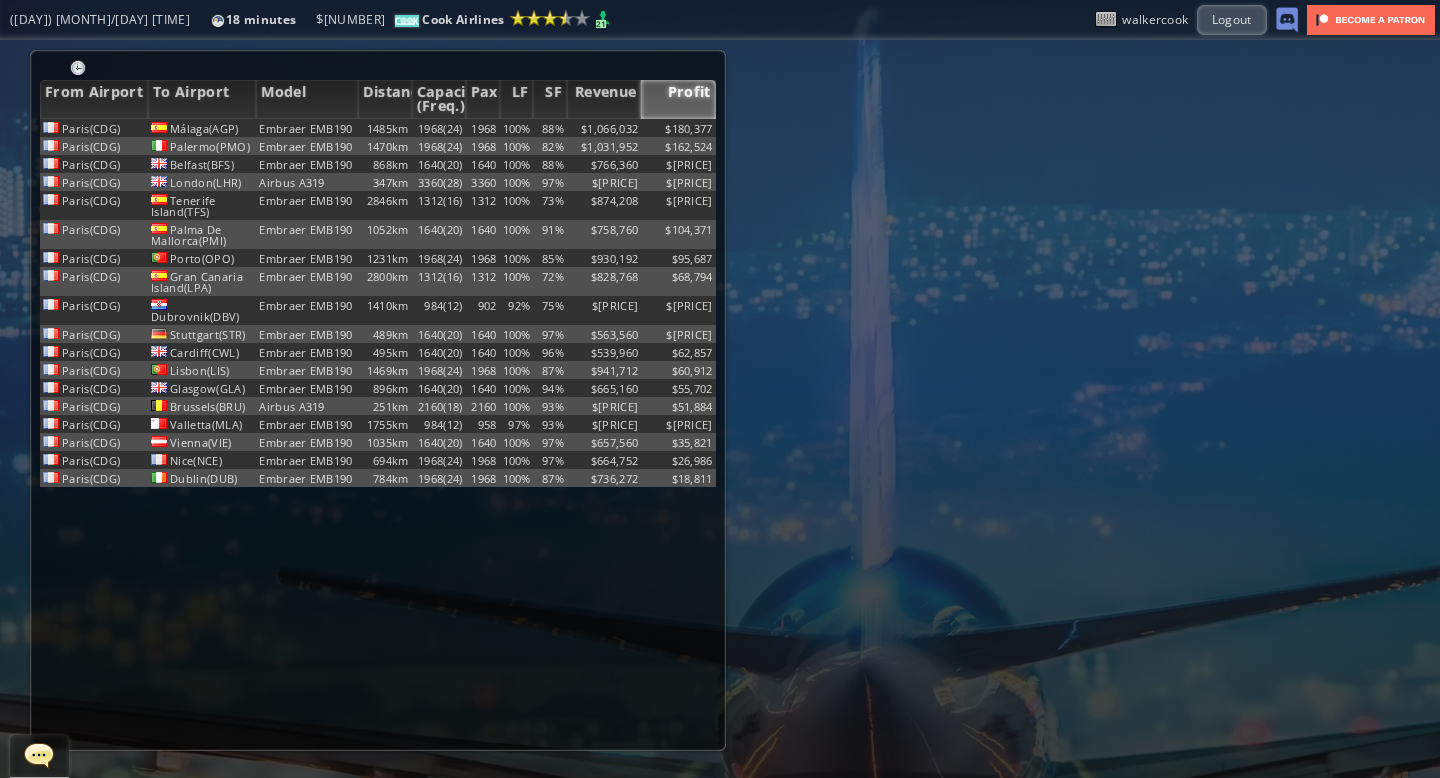 click on "Paris(CDG) Málaga(AGP) Embraer EMB190 1485km 1968(24) 1968 100% 88% $1,066,032 $180,377 Paris(CDG) Palermo(PMO) Embraer EMB190 1470km 1968(24) 1968 100% 82% $1,031,952 $162,524 Paris(CDG) Belfast(BFS) Embraer EMB190 868km 1640(20) 1640 100% 88% $766,360 $162,366 Paris(CDG) London(LHR) Airbus A319 347km 3360(28) 3360 100% 97% $1,105,440 $113,863 Paris(CDG) Tenerife Island(TFS) Embraer EMB190 2846km 1312(16) 1312 100% 73% $874,208 $105,695 Paris(CDG) Palma De Mallorca(PMI) Embraer EMB190 1052km 1640(20) 1640 100% 91% $758,760 $104,371 Paris(CDG) Porto(OPO) Embraer EMB190 1231km 1968(24) 1968 100% 85% $930,192 $95,687 Paris(CDG) Gran Canaria Island(LPA) Embraer EMB190 2800km 1312(16) 1312 100% 72% $828,768 $68,794 Paris(CDG) Dubrovnik(DBV) Embraer EMB190 1410km 984(12) 902 92% 75% $476,718 $64,253 489km" at bounding box center [378, 434] 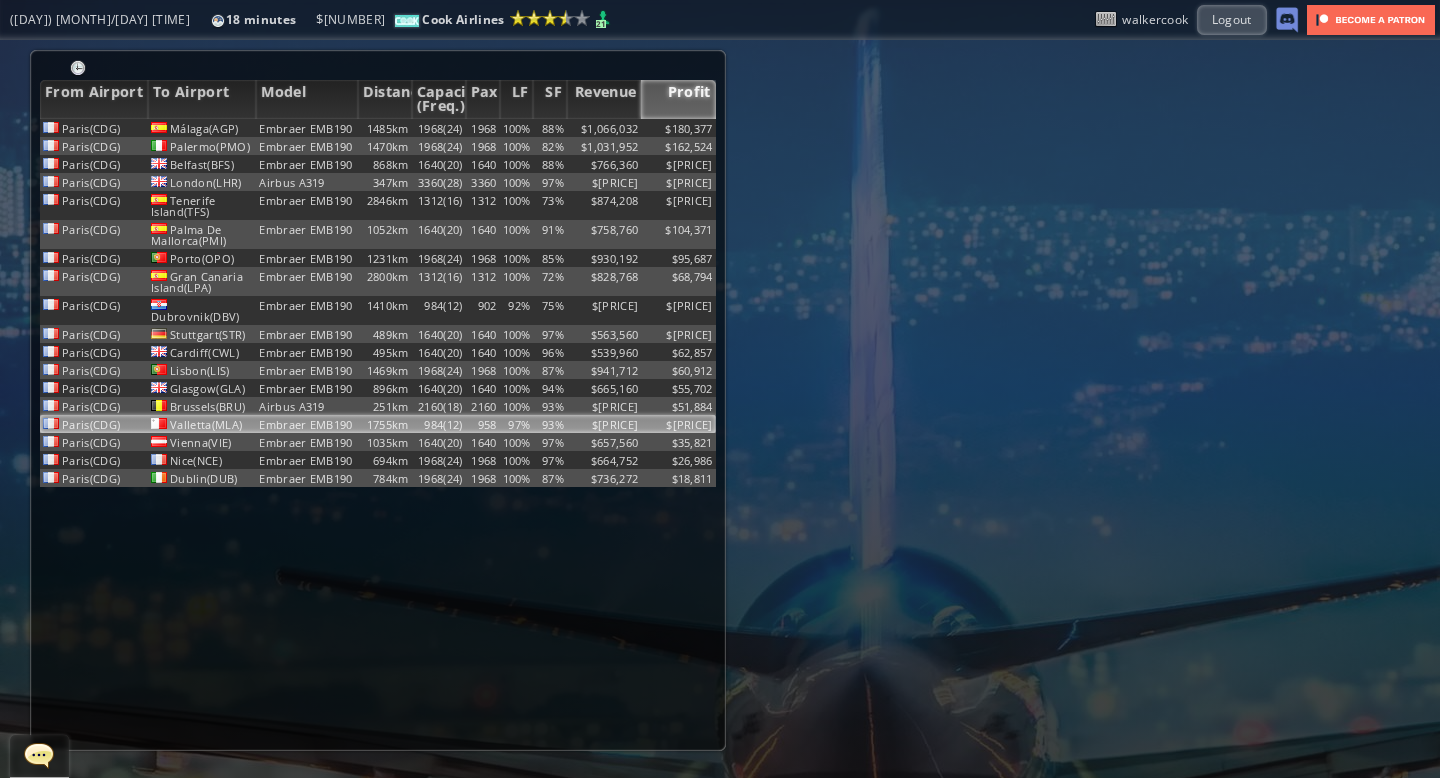 click on "93%" at bounding box center (550, 128) 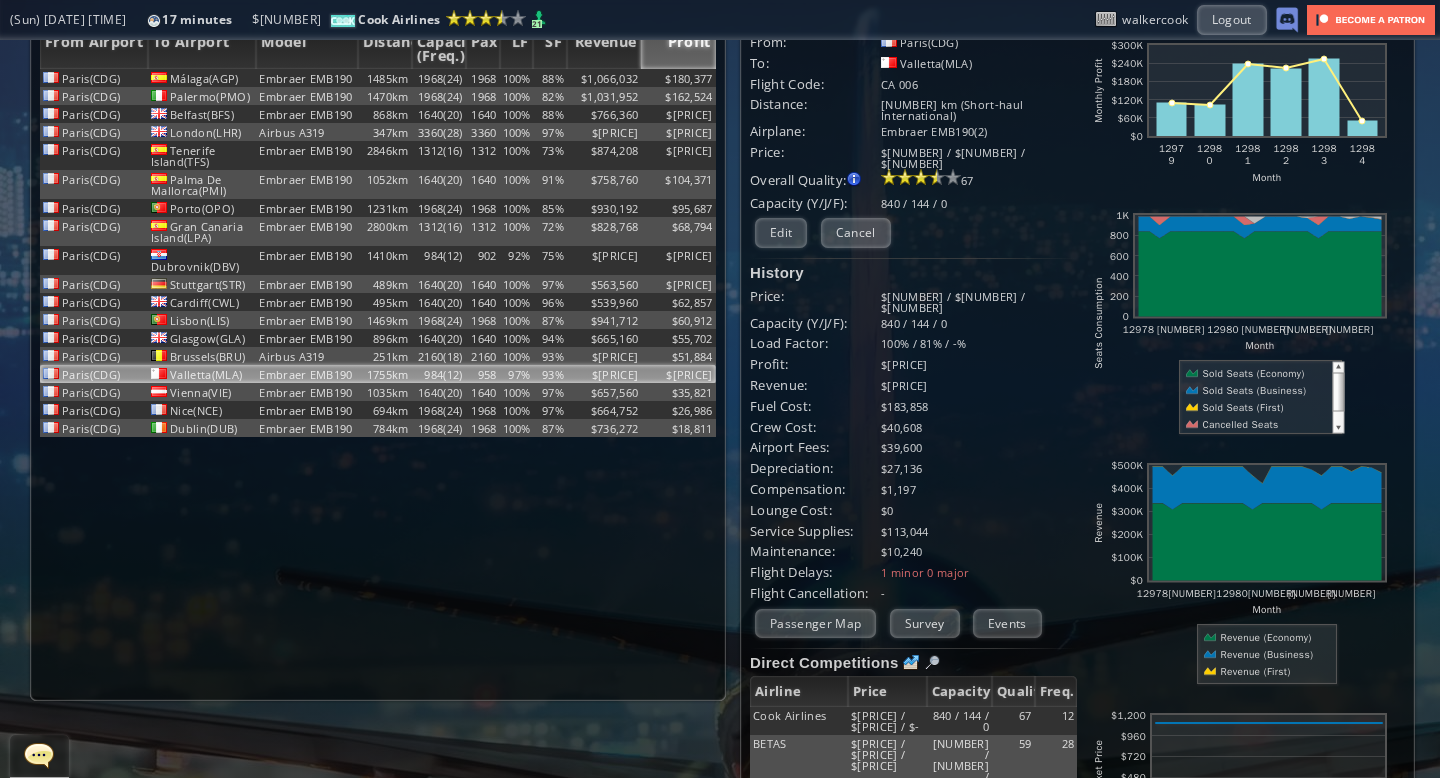scroll, scrollTop: 0, scrollLeft: 0, axis: both 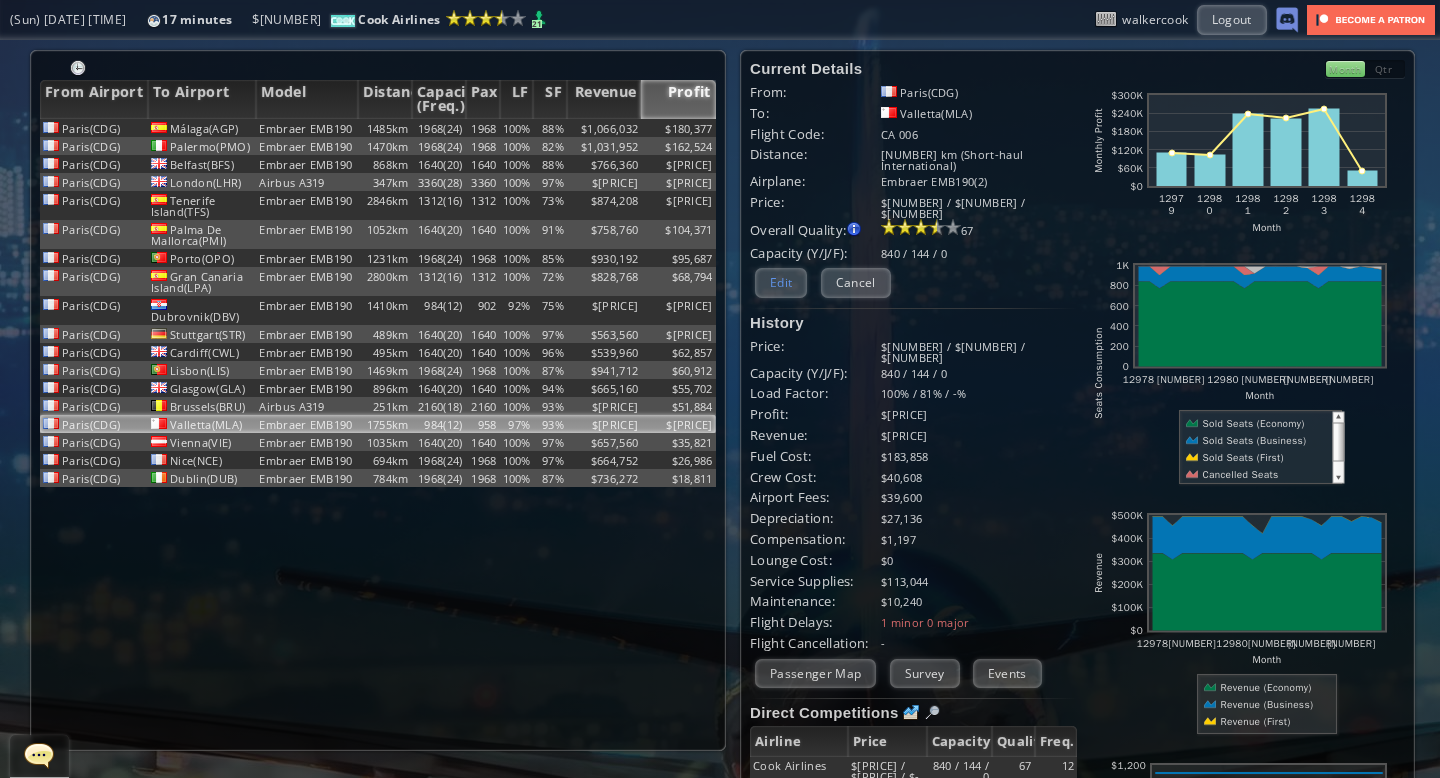 click on "Edit" at bounding box center (781, 282) 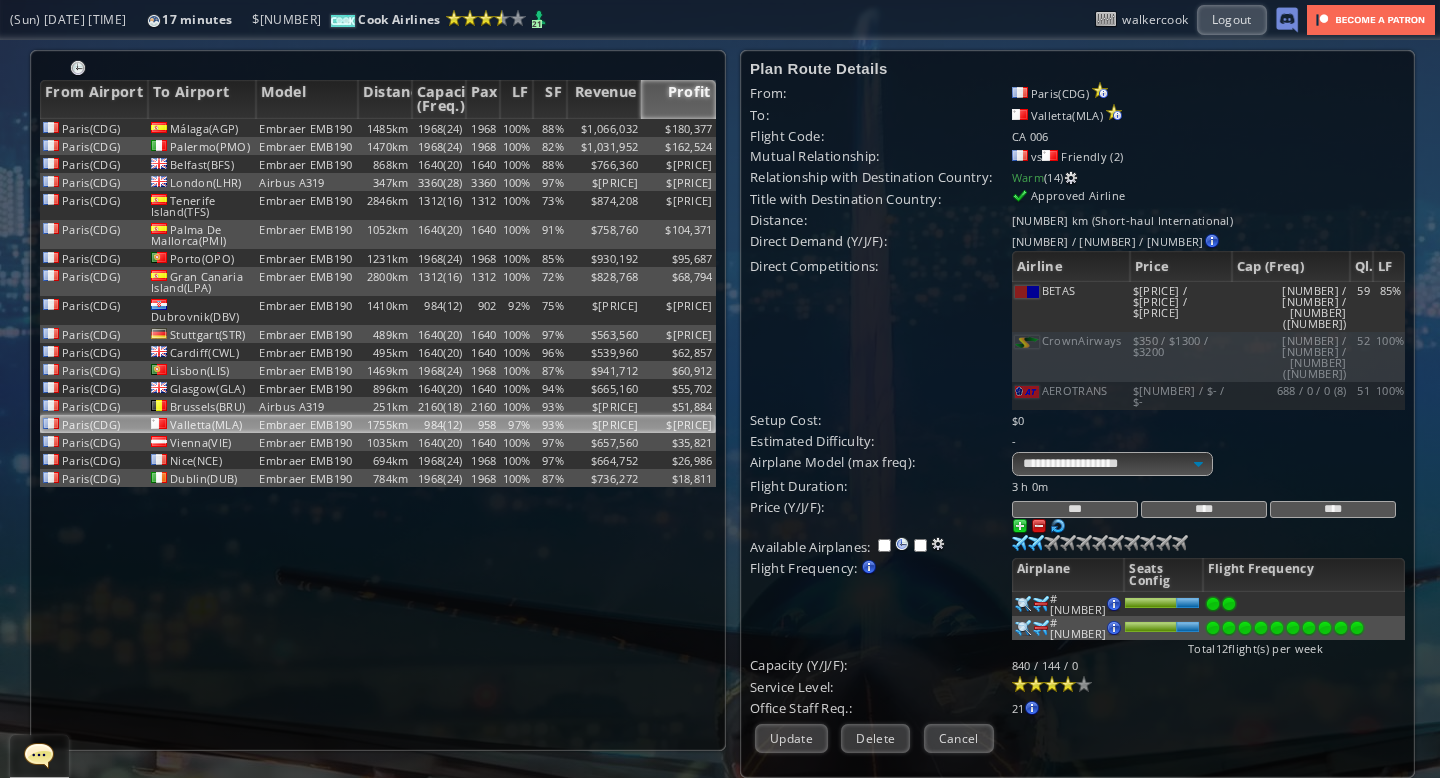 click on "****" at bounding box center (1204, 509) 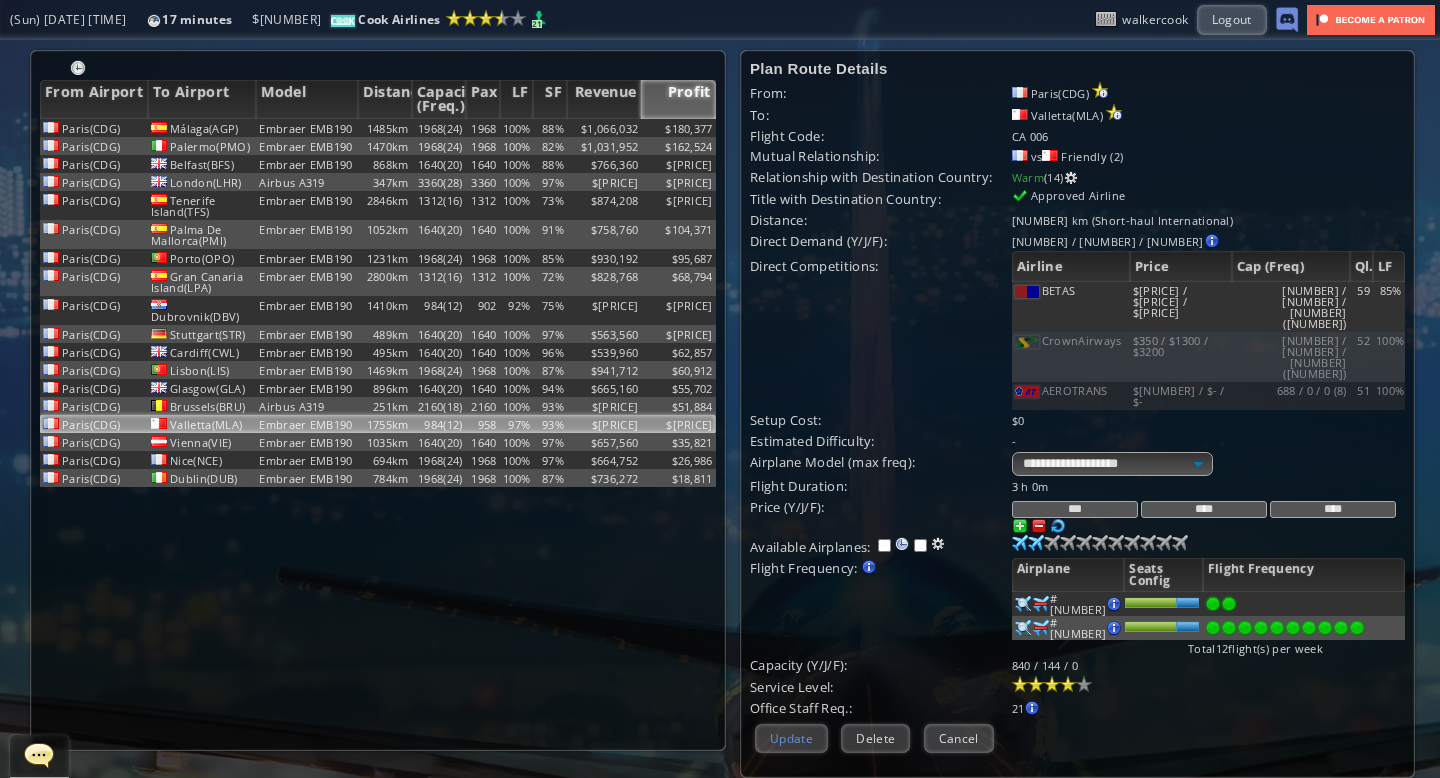 type on "****" 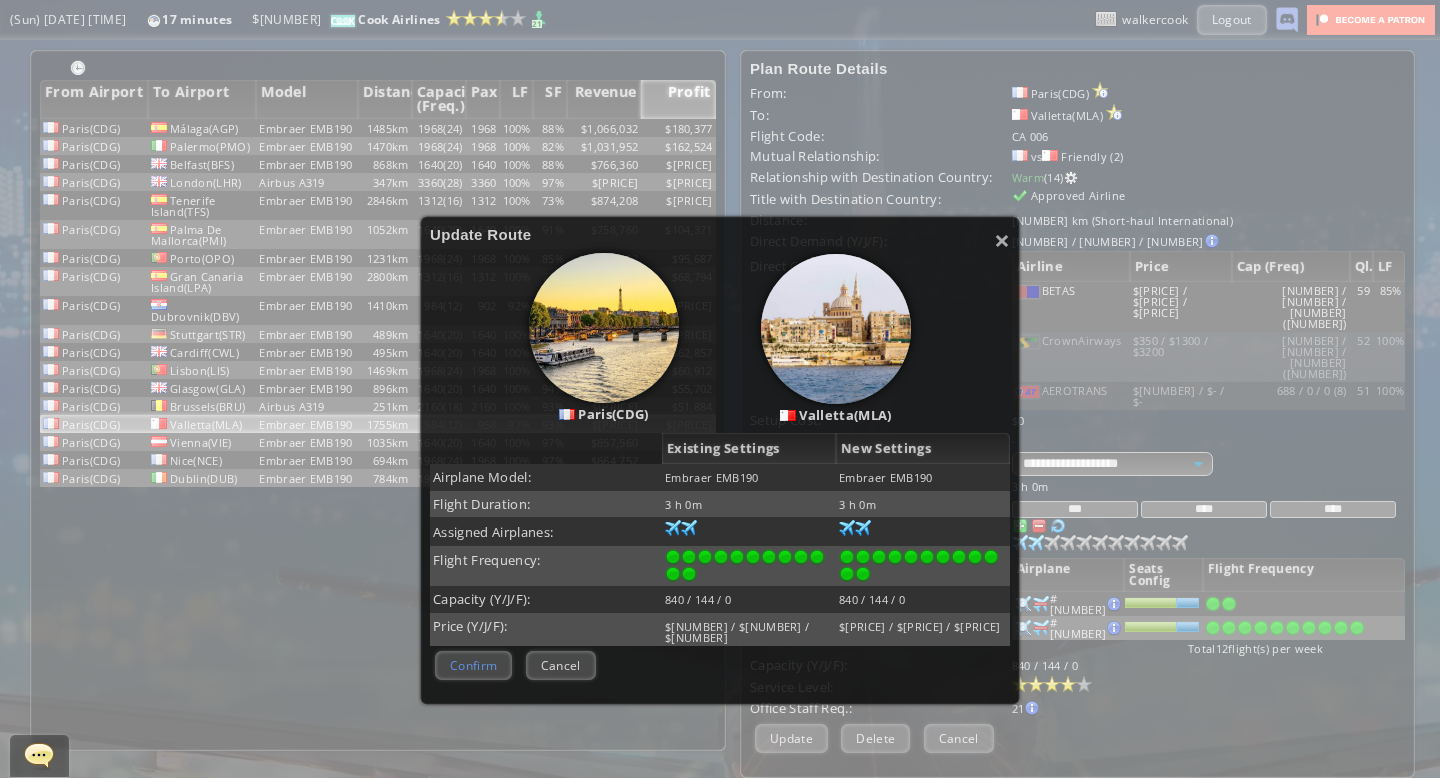 click on "Confirm" at bounding box center (473, 665) 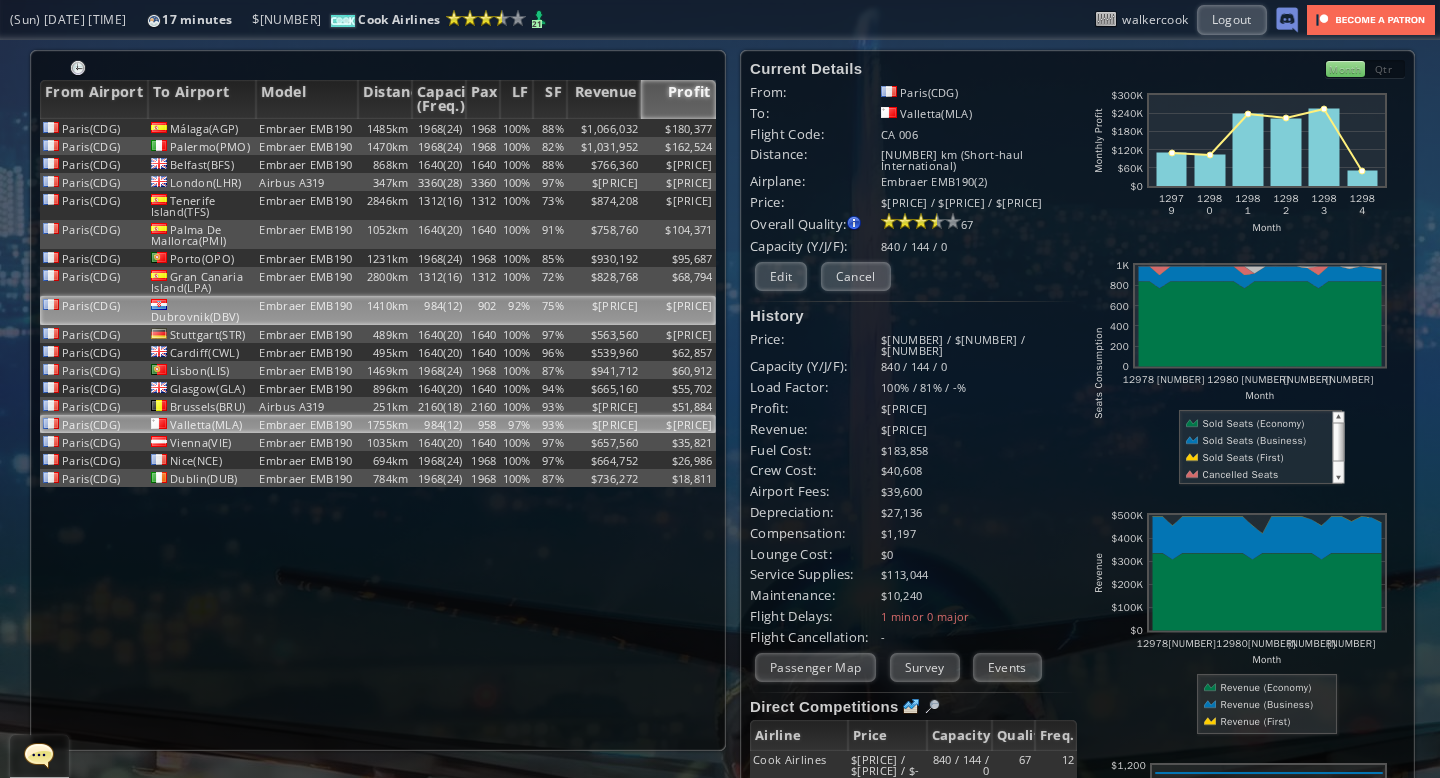 click on "92%" at bounding box center [517, 128] 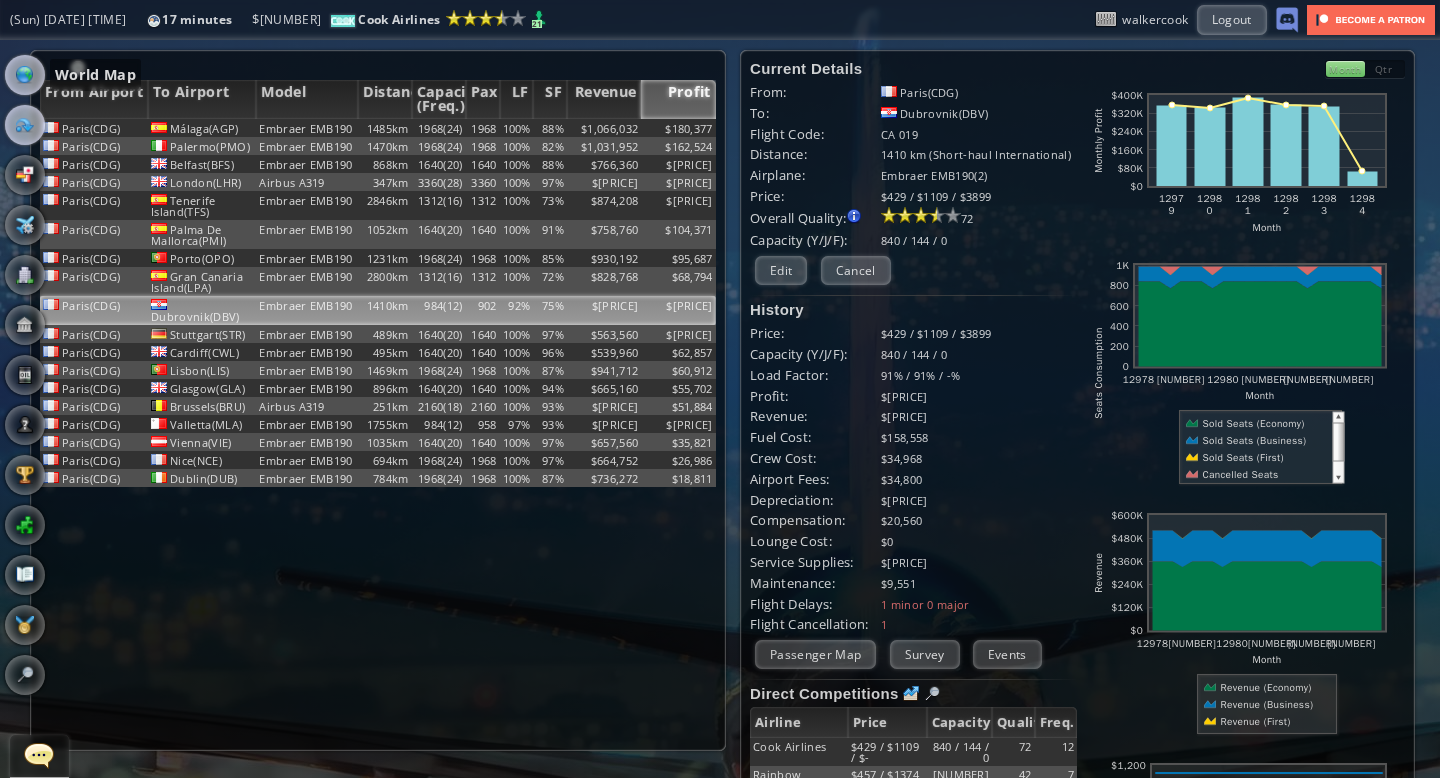 click at bounding box center [25, 75] 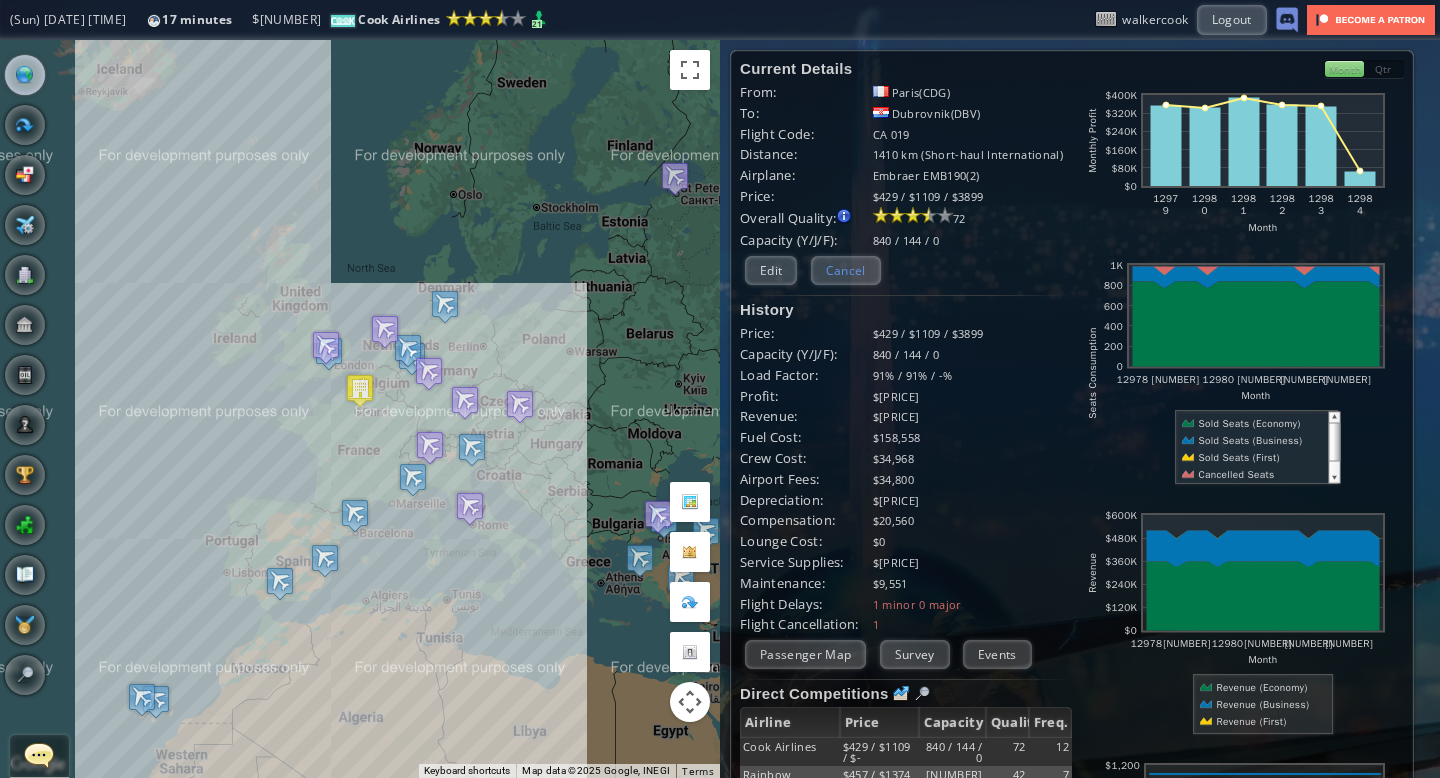 click on "Cancel" at bounding box center (846, 270) 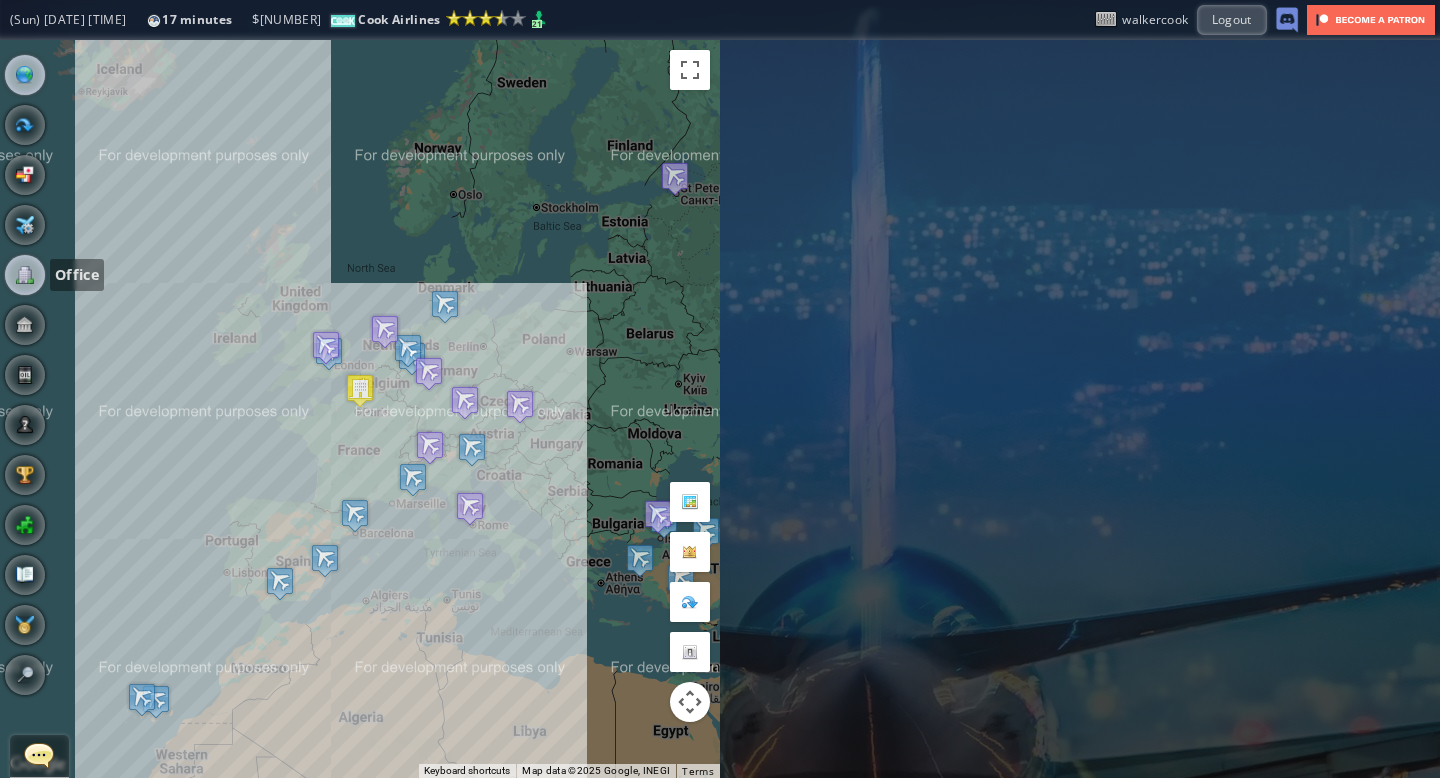 click at bounding box center [25, 275] 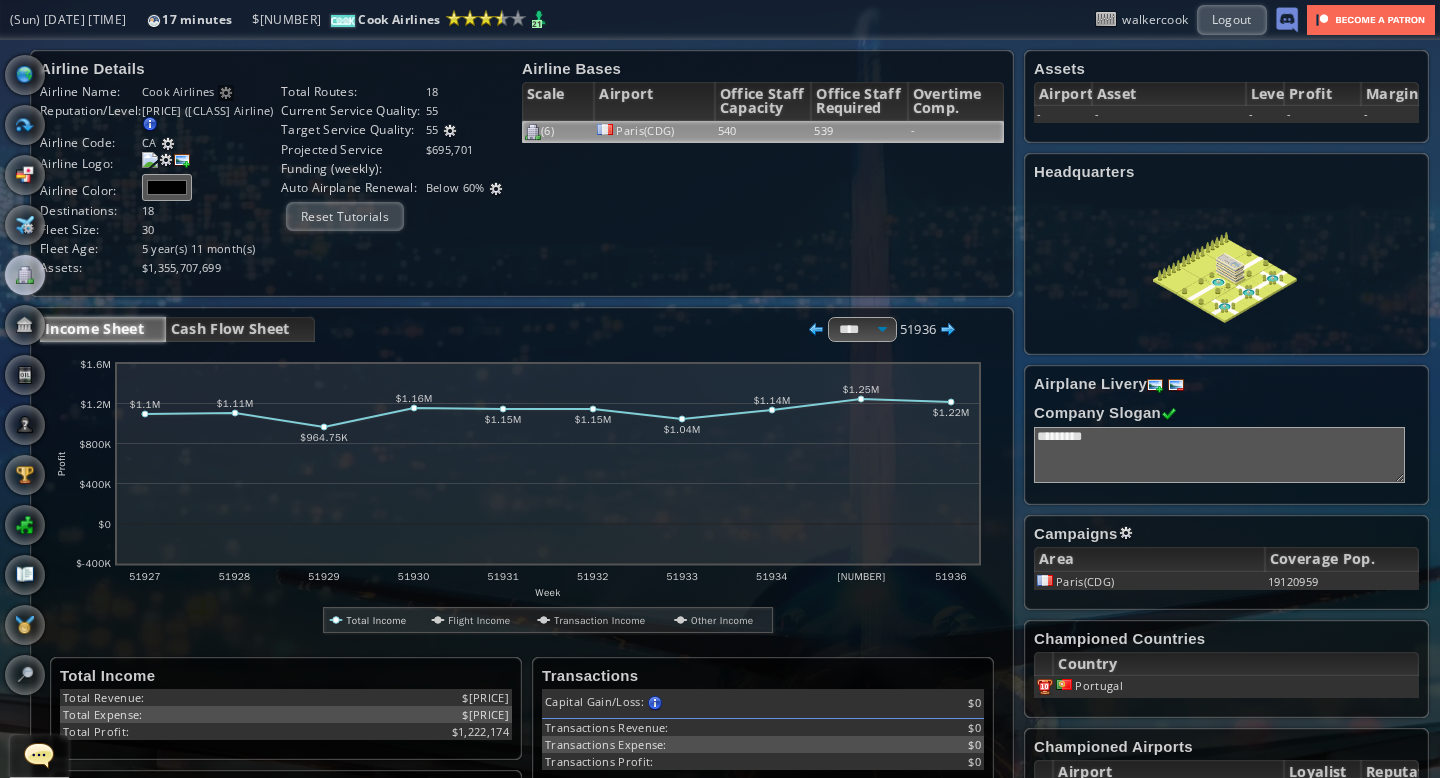 click on "539" at bounding box center (859, 132) 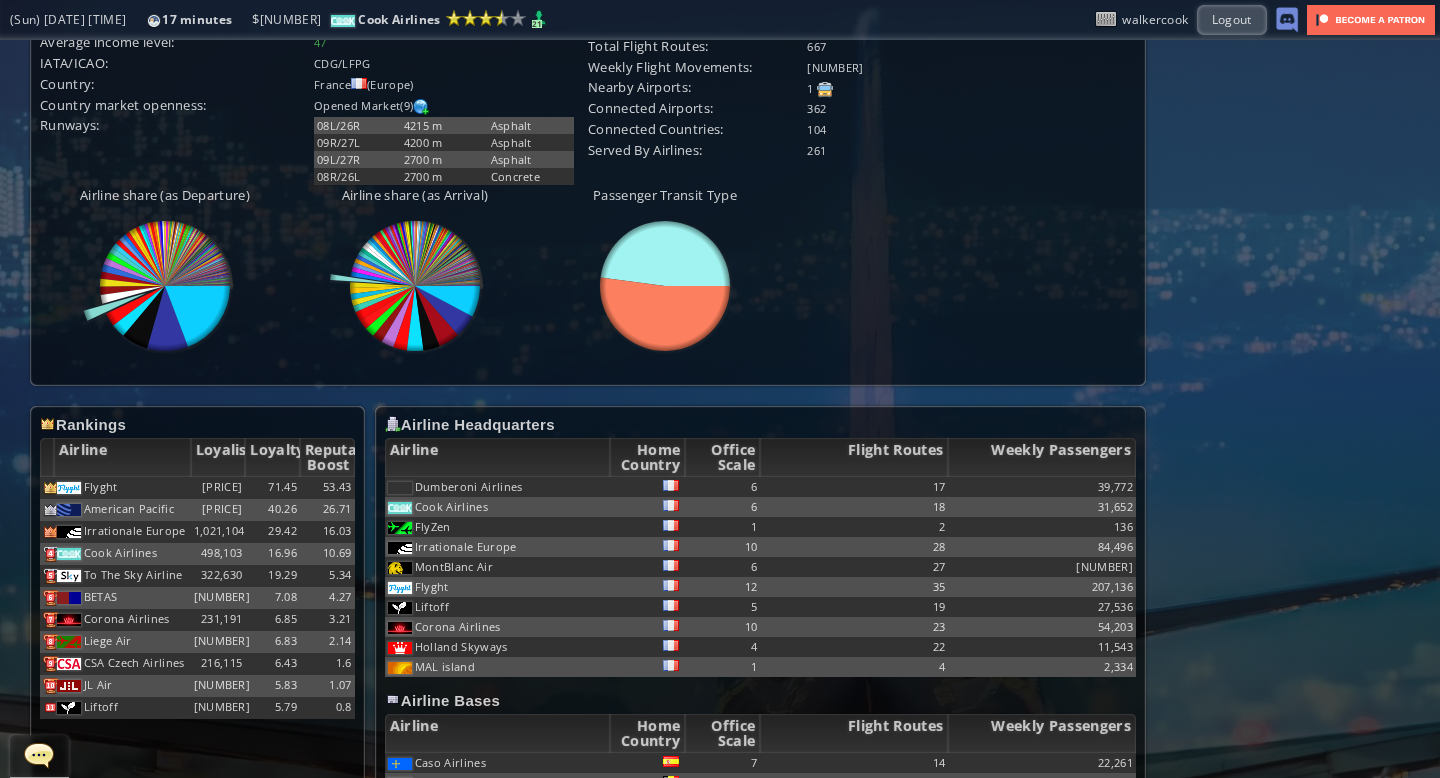 scroll, scrollTop: 932, scrollLeft: 0, axis: vertical 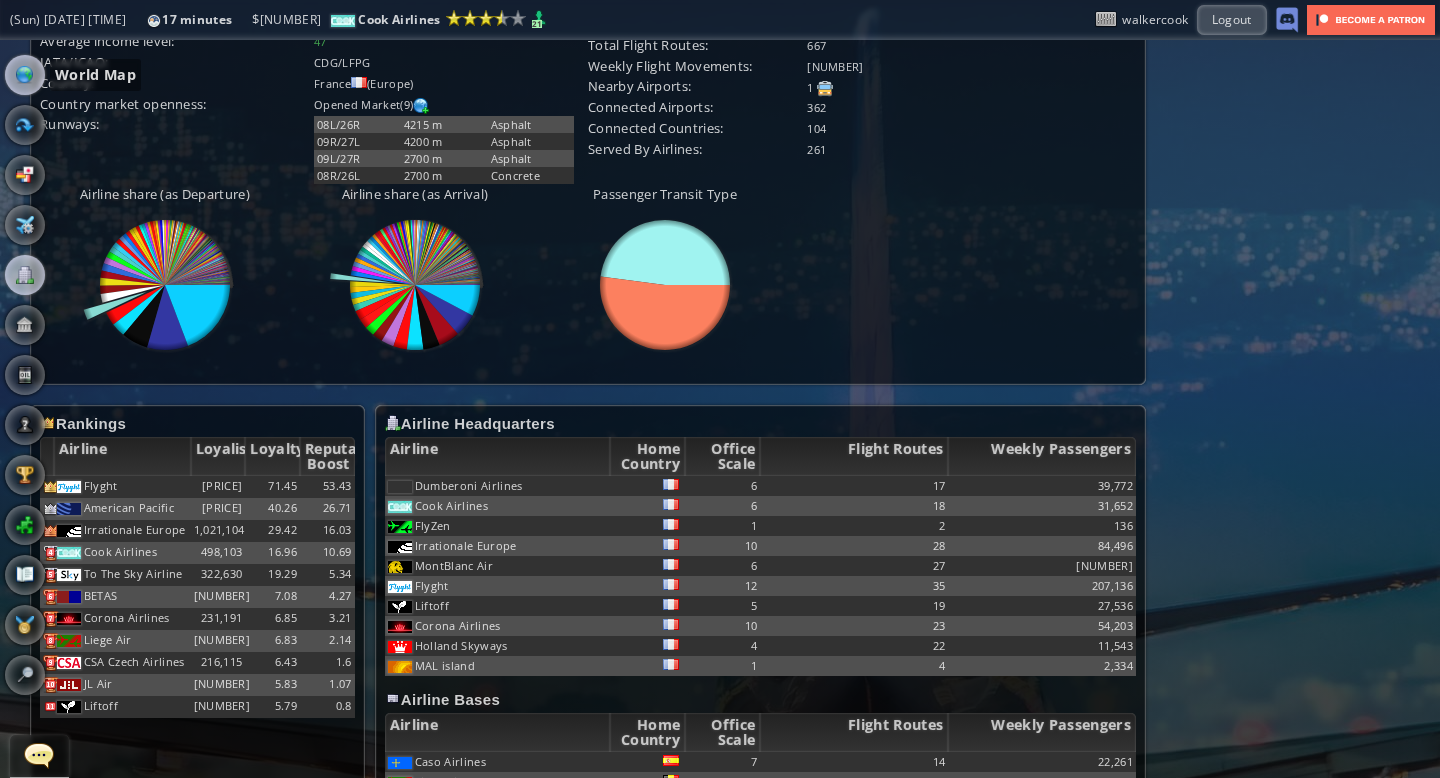 click at bounding box center [25, 75] 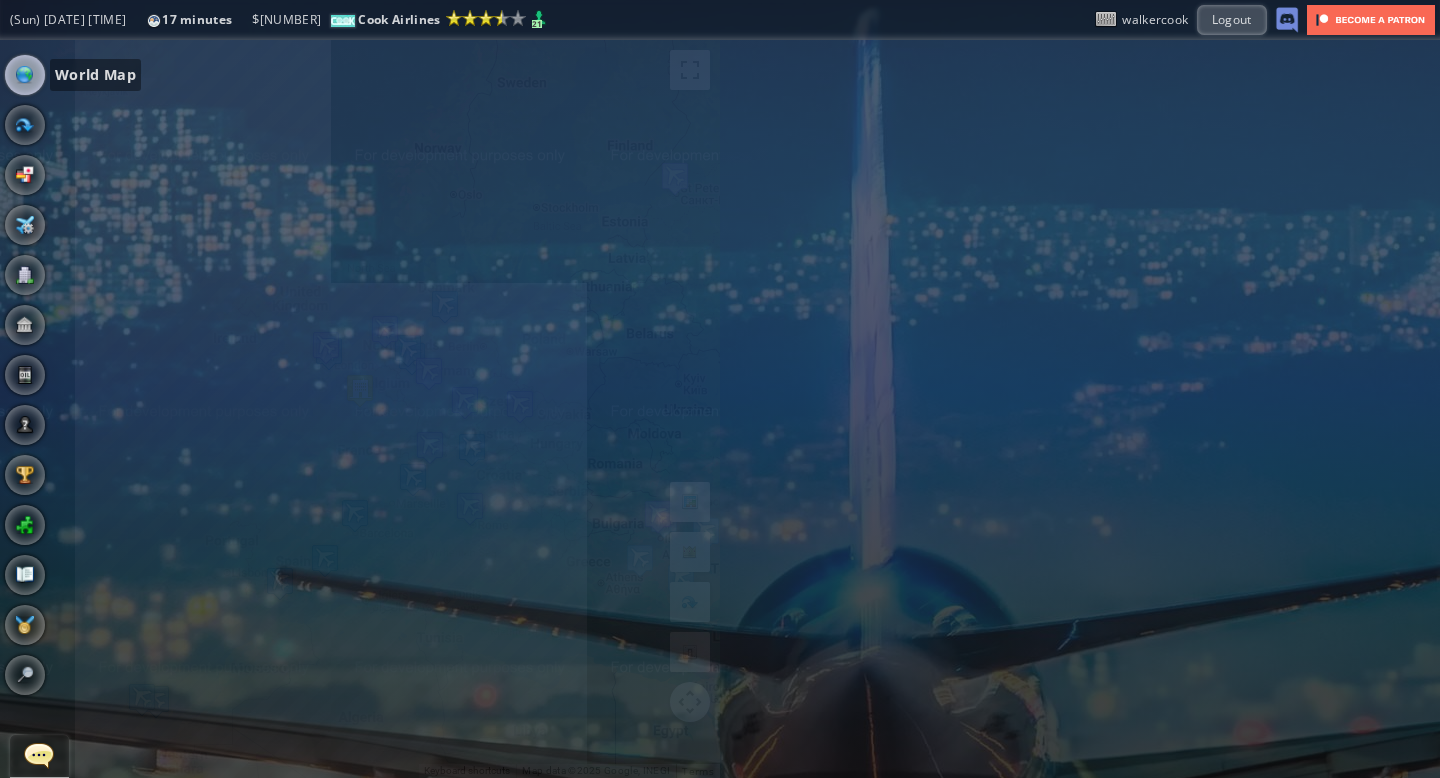 scroll, scrollTop: 0, scrollLeft: 0, axis: both 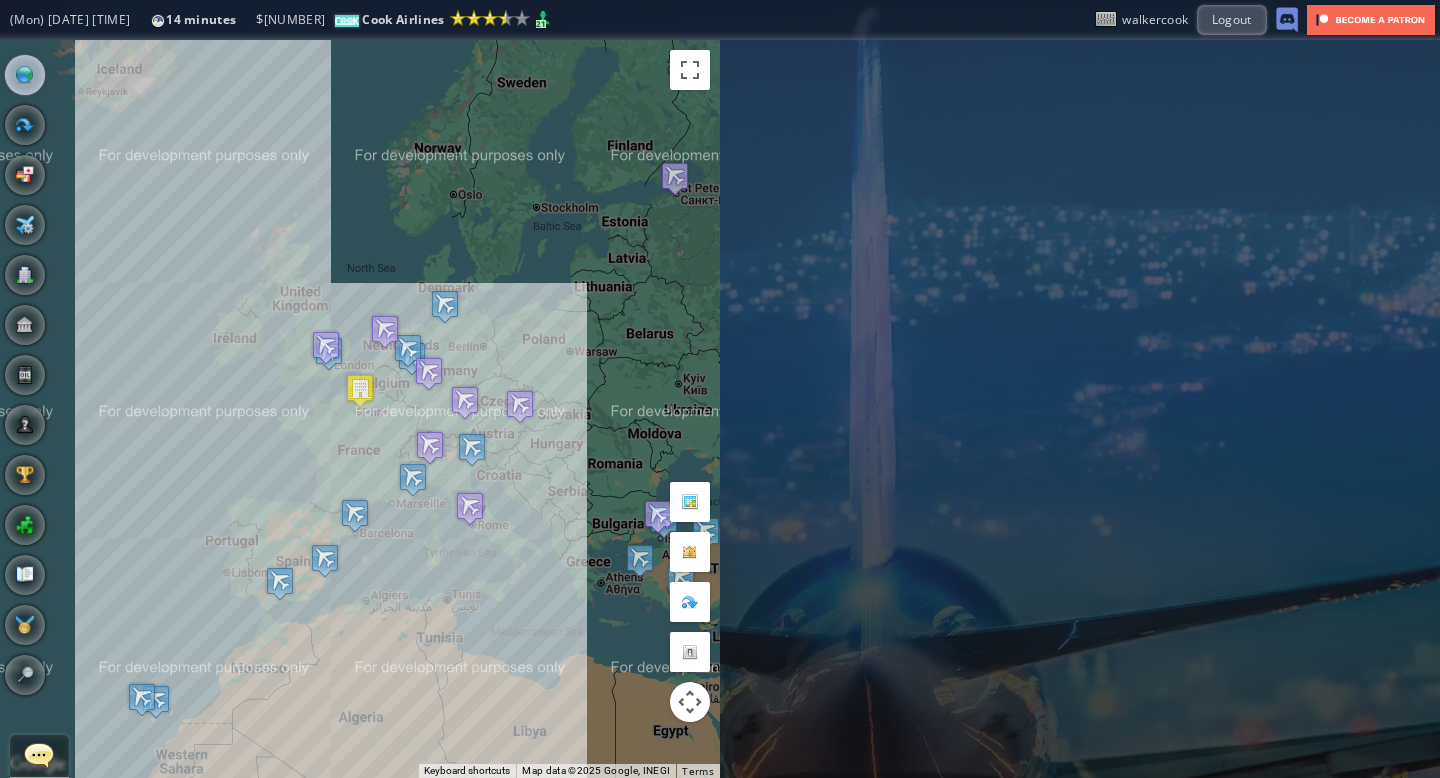 click at bounding box center (347, 21) 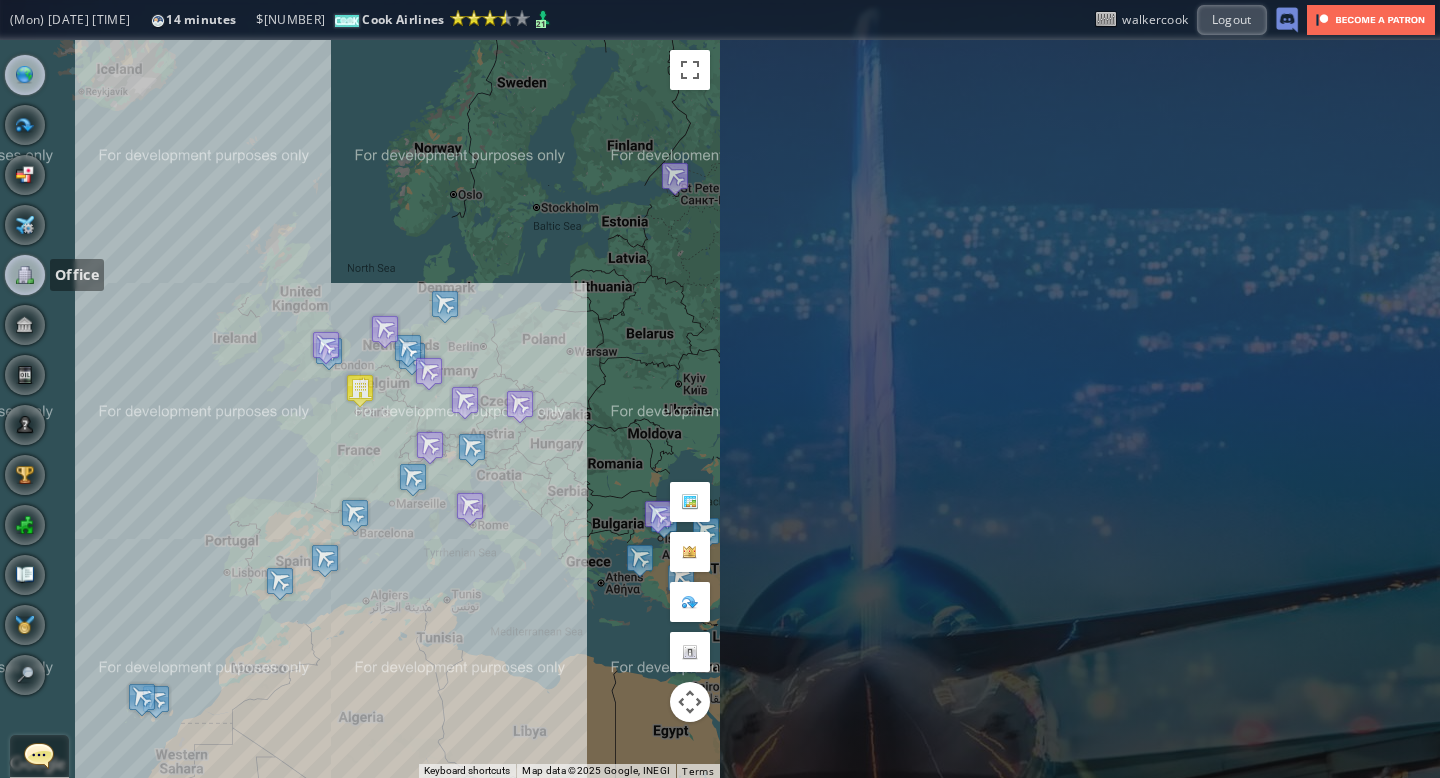 click at bounding box center (25, 275) 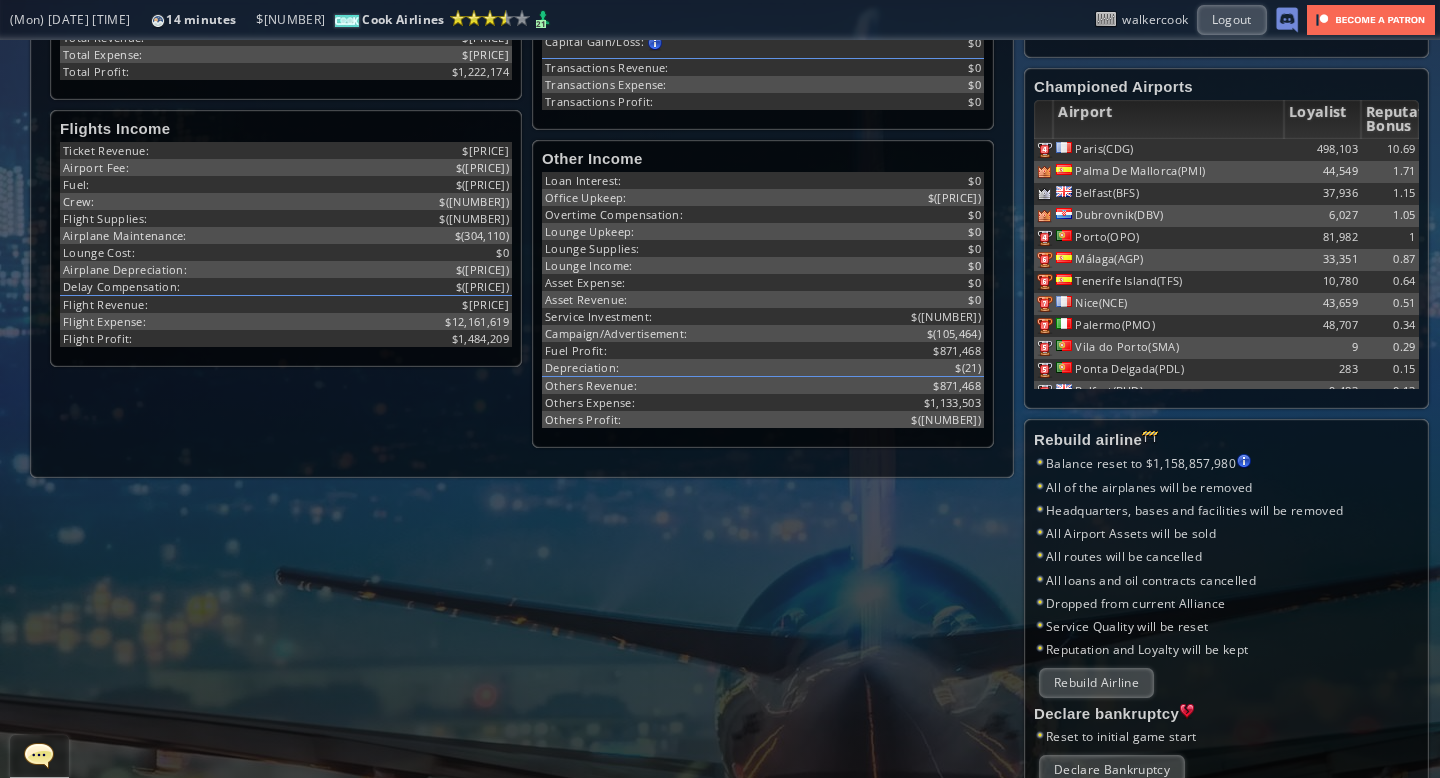 scroll, scrollTop: 0, scrollLeft: 0, axis: both 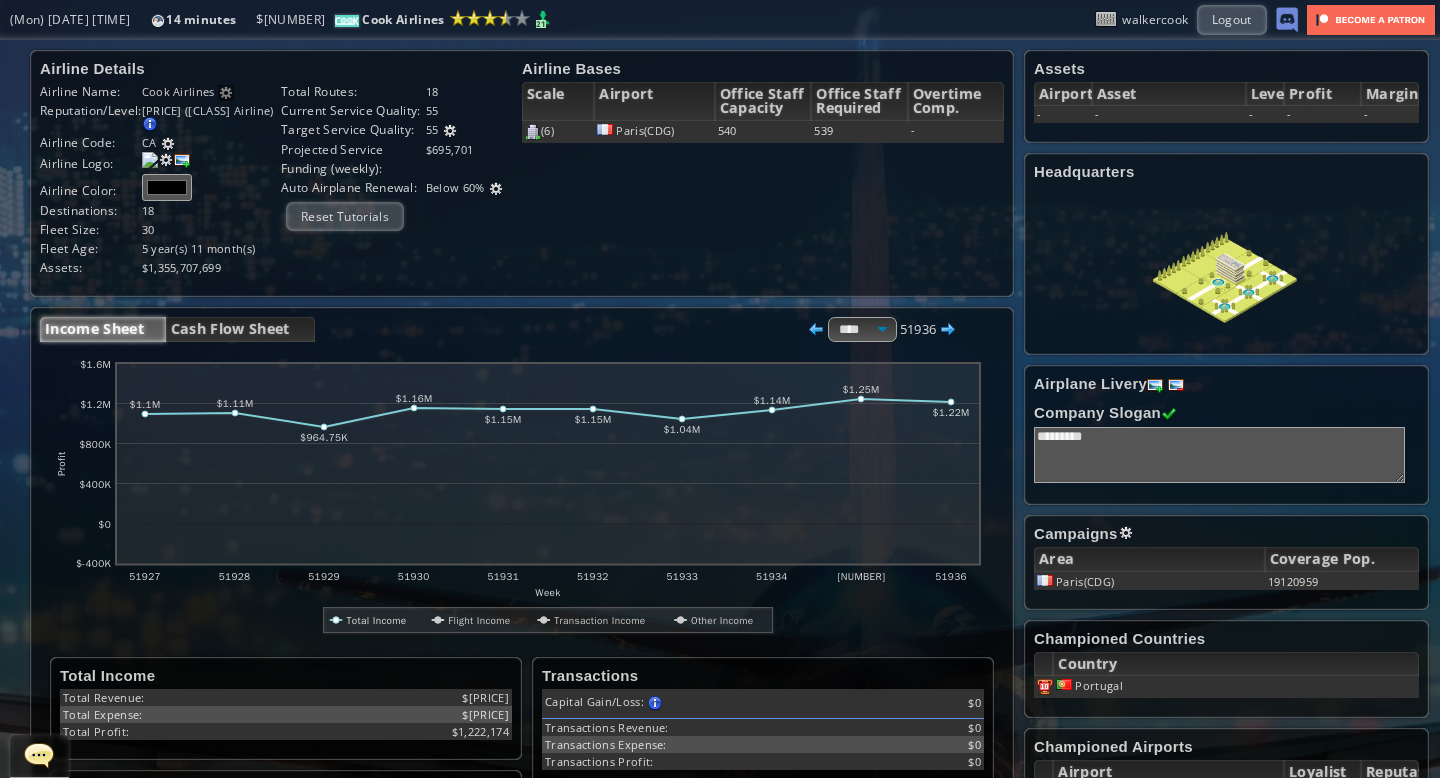 click at bounding box center (168, 144) 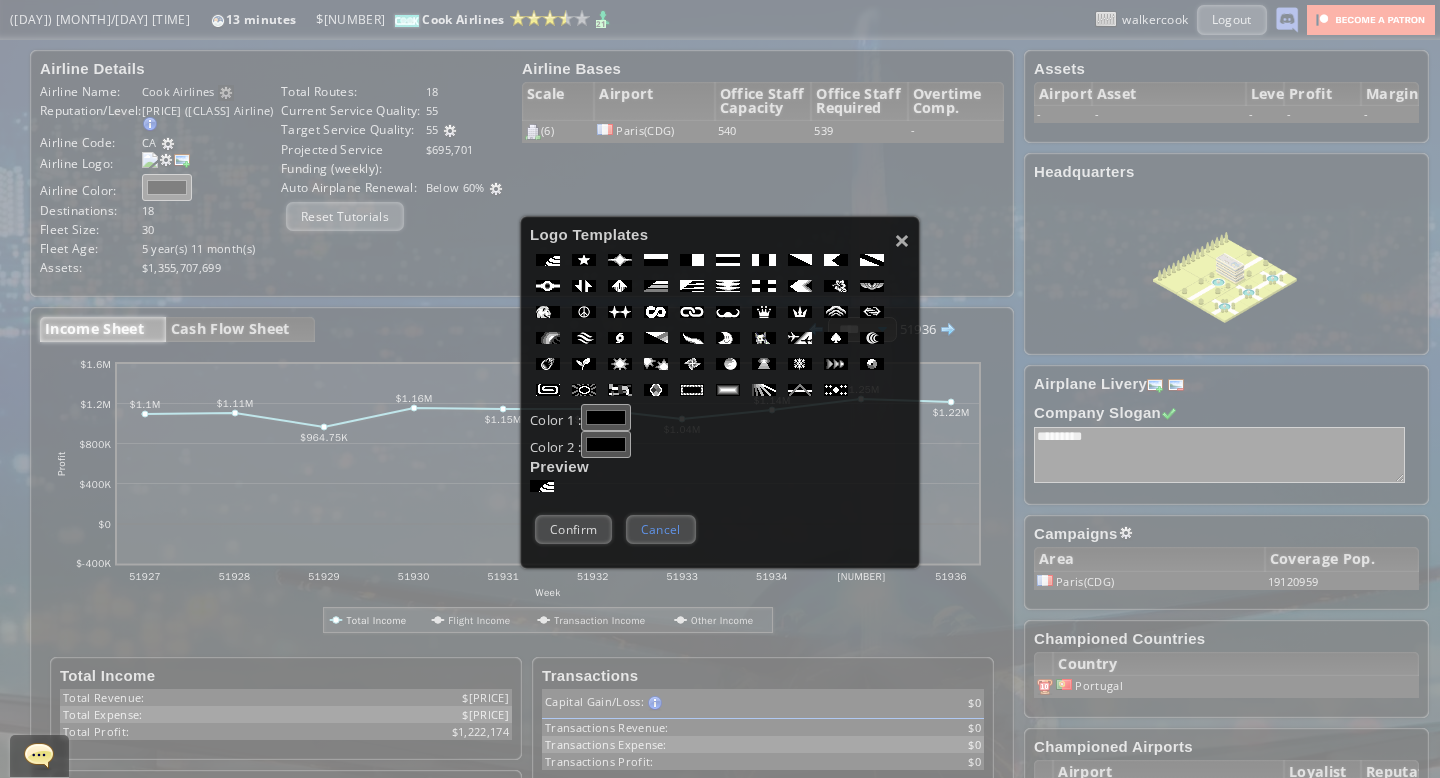 click on "Cancel" at bounding box center (661, 529) 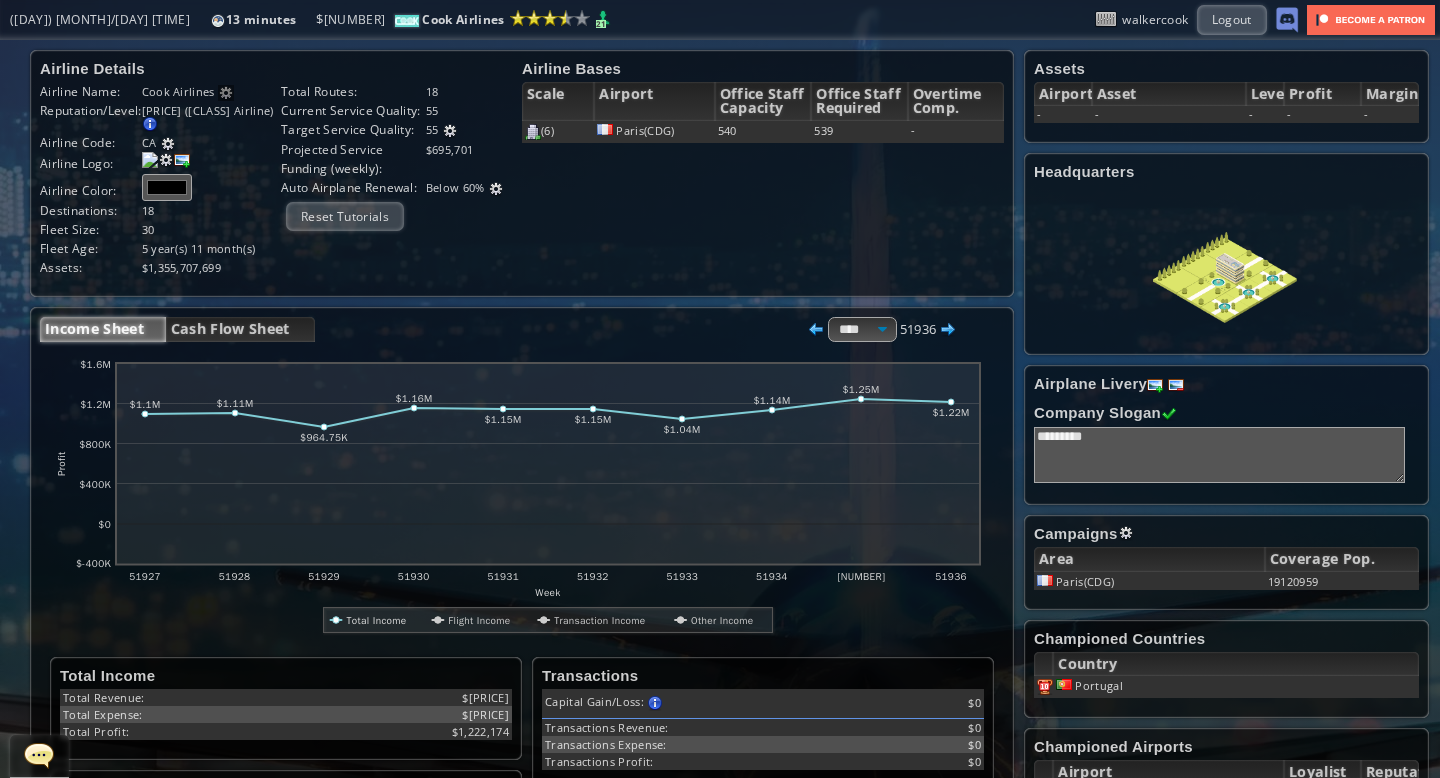 click at bounding box center (0, 0) 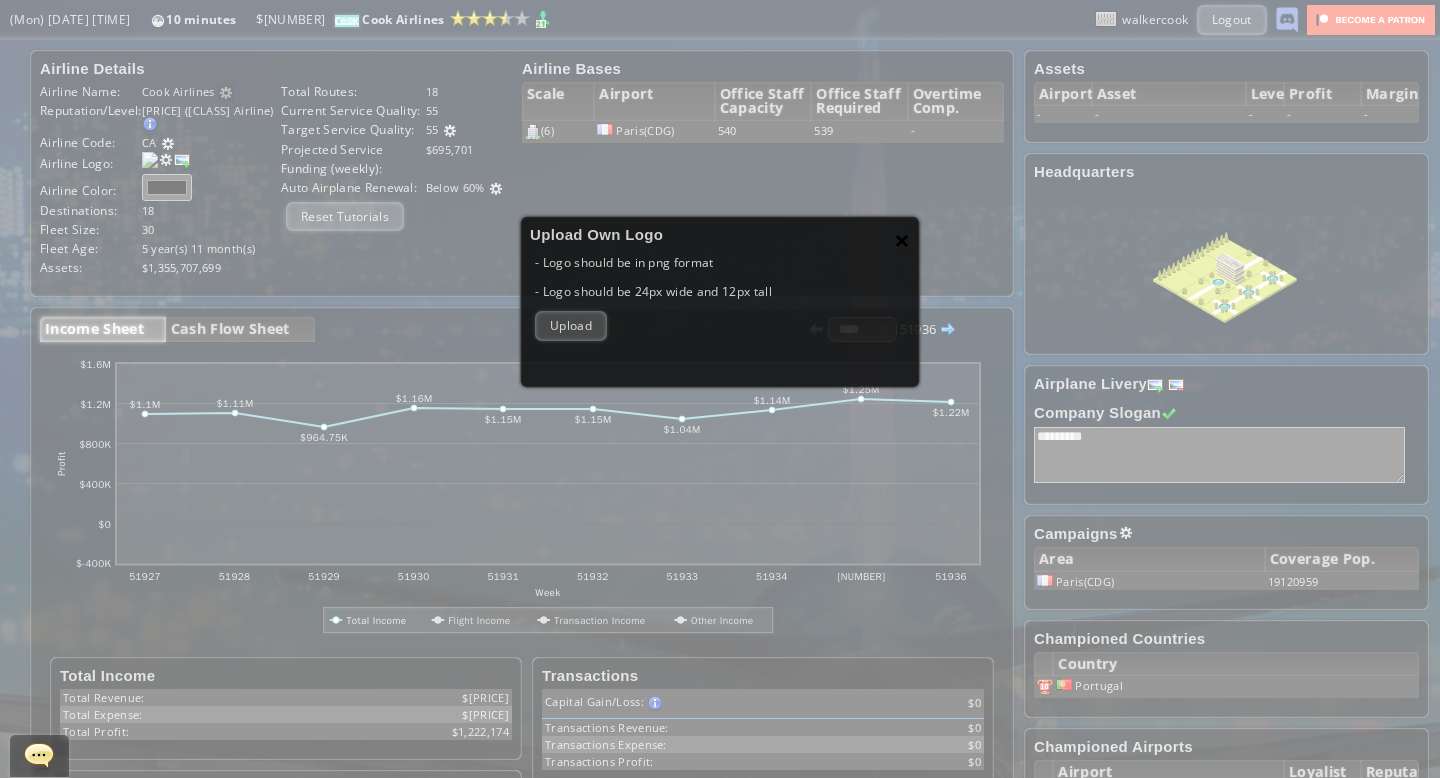 click on "×" at bounding box center [902, 240] 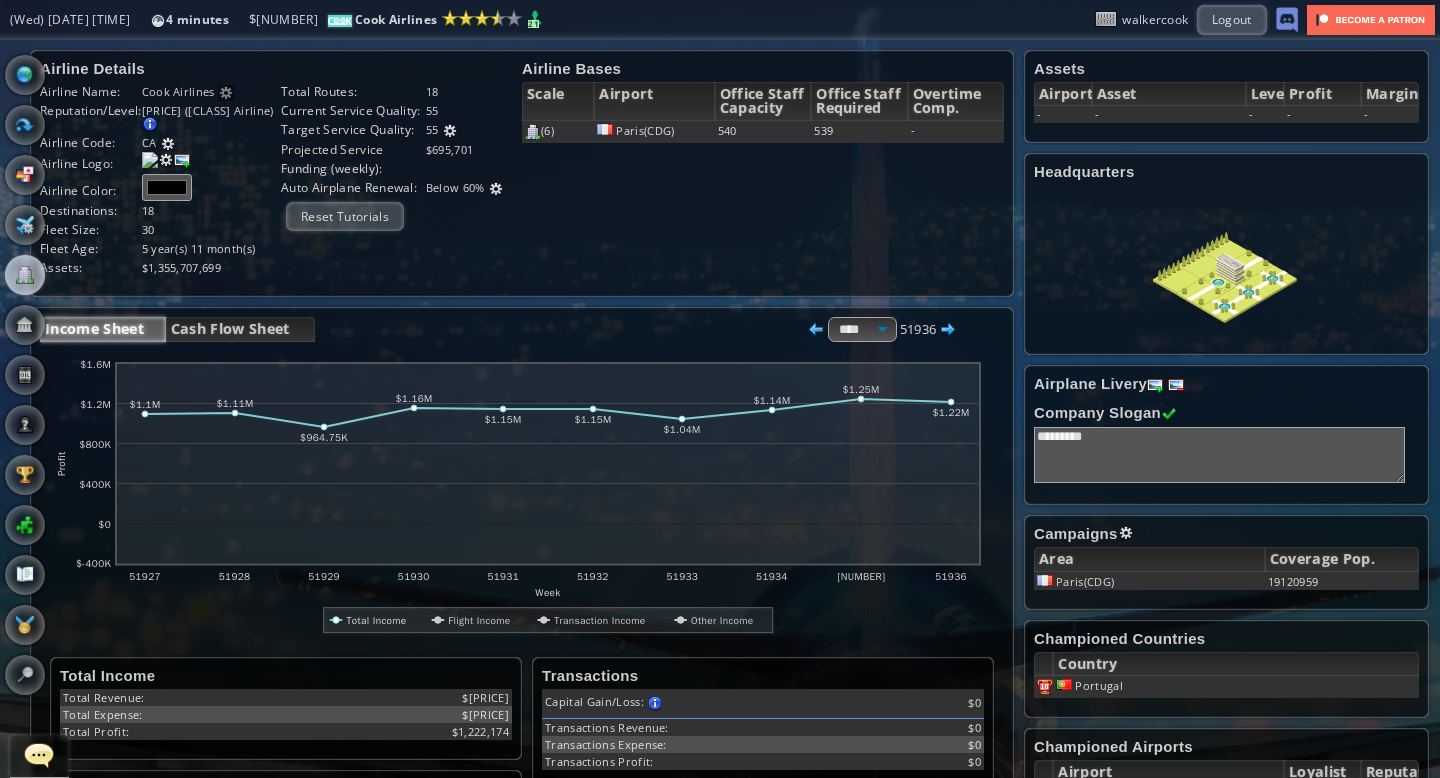 click at bounding box center (168, 144) 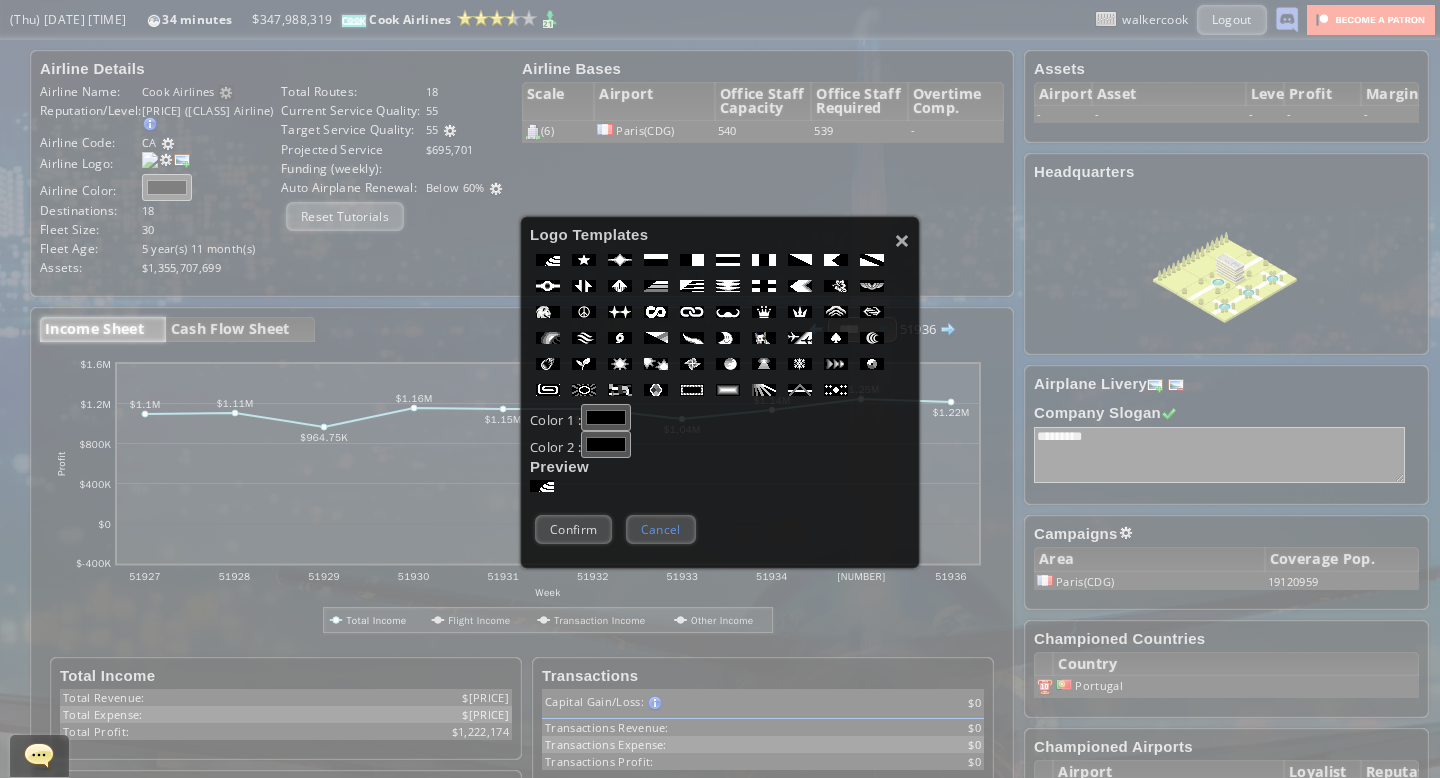 click on "Cancel" at bounding box center [661, 529] 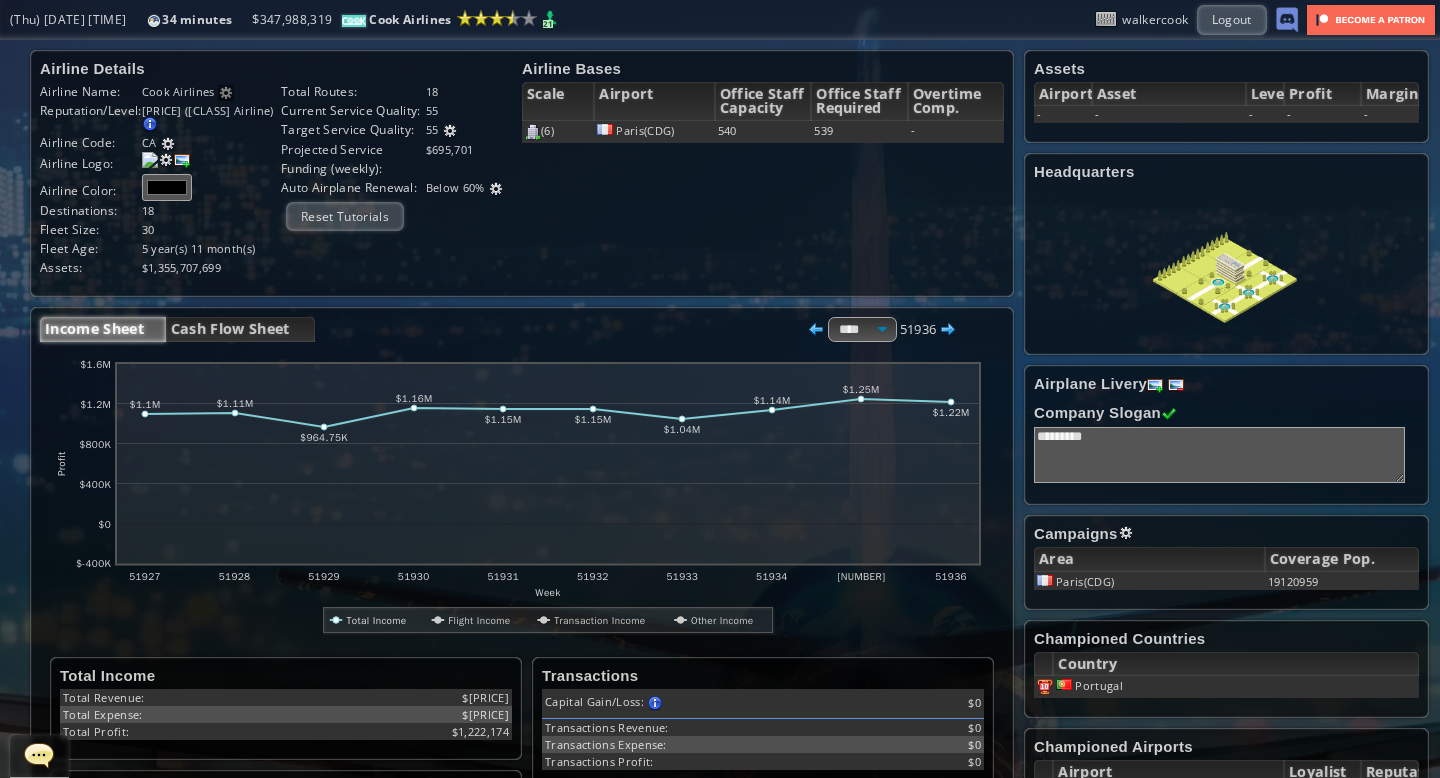 click at bounding box center (168, 144) 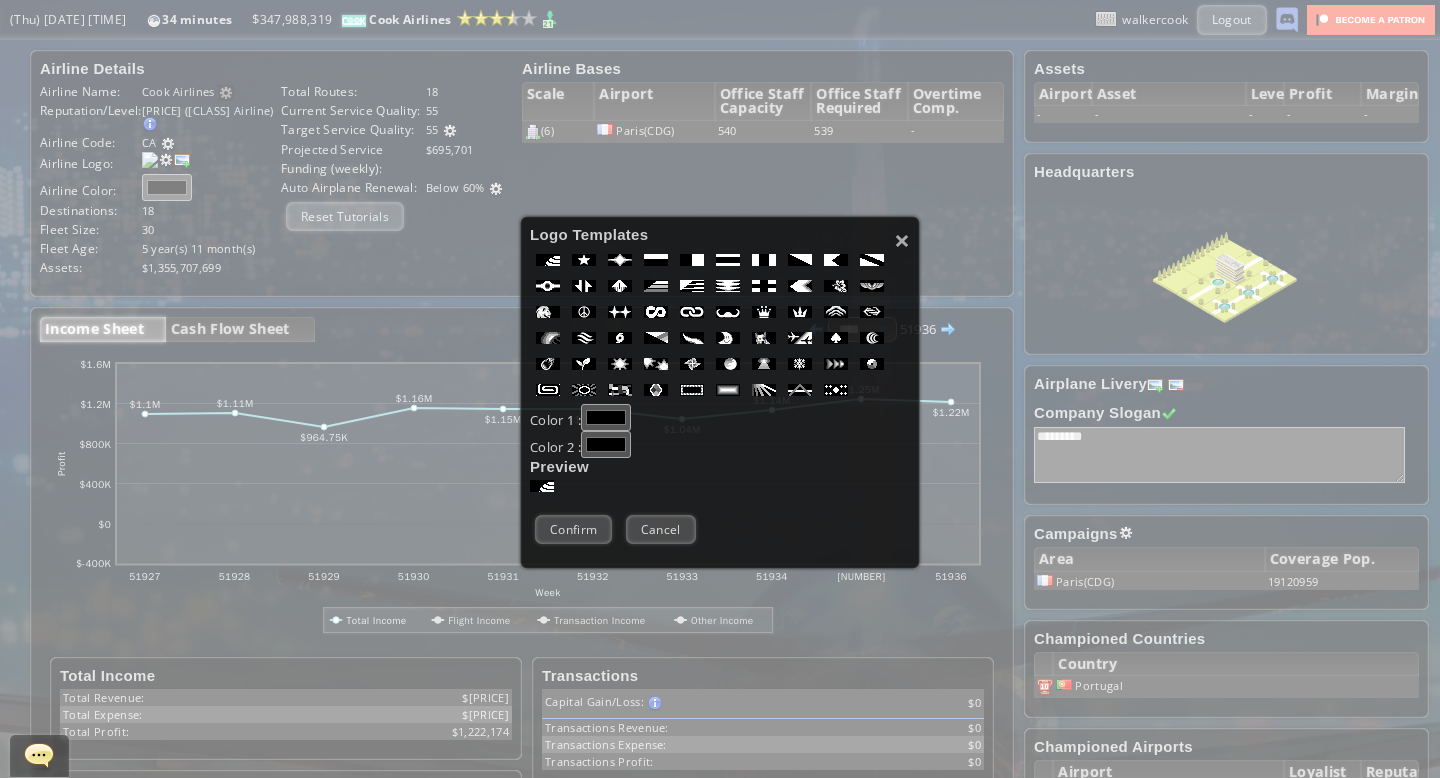 click on "Logo Templates" at bounding box center (720, 234) 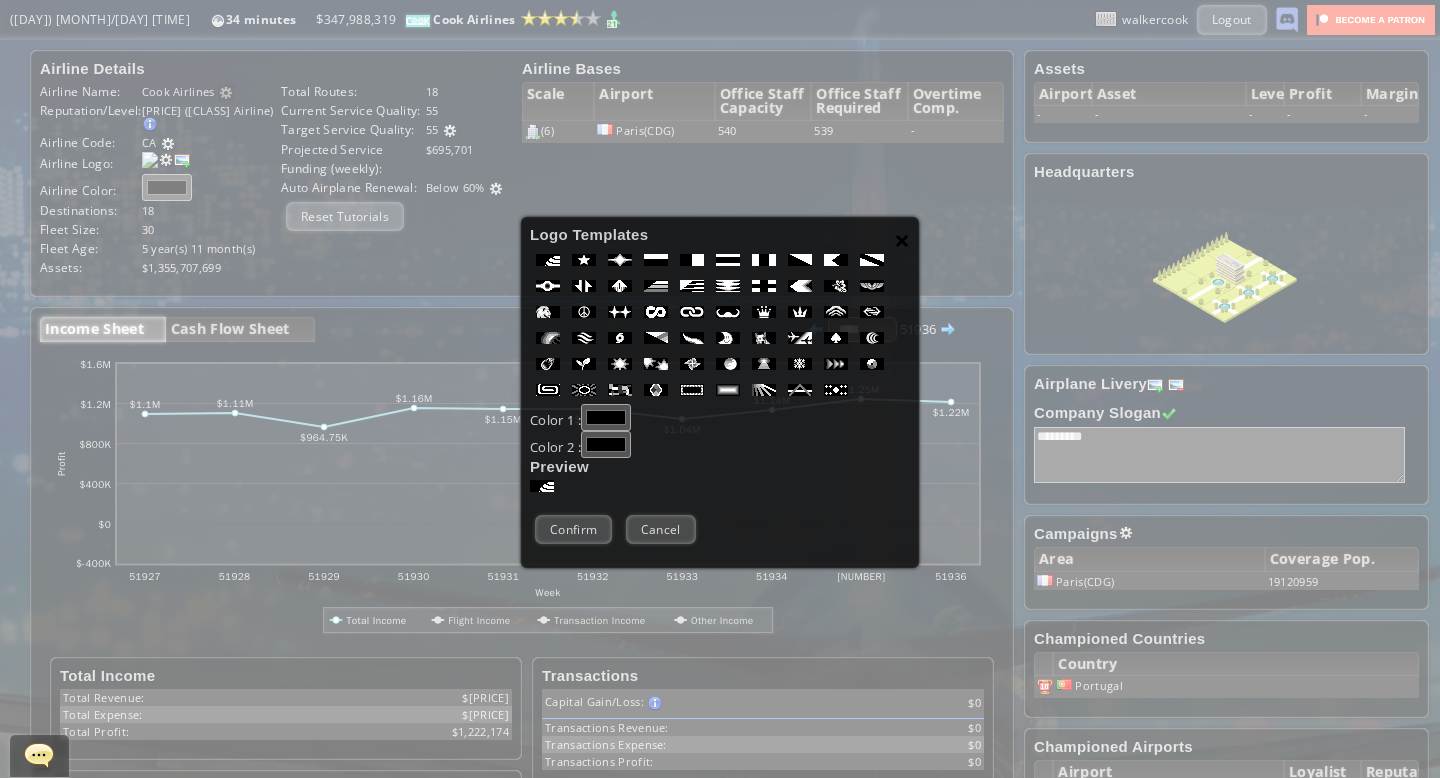 click on "×" at bounding box center [902, 240] 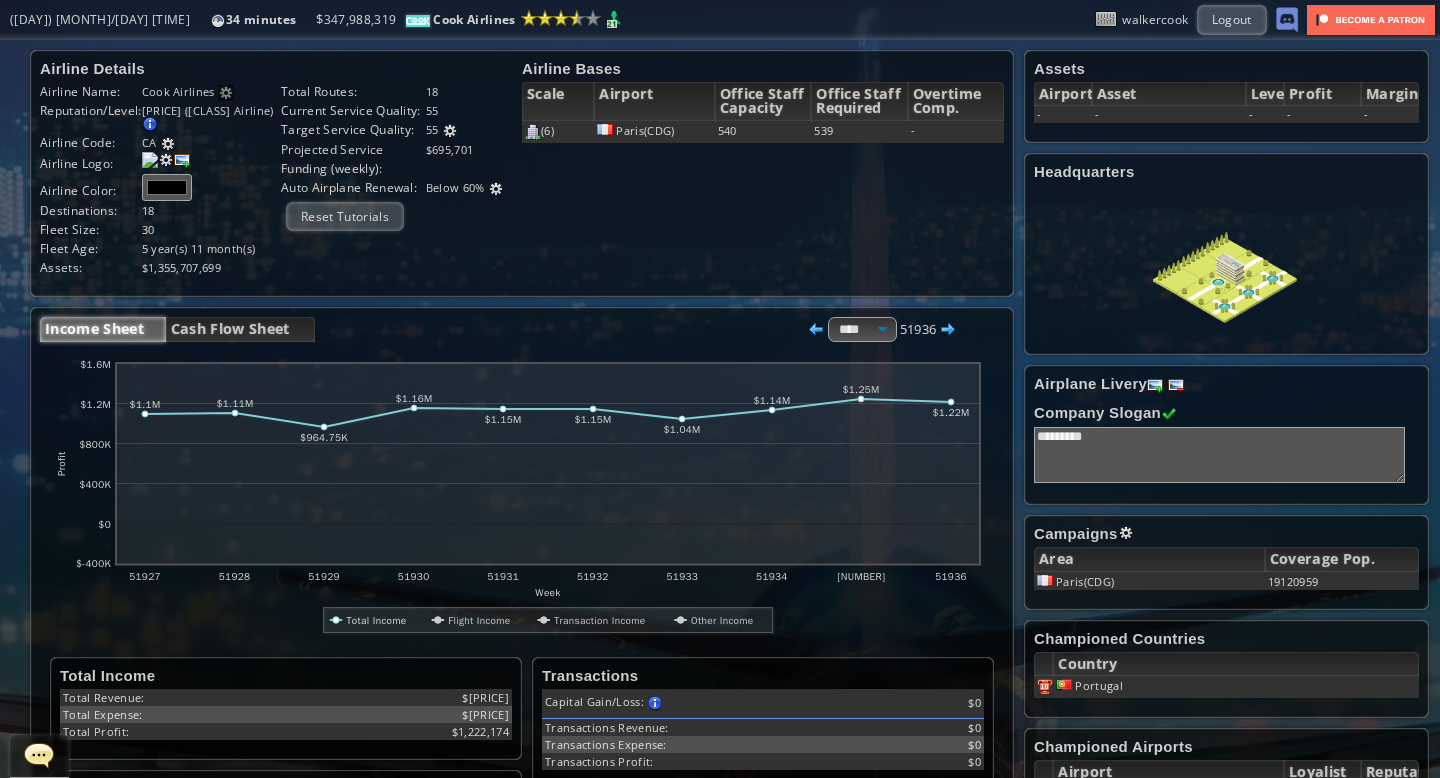 click at bounding box center (0, 0) 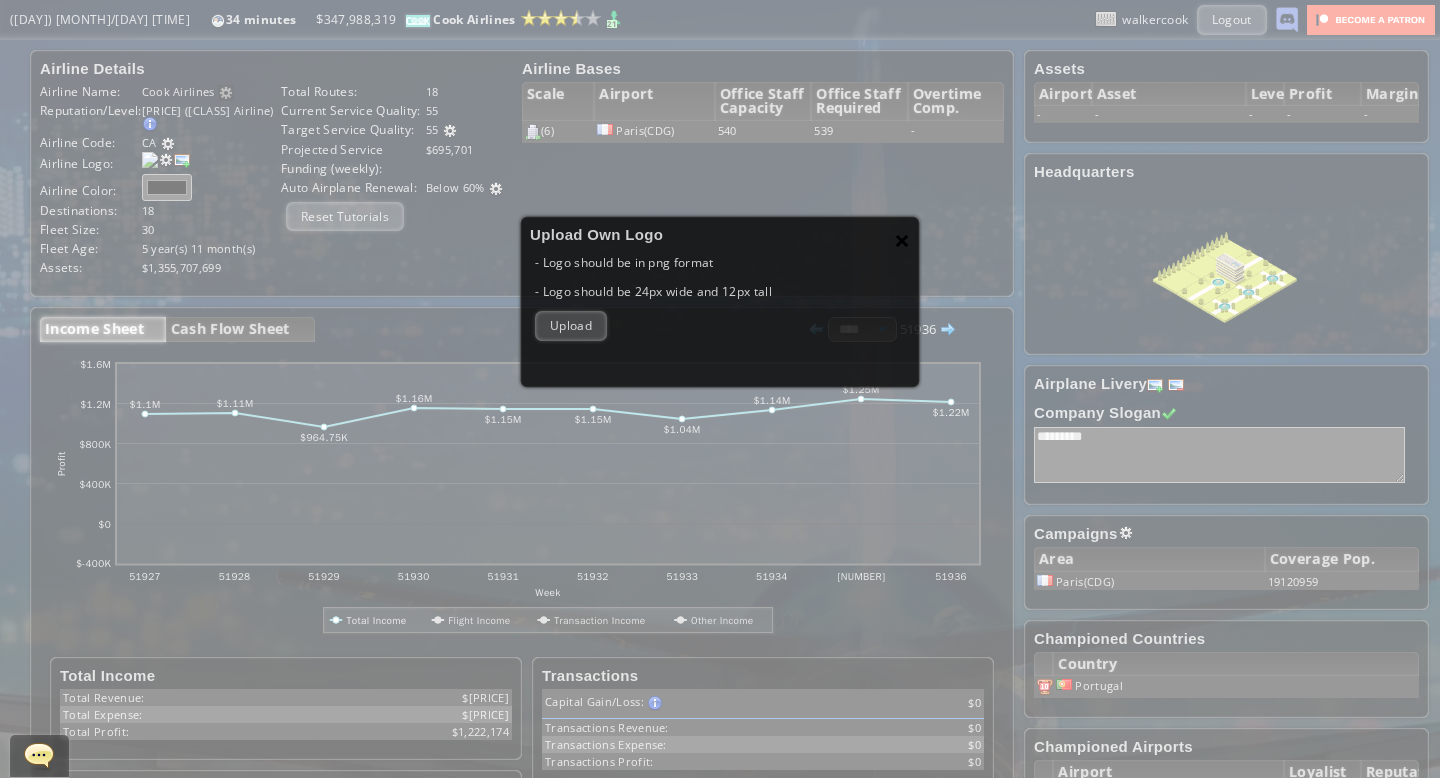 click on "×" at bounding box center [902, 240] 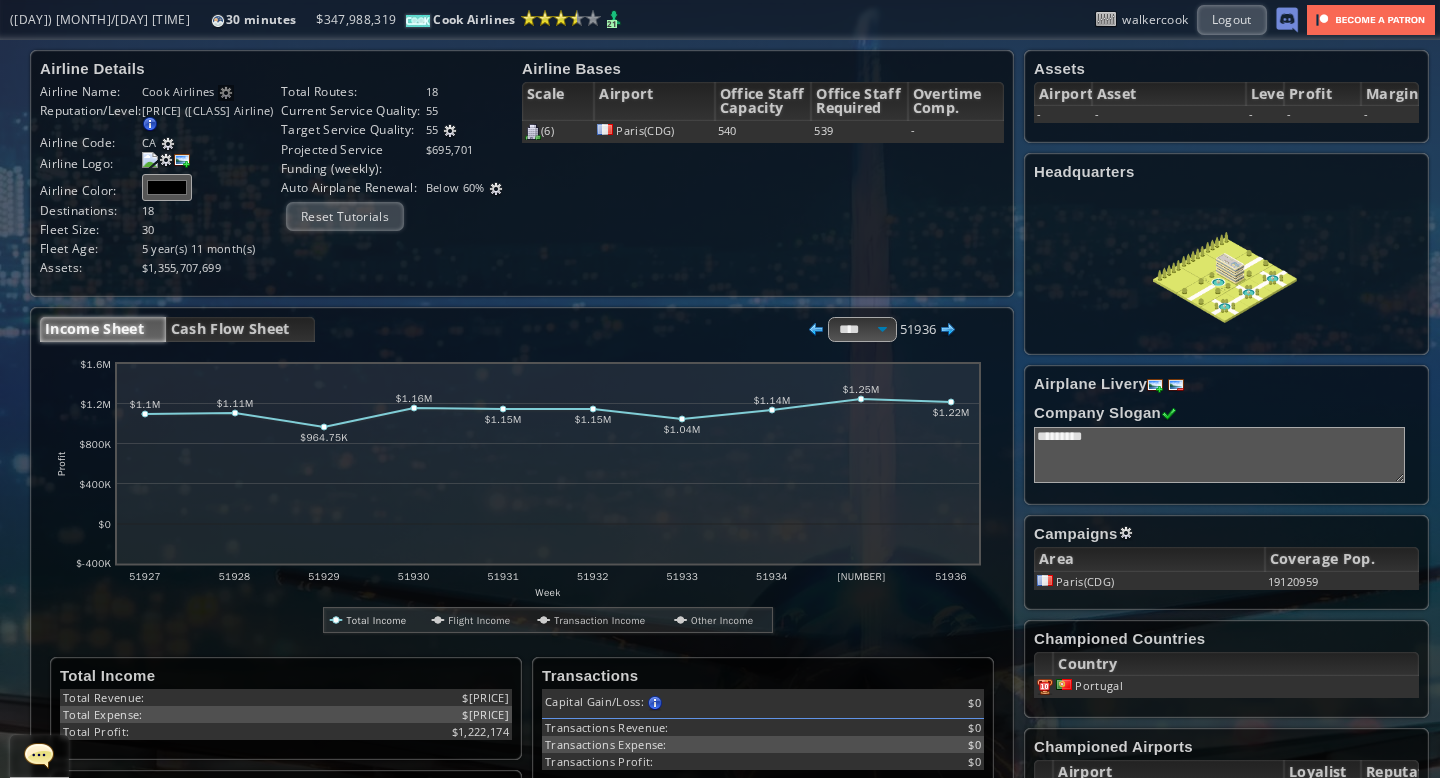 click at bounding box center (0, 0) 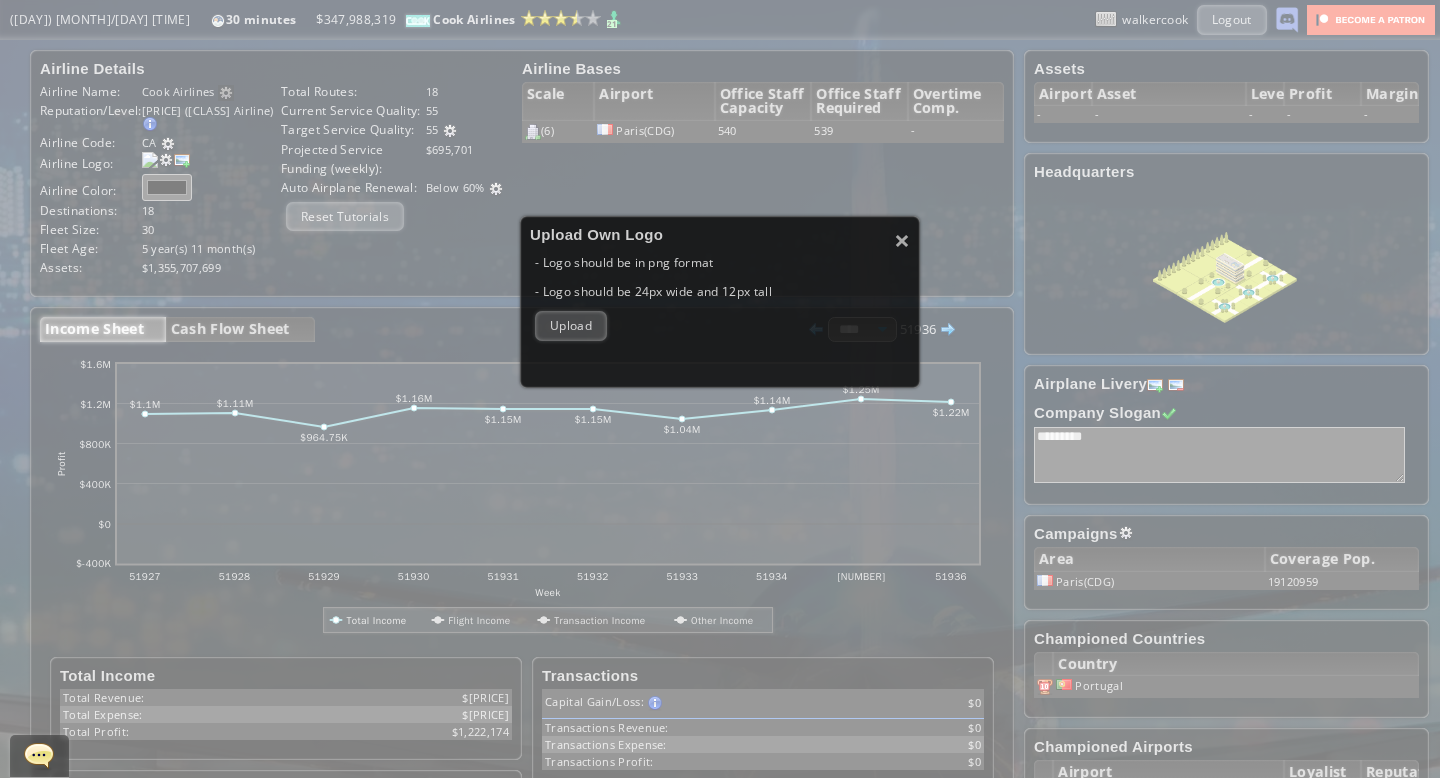 click at bounding box center (572, 326) 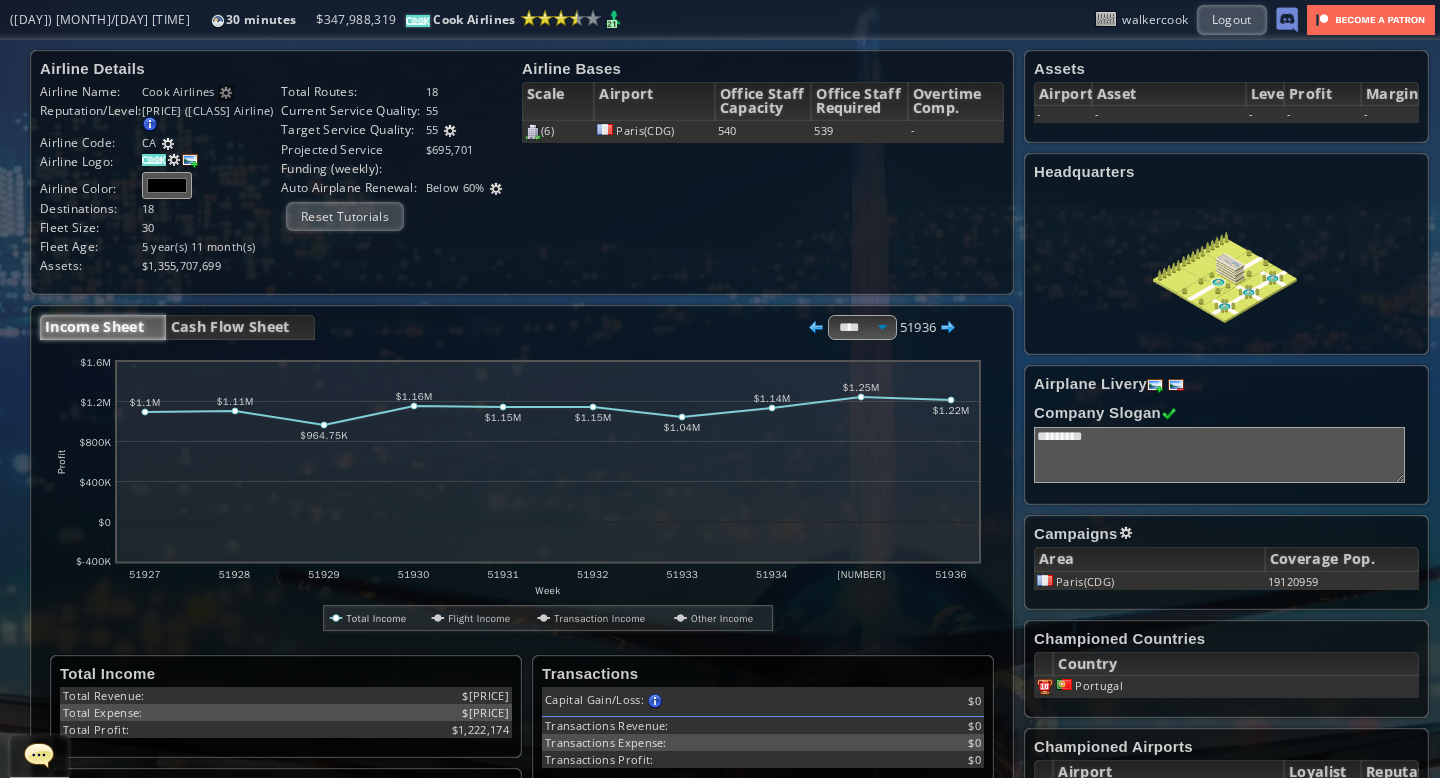 click at bounding box center (168, 144) 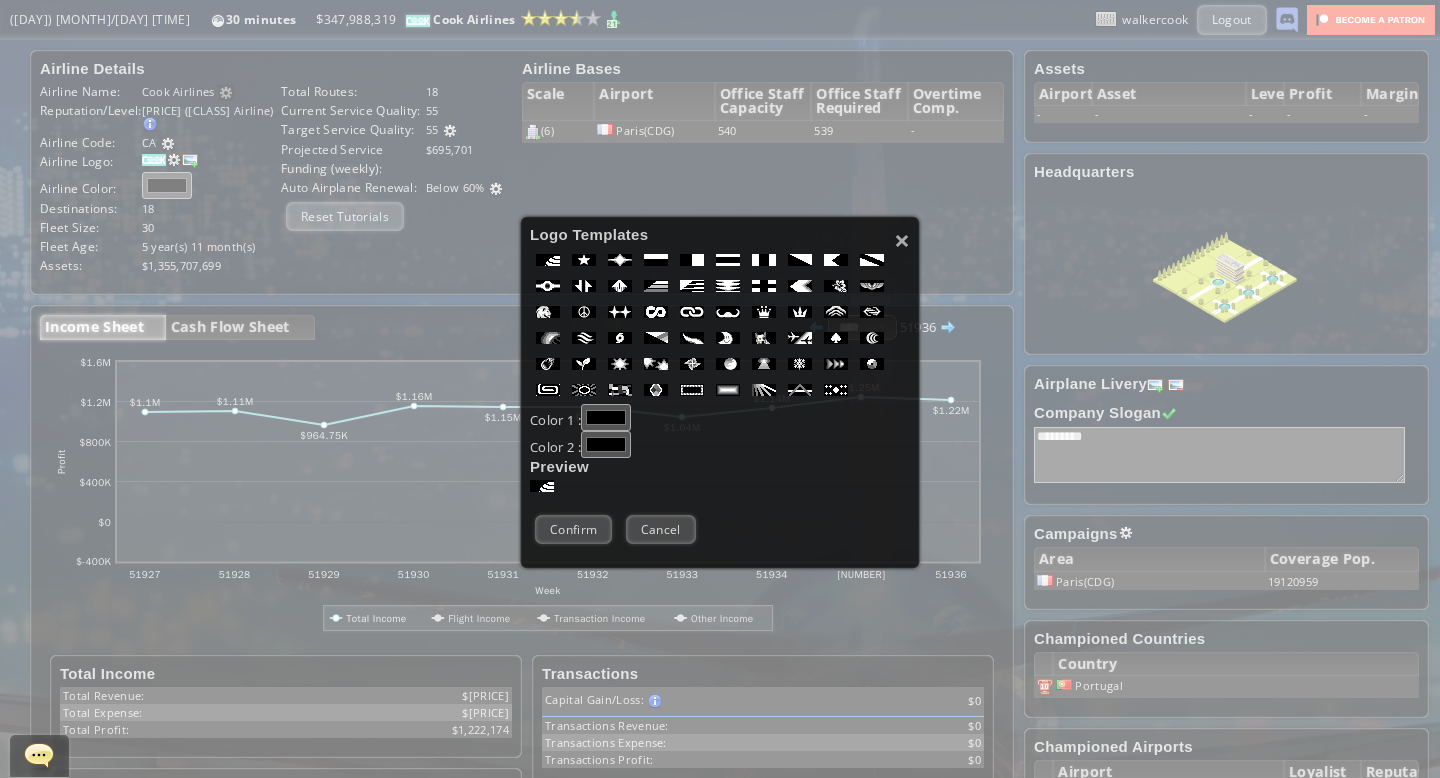 click on "*******" at bounding box center (606, 417) 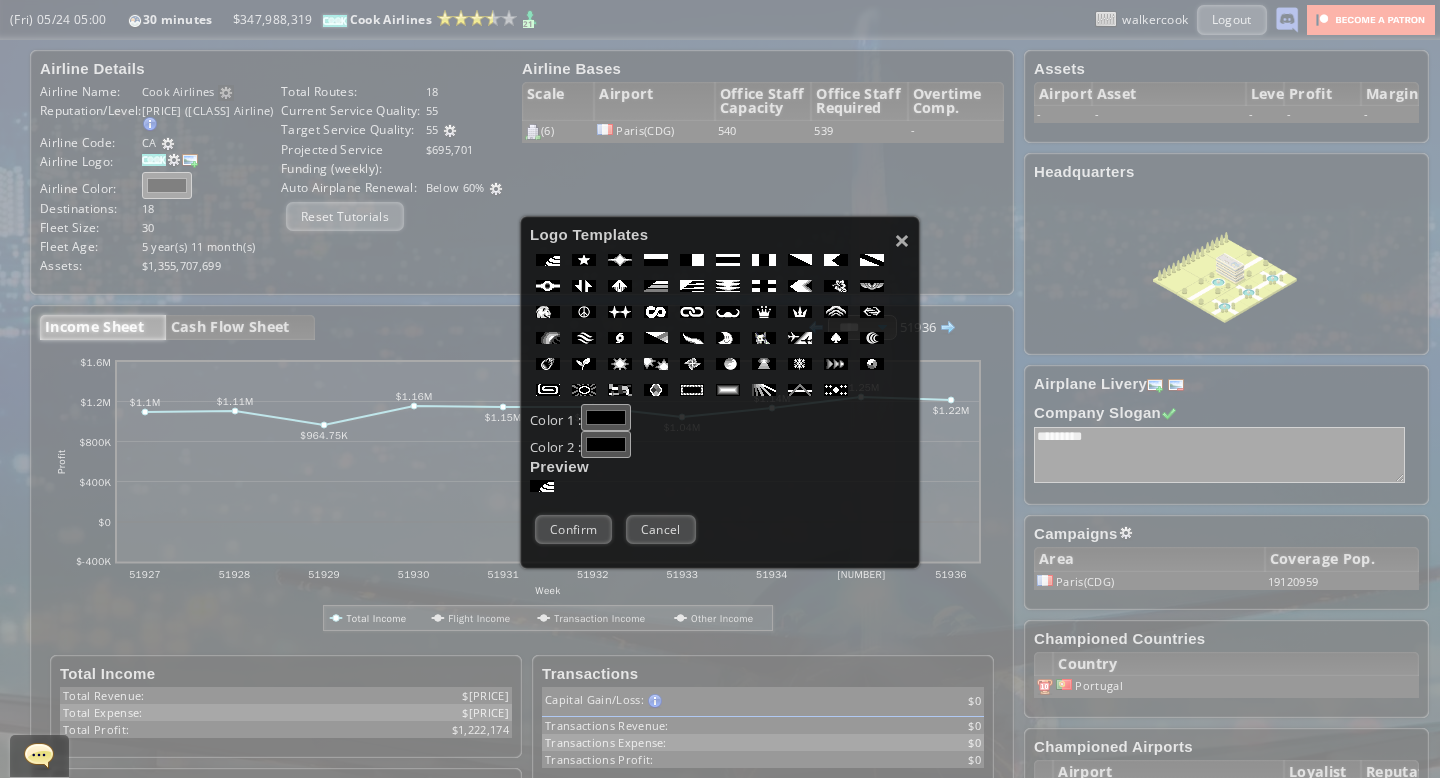 click on "*******" at bounding box center [606, 417] 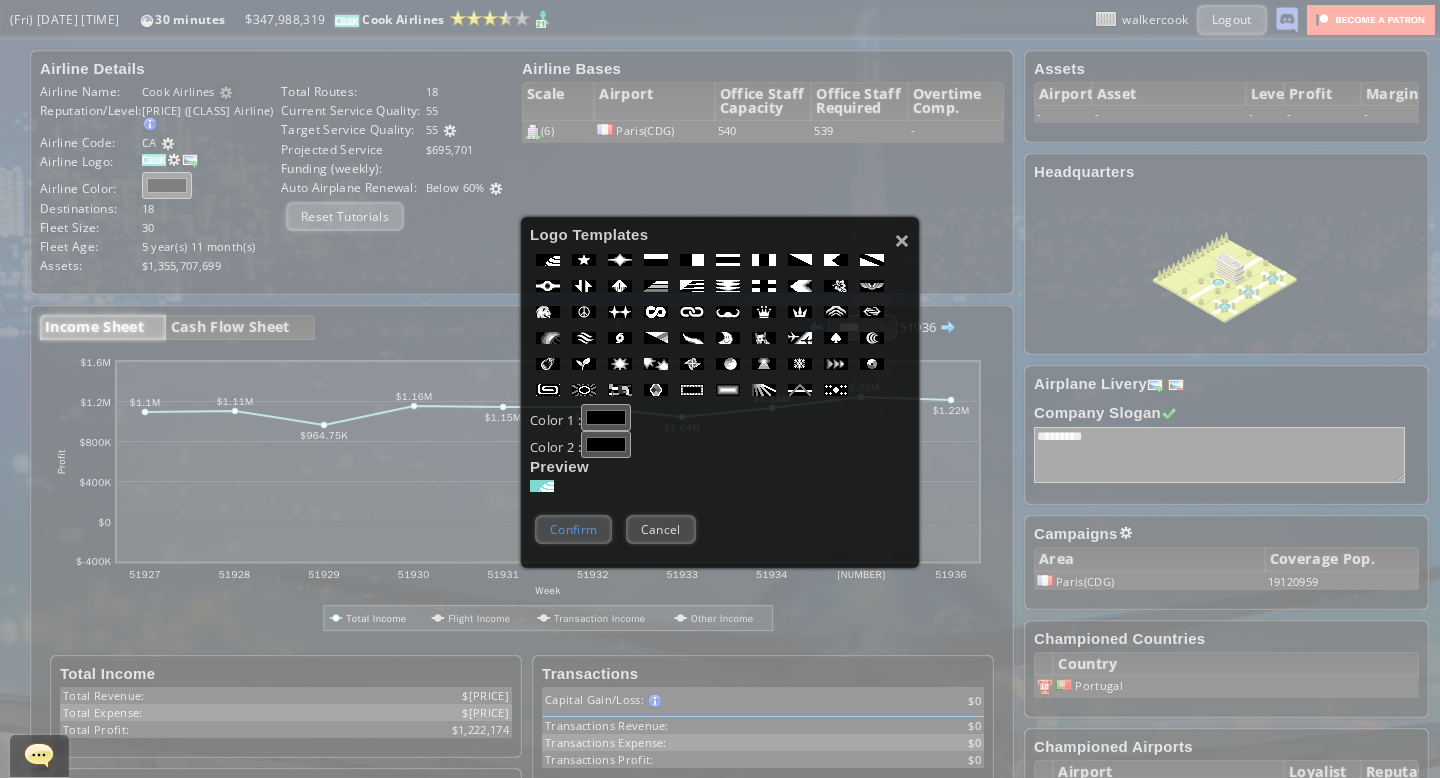 click on "Confirm" at bounding box center (573, 529) 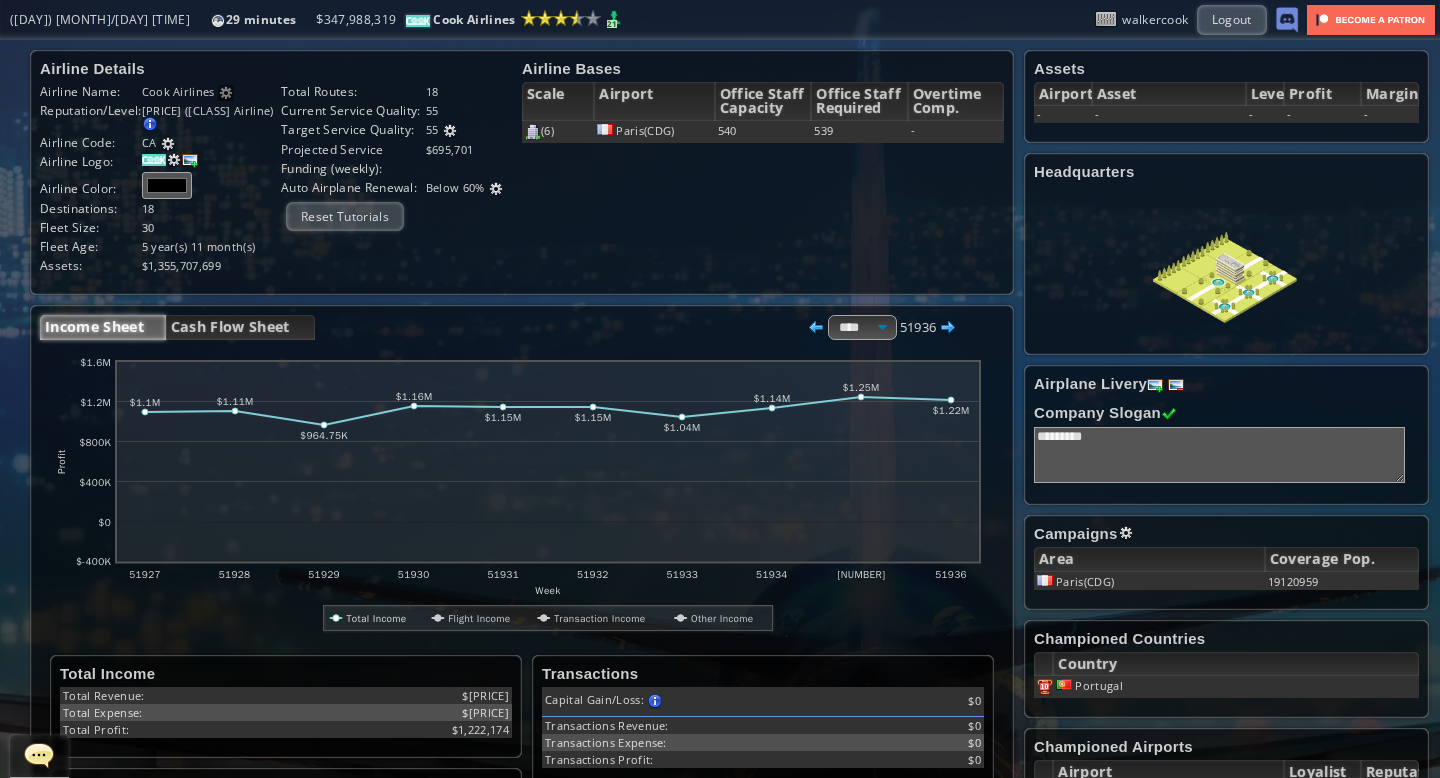 click at bounding box center [154, 160] 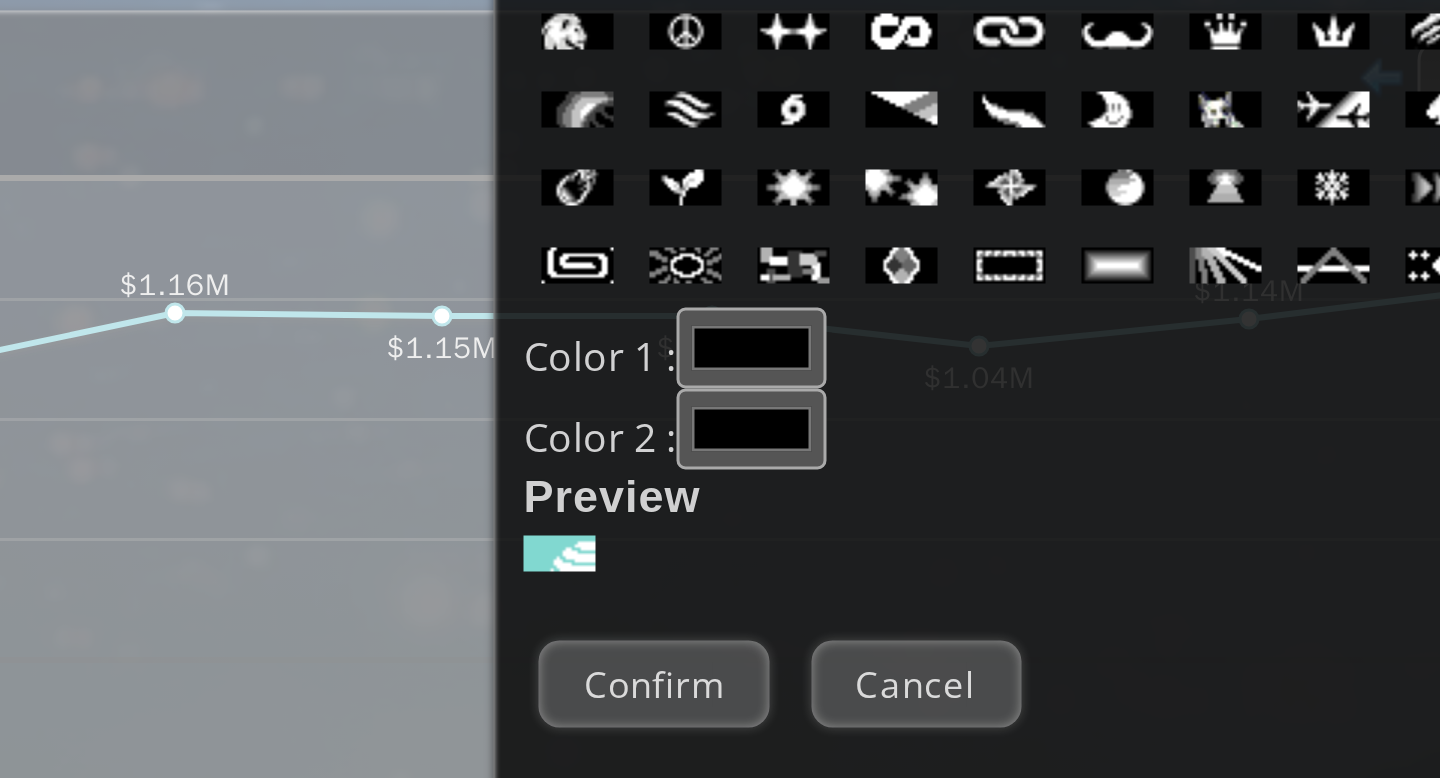 scroll, scrollTop: 1, scrollLeft: 0, axis: vertical 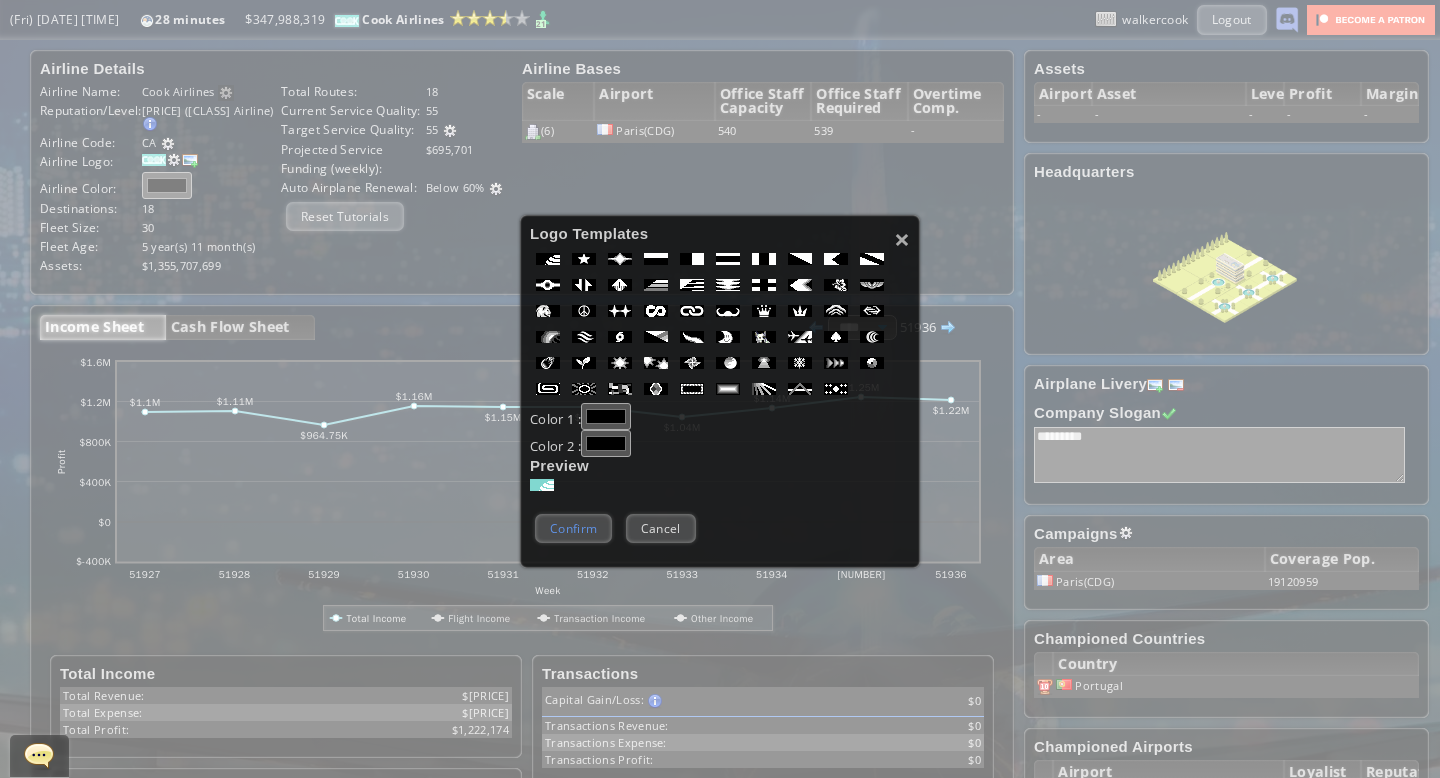 click on "Confirm" at bounding box center [573, 528] 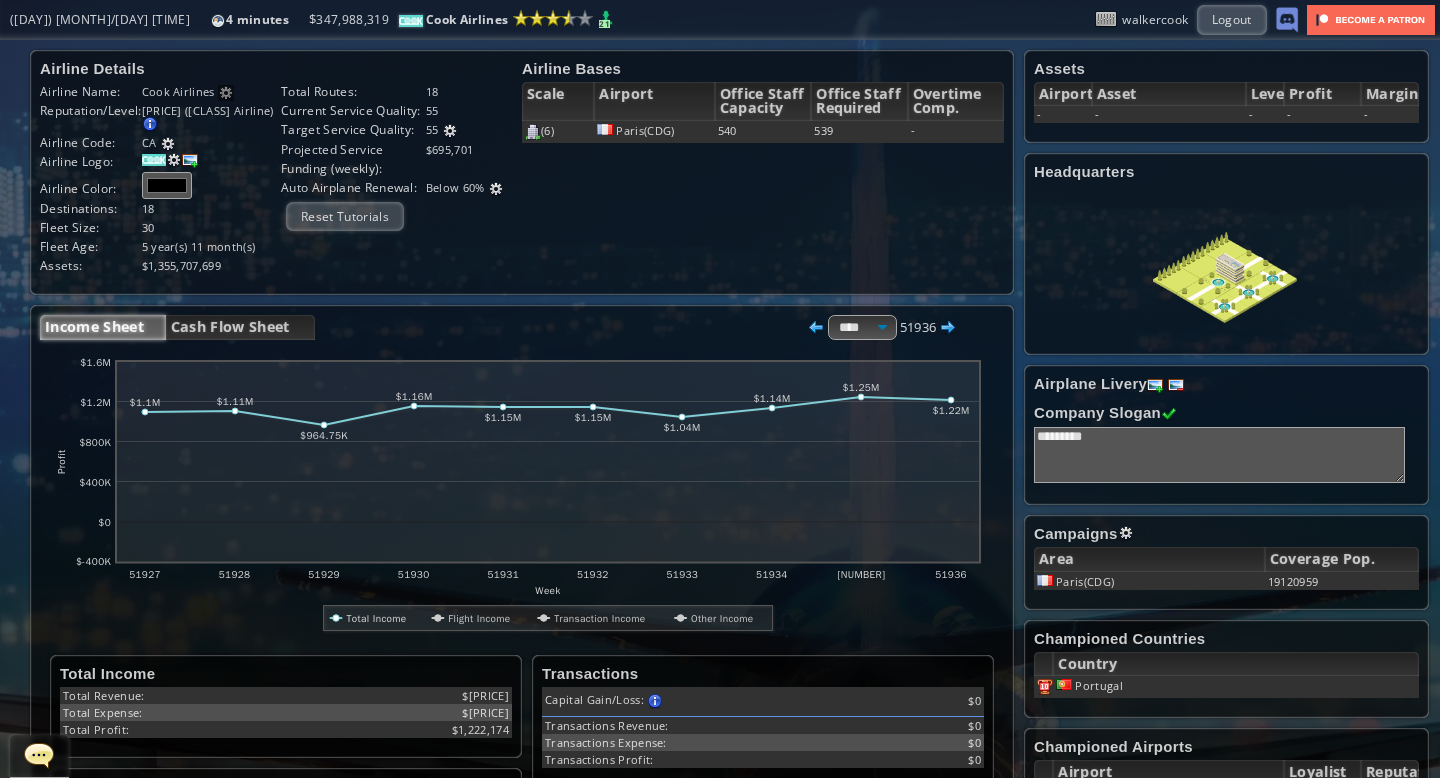 click at bounding box center (188, 91) 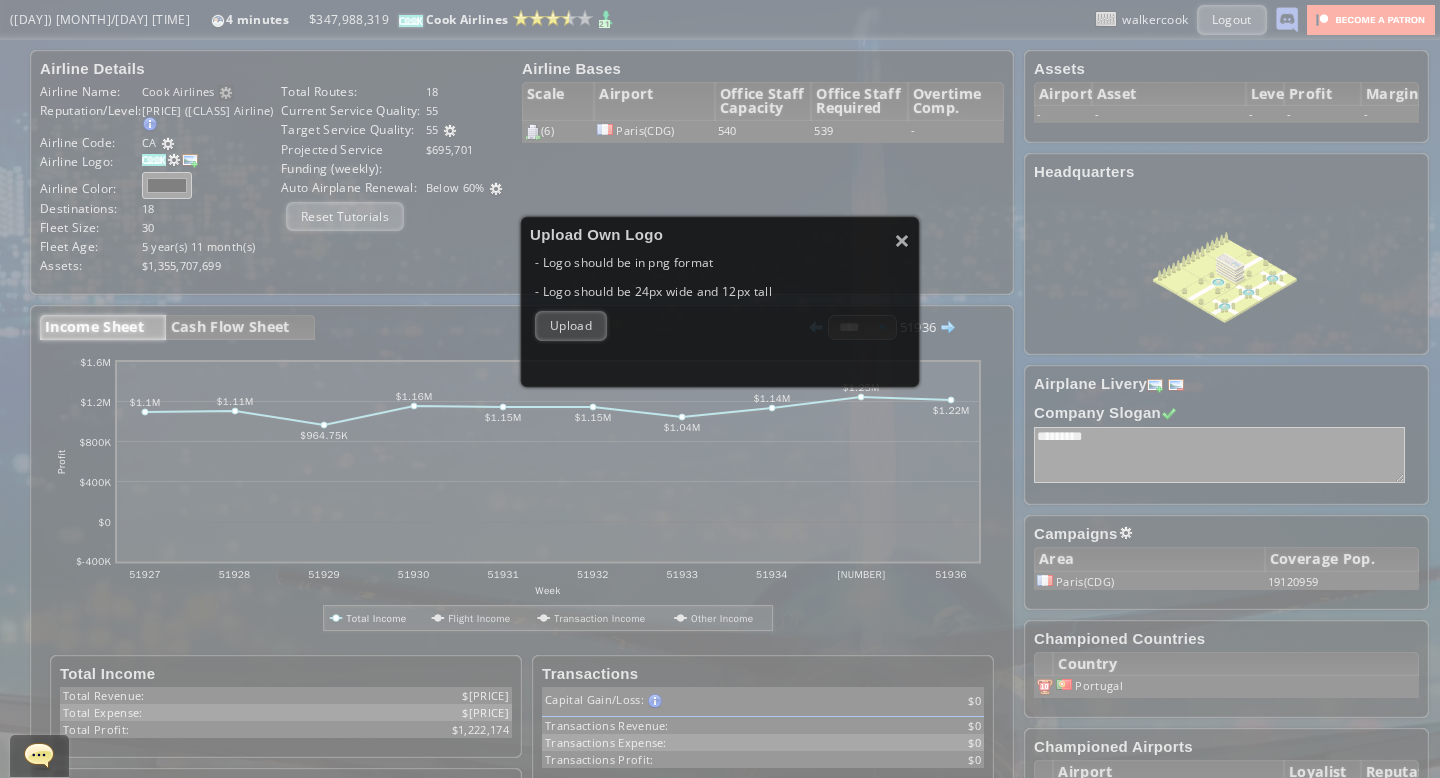 click at bounding box center [572, 326] 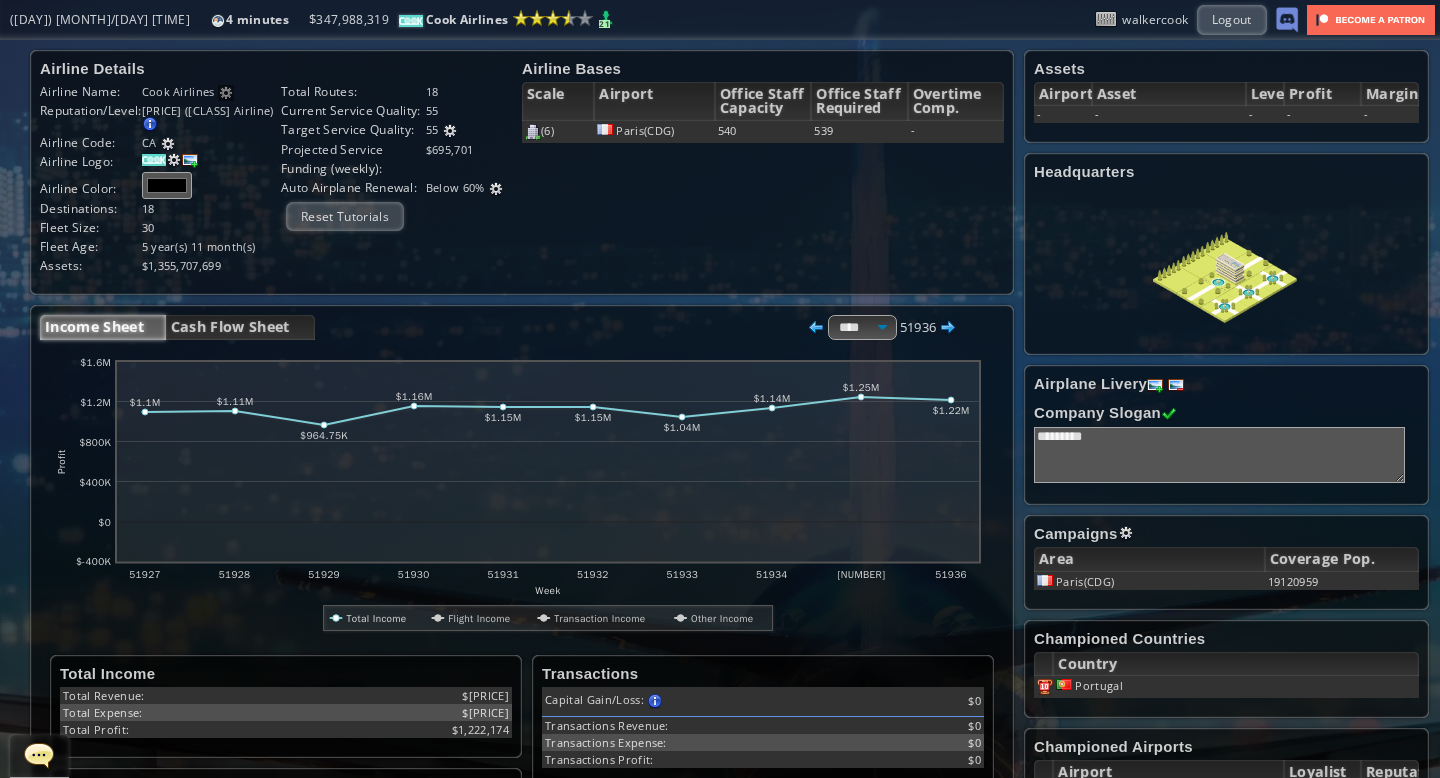 click at bounding box center (168, 144) 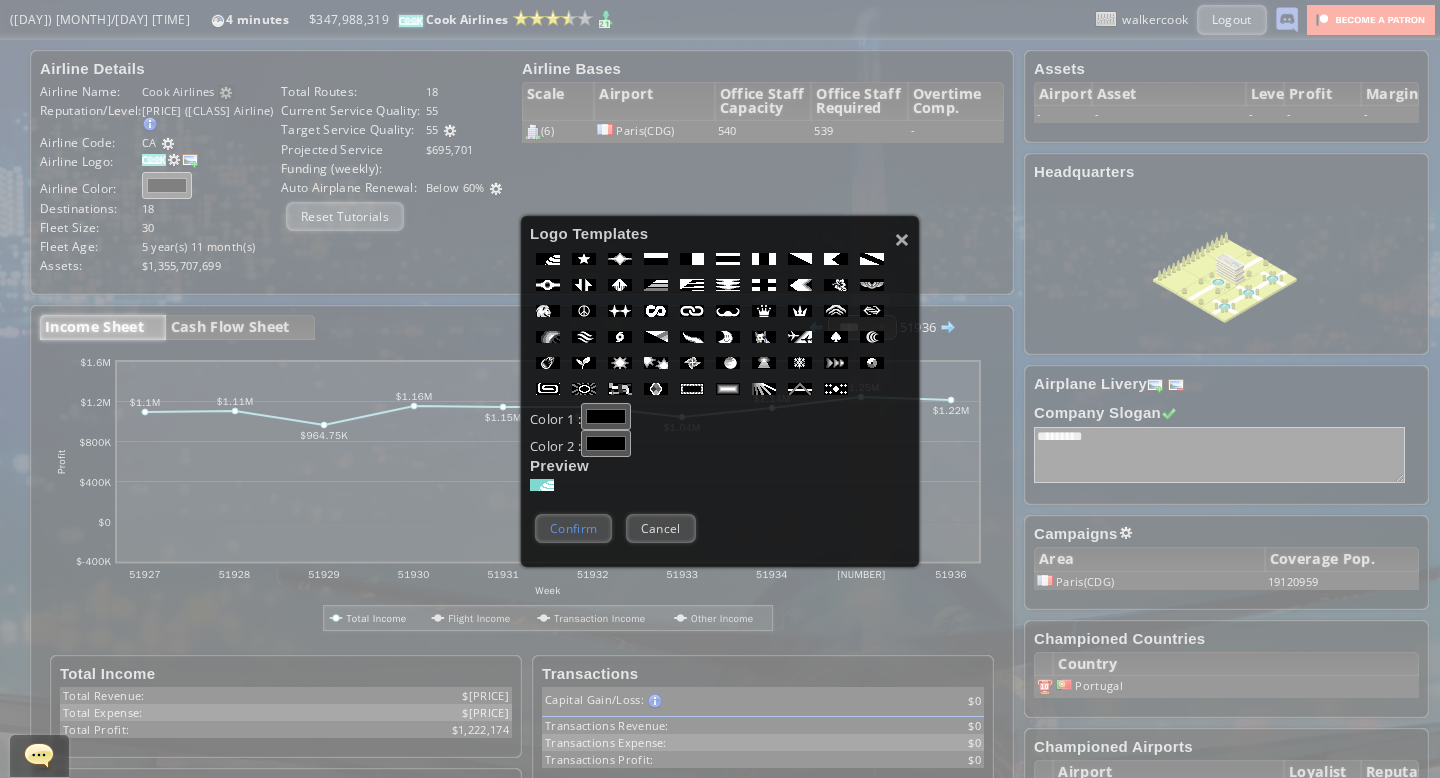click on "Confirm" at bounding box center [573, 528] 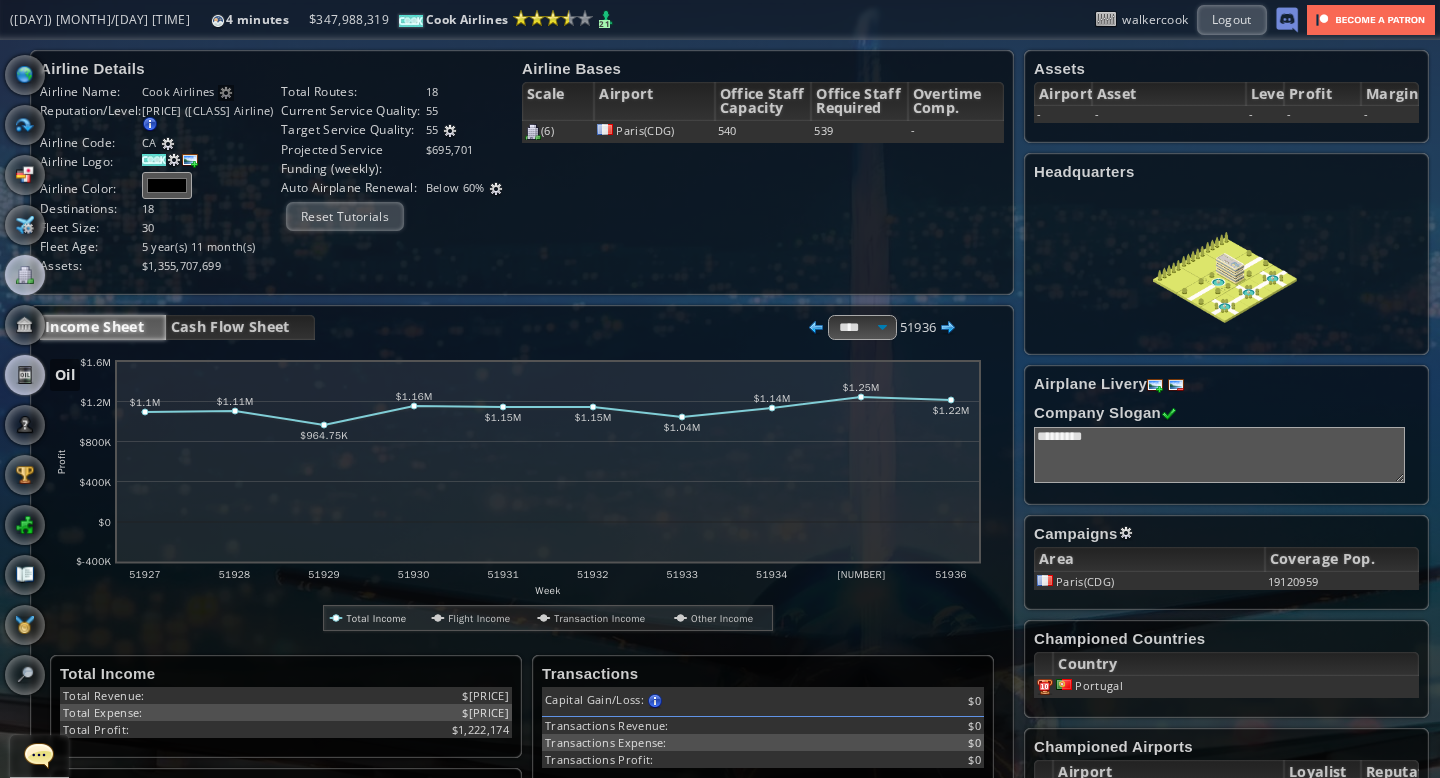 click at bounding box center (25, 375) 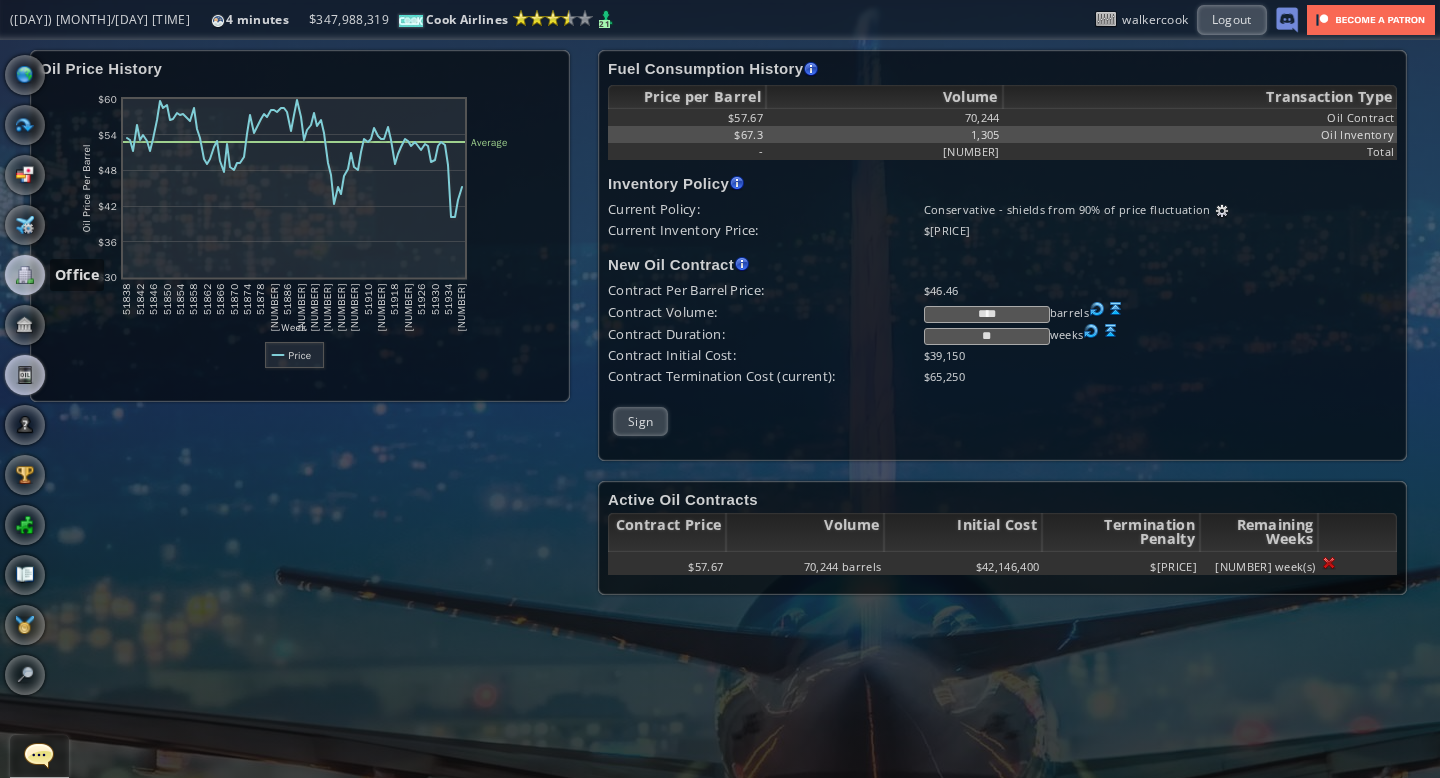 click at bounding box center [25, 275] 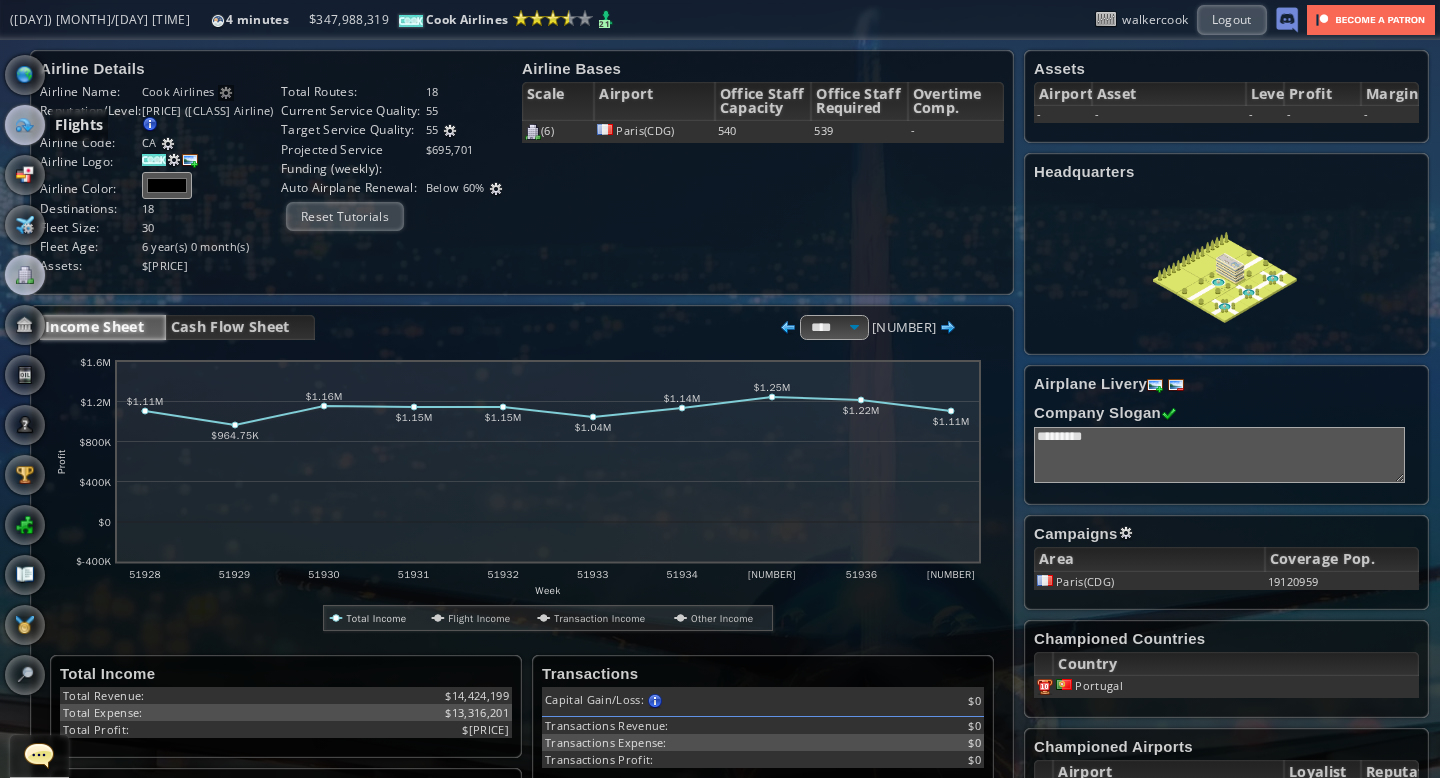 click at bounding box center (25, 125) 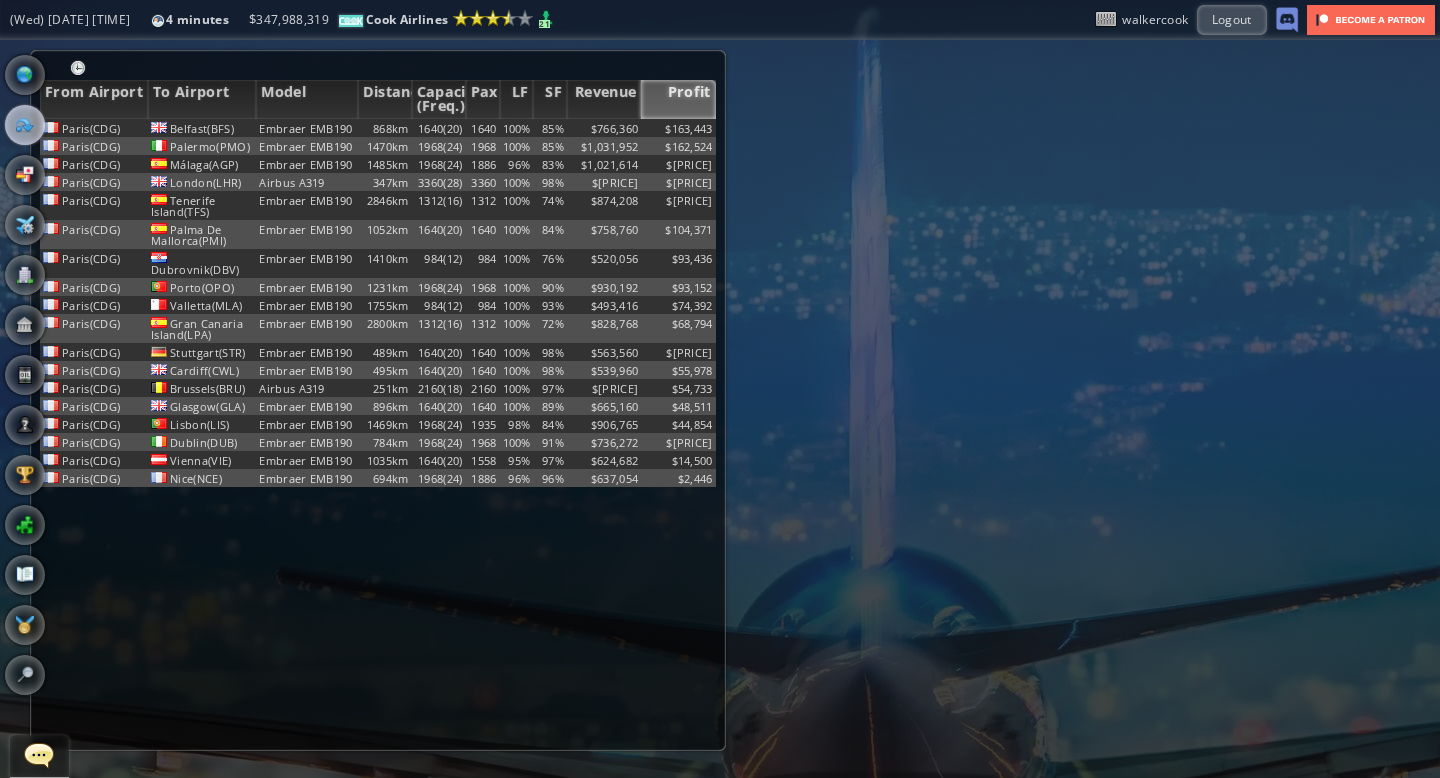 click on "Profit" at bounding box center (678, 99) 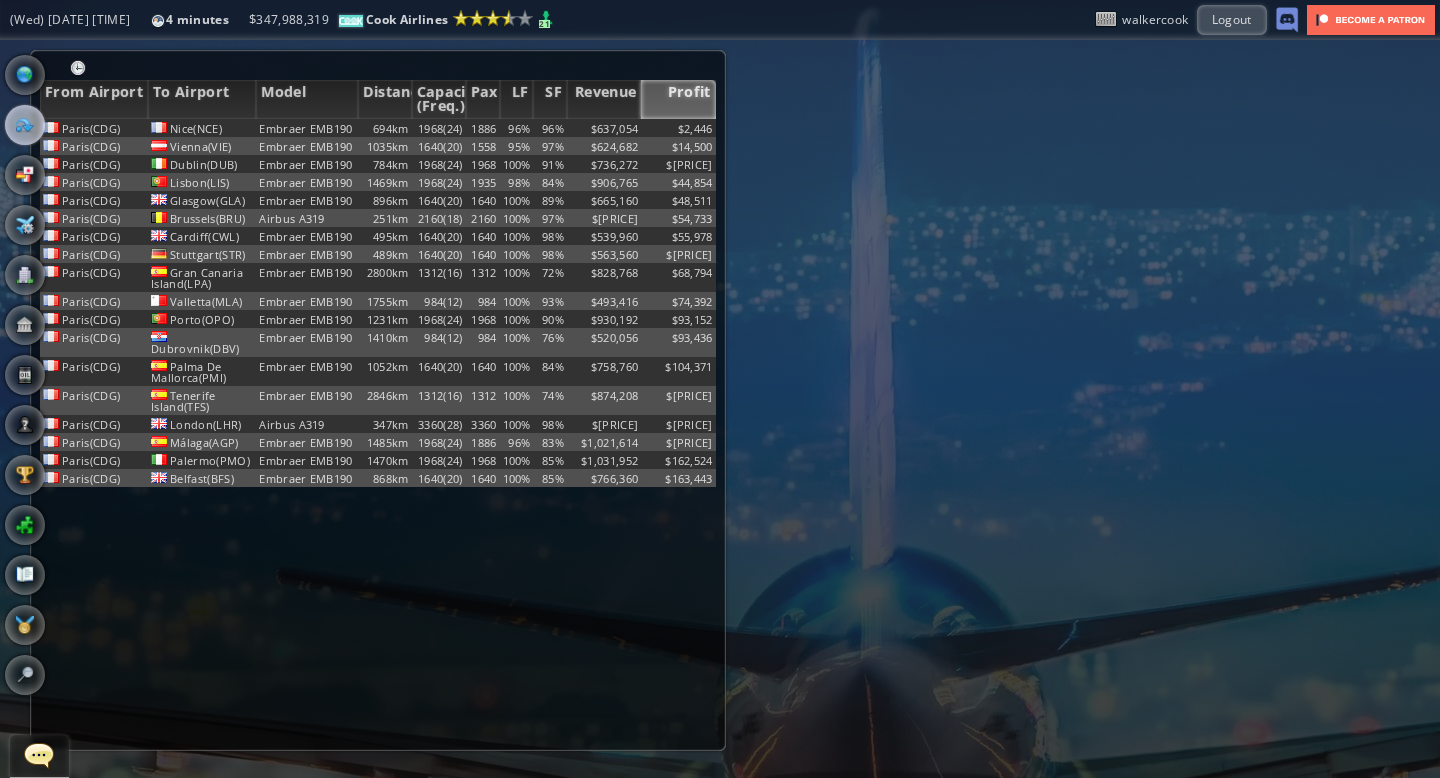 click on "Profit" at bounding box center (678, 99) 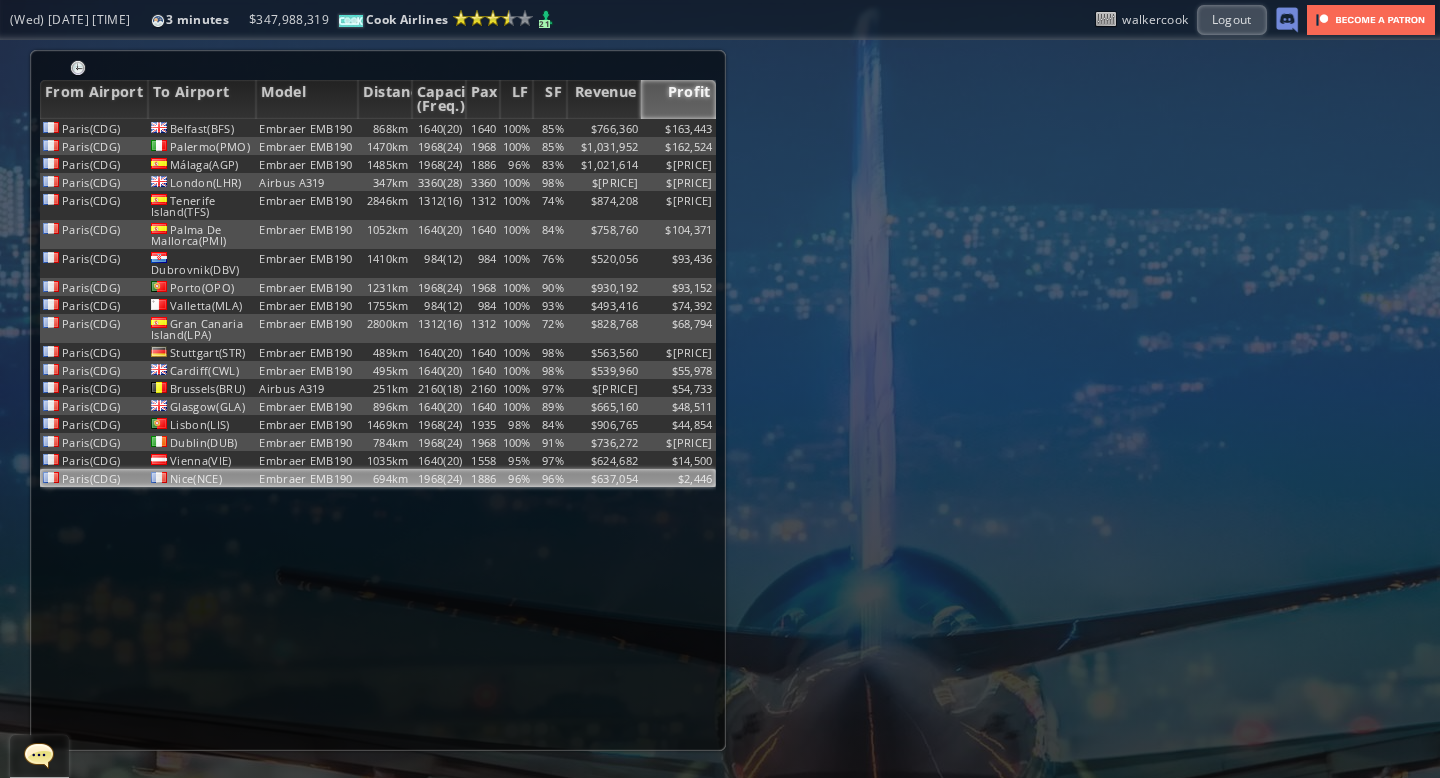 click on "96%" at bounding box center [517, 128] 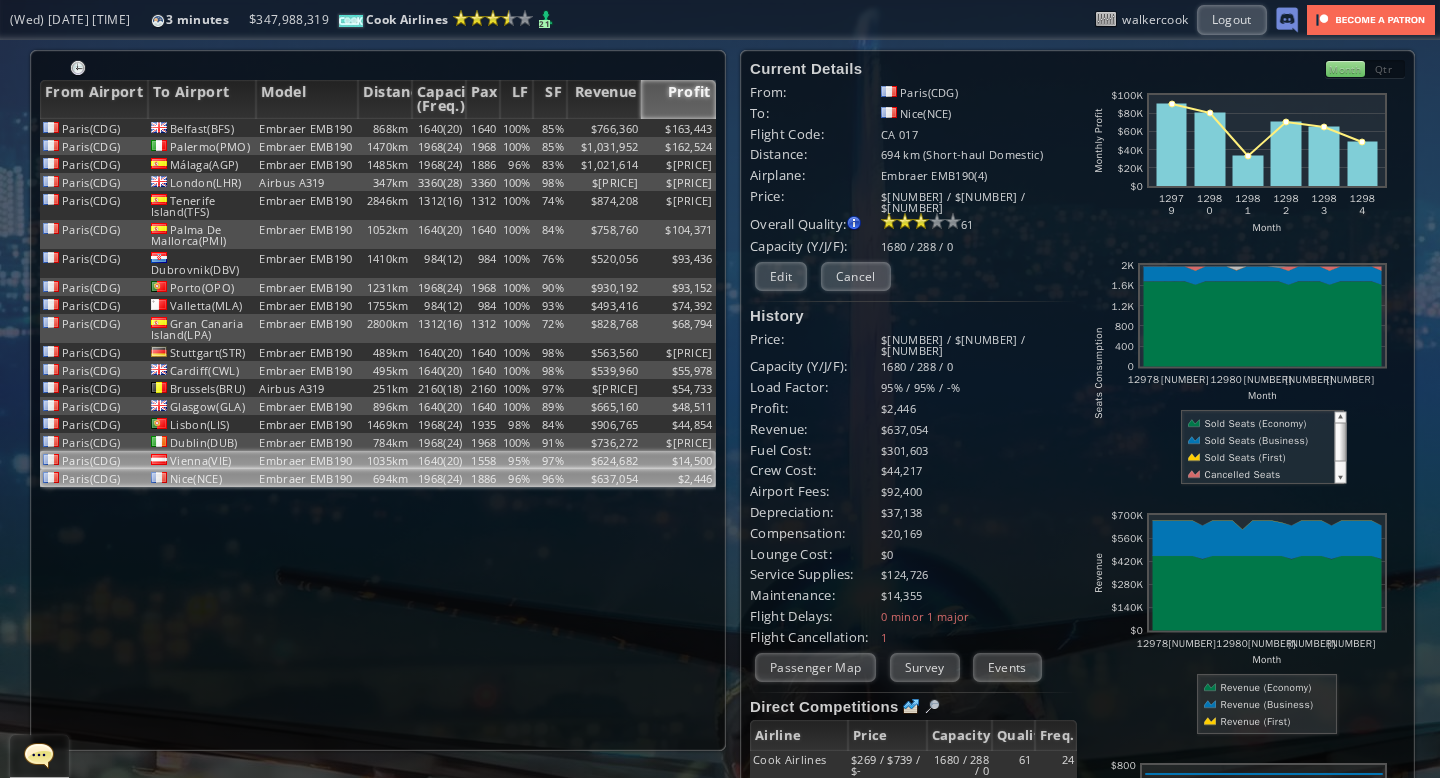 click on "95%" at bounding box center [517, 128] 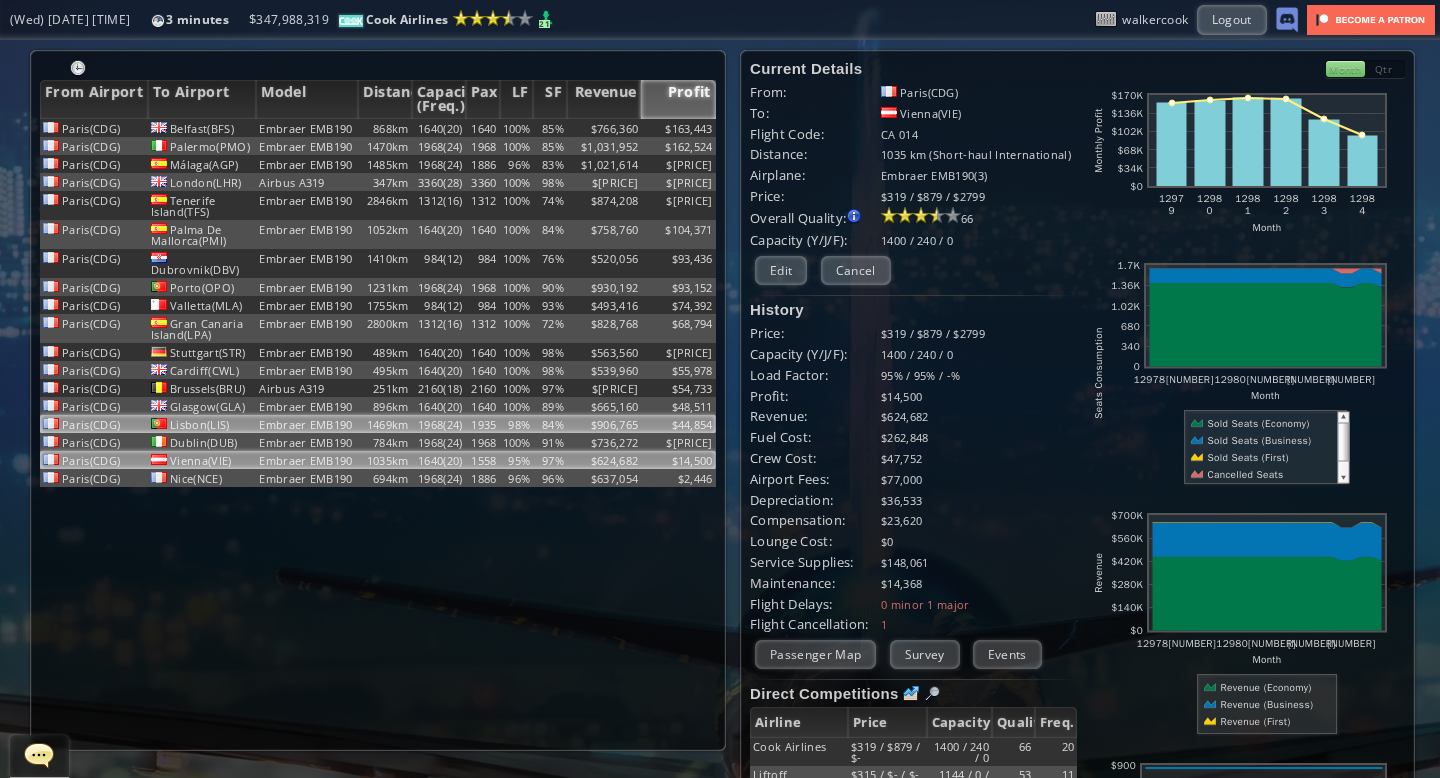 click on "98%" at bounding box center [517, 128] 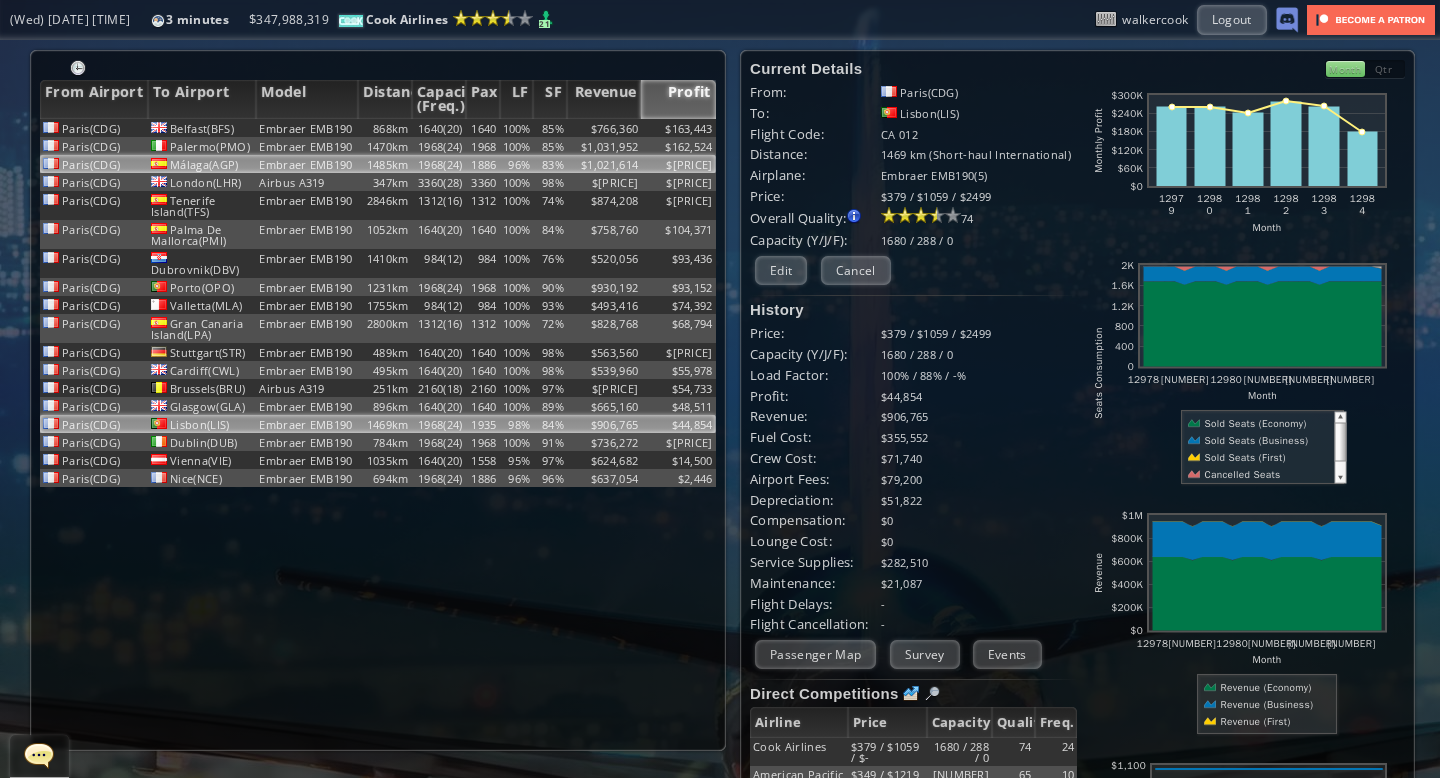 click on "96%" at bounding box center [517, 128] 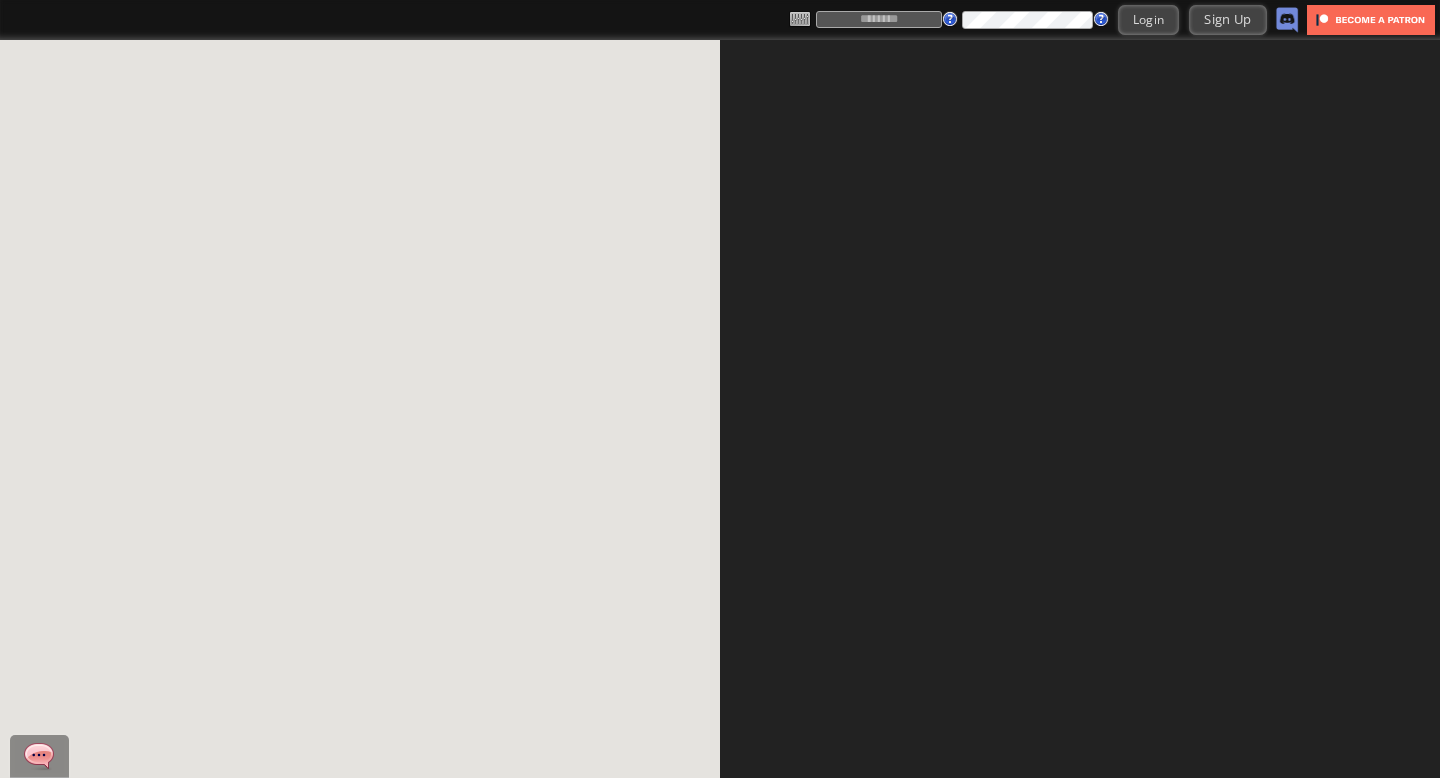 scroll, scrollTop: 0, scrollLeft: 0, axis: both 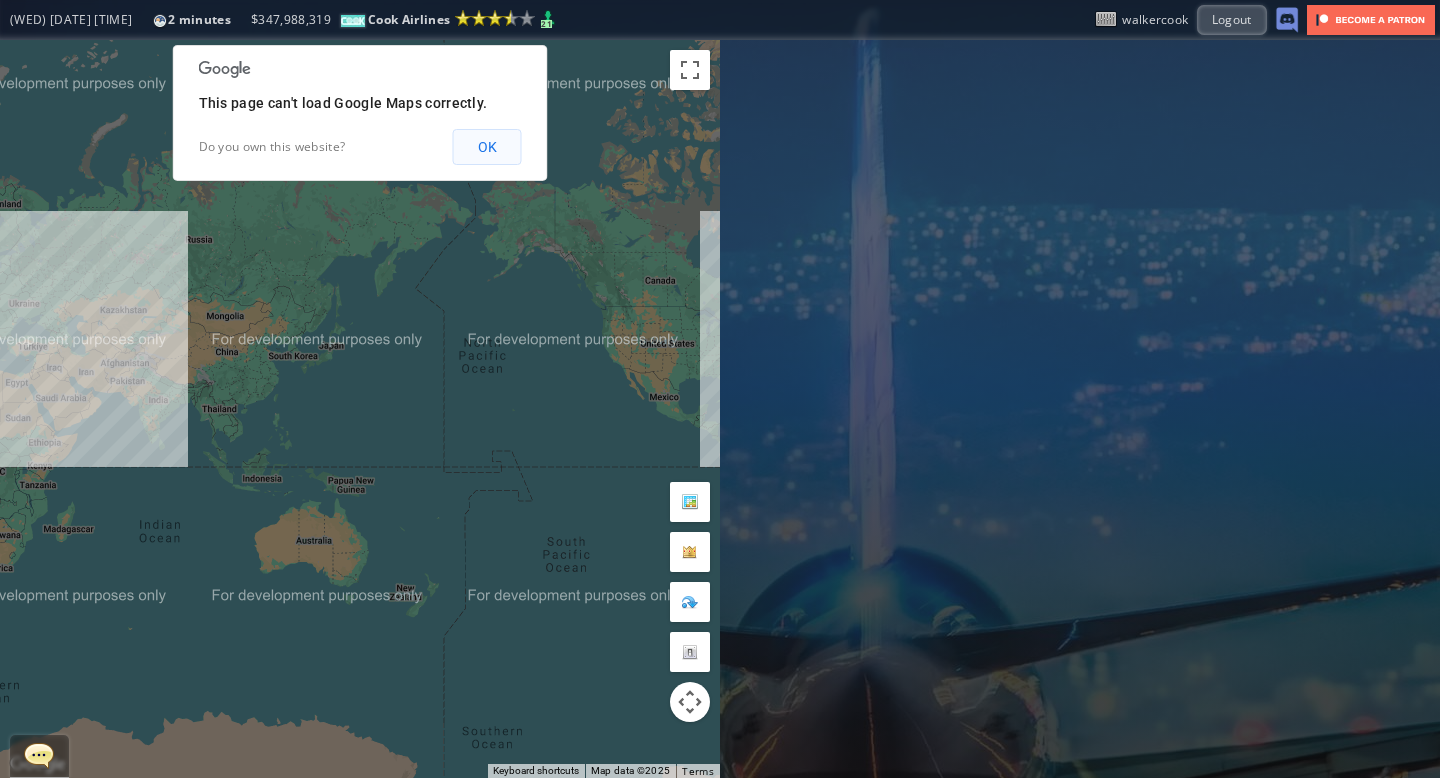 click on "OK" at bounding box center (487, 147) 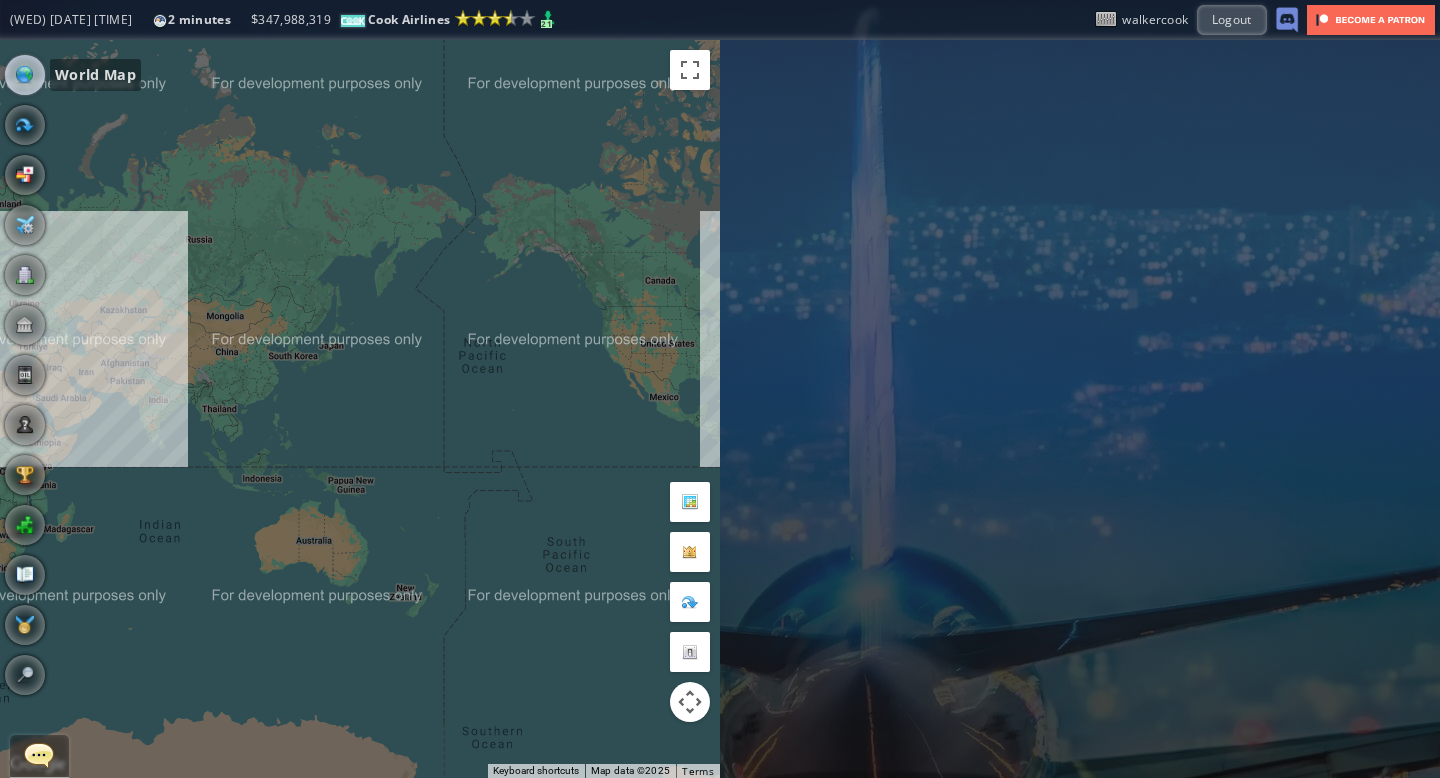 click at bounding box center [25, 75] 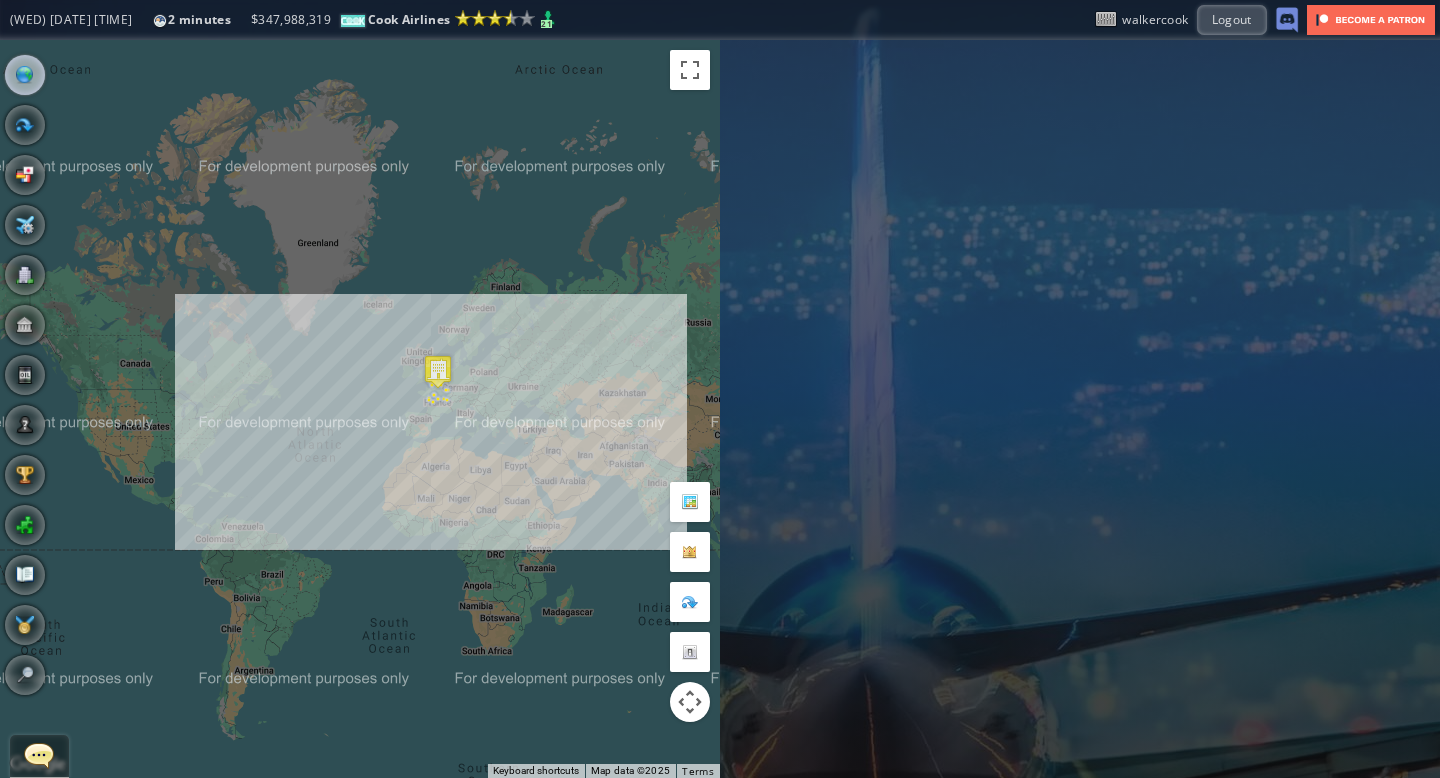 drag, startPoint x: 200, startPoint y: 366, endPoint x: 703, endPoint y: 475, distance: 514.6747 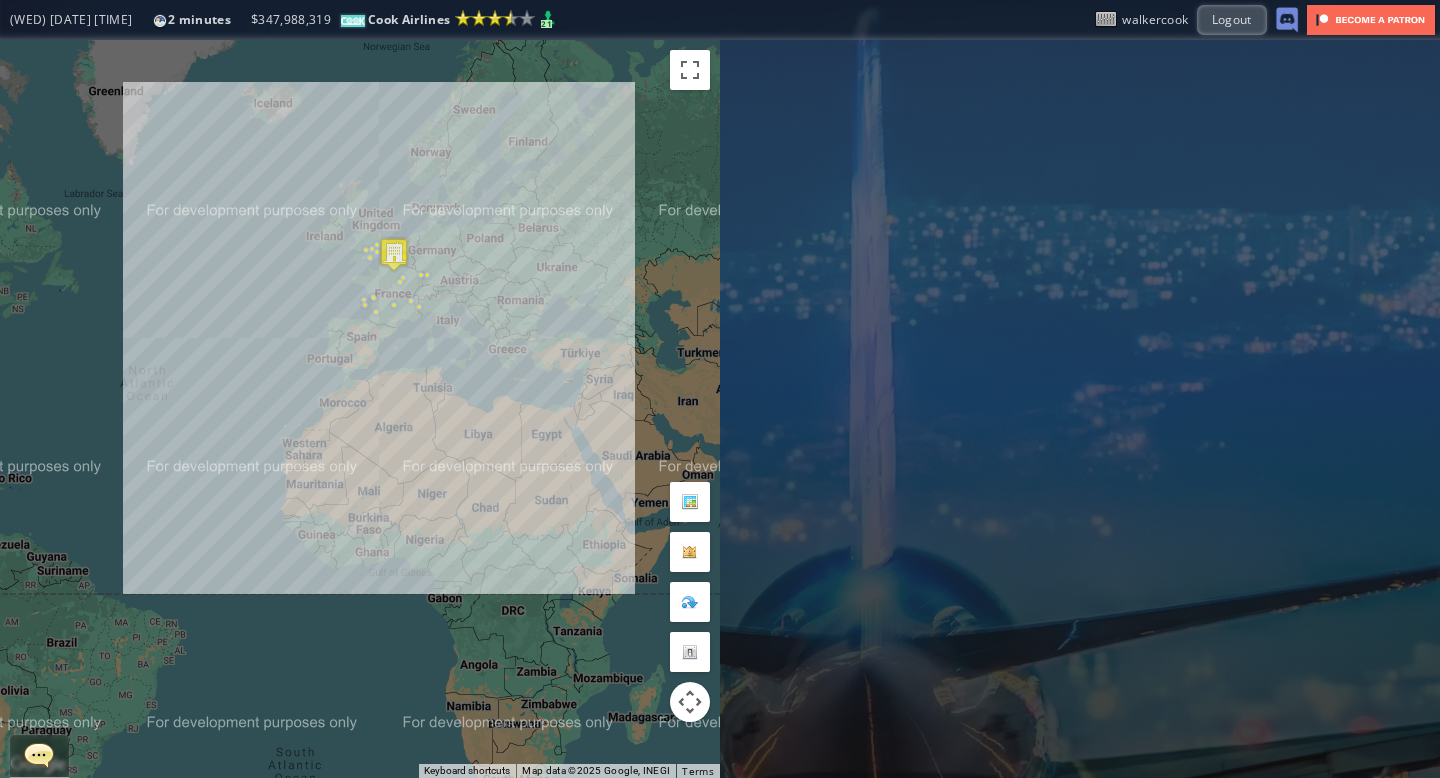 click at bounding box center [394, 254] 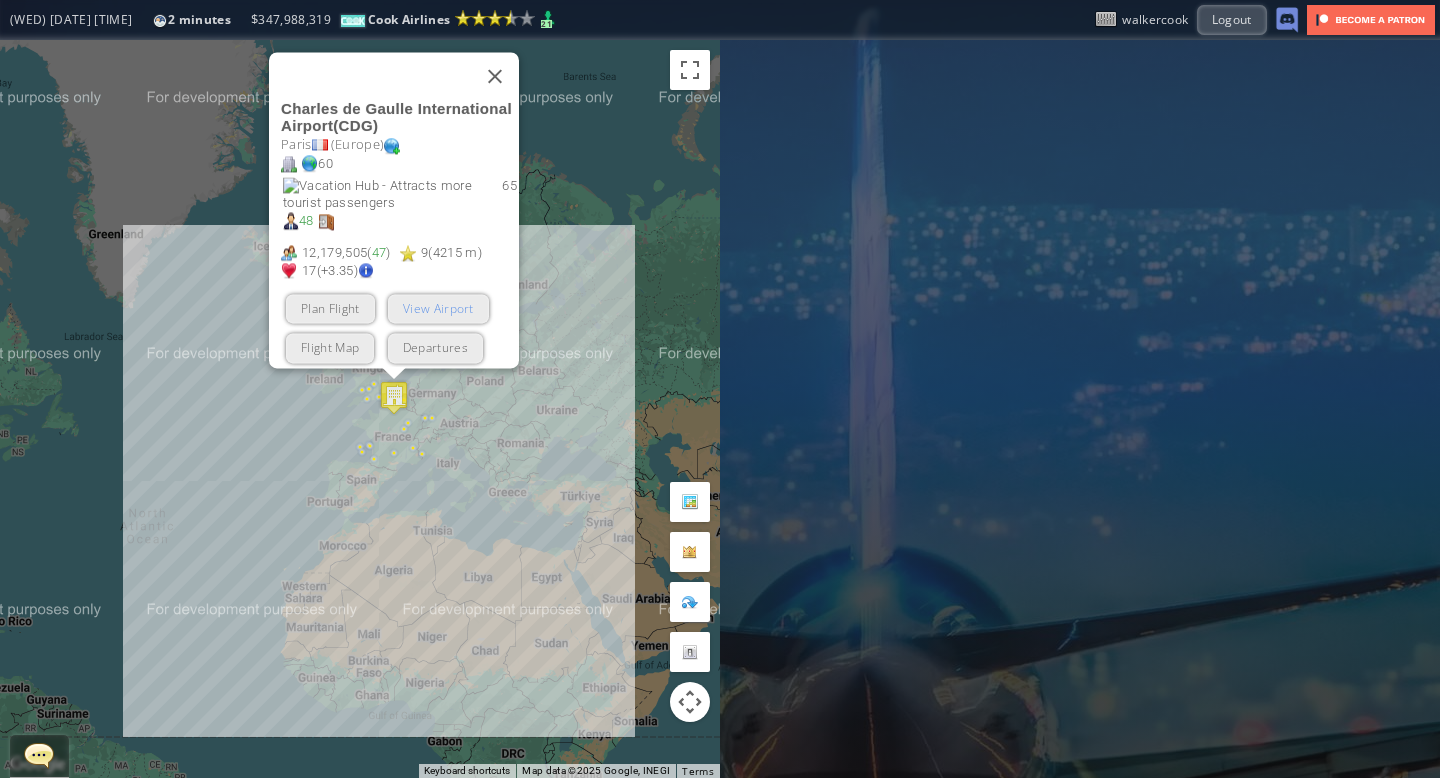 click on "View Airport" at bounding box center (438, 309) 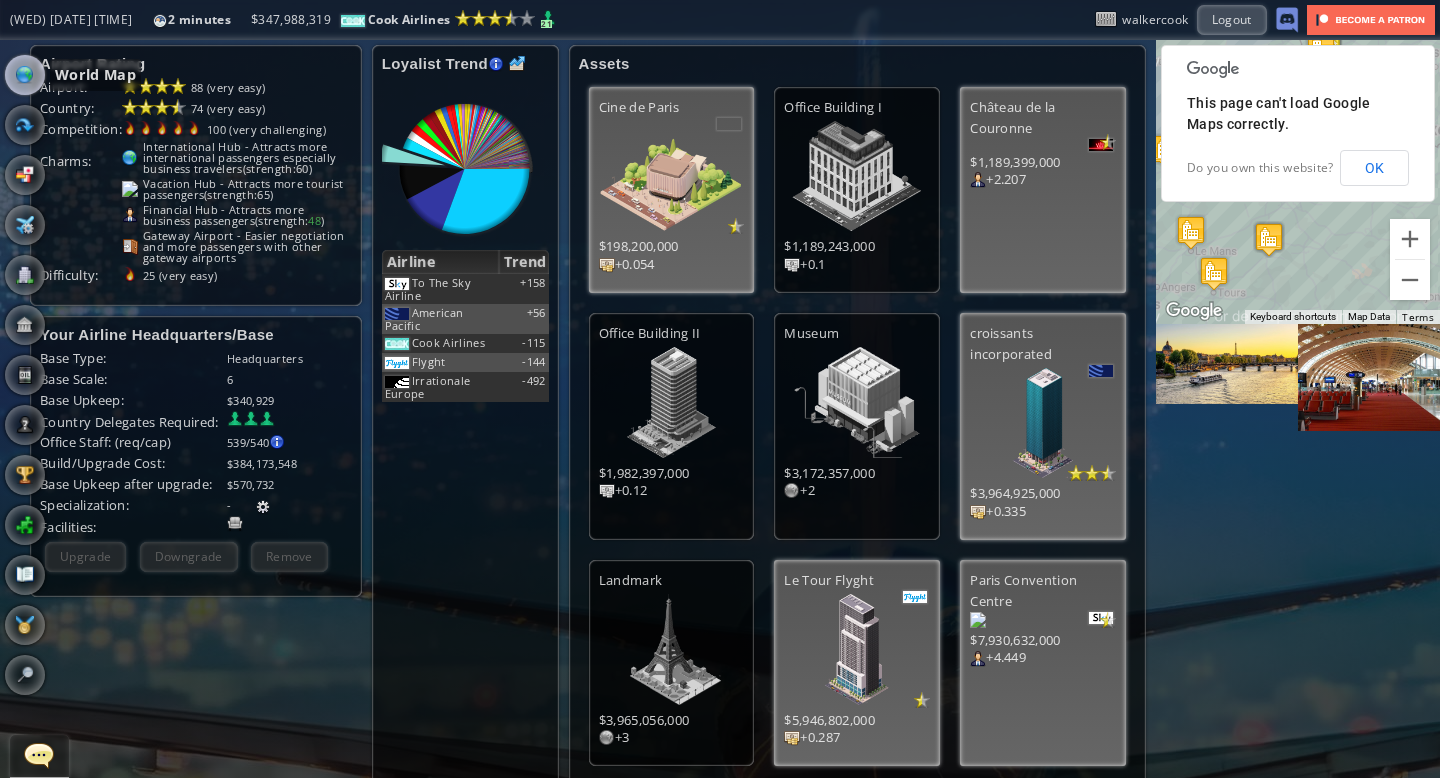 click at bounding box center [25, 75] 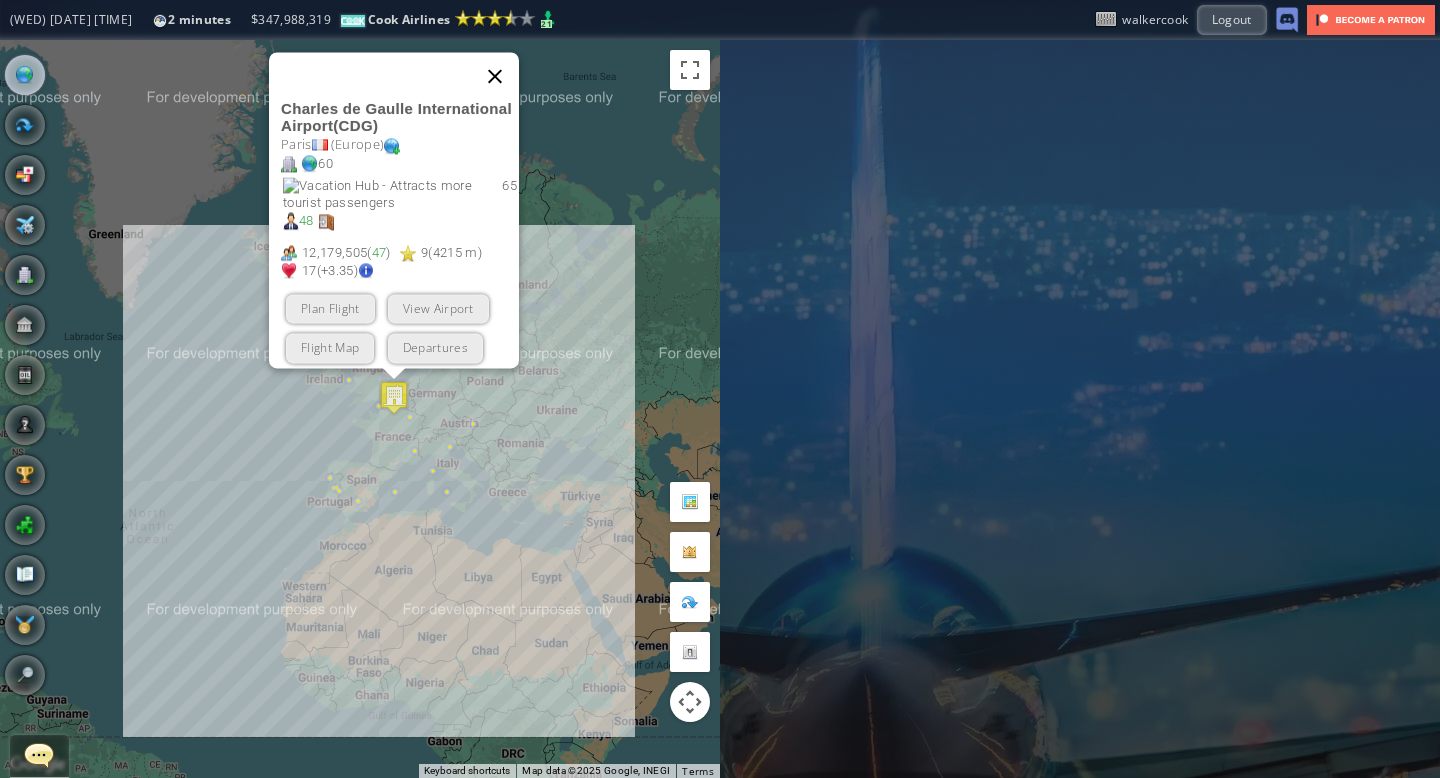 click at bounding box center [495, 76] 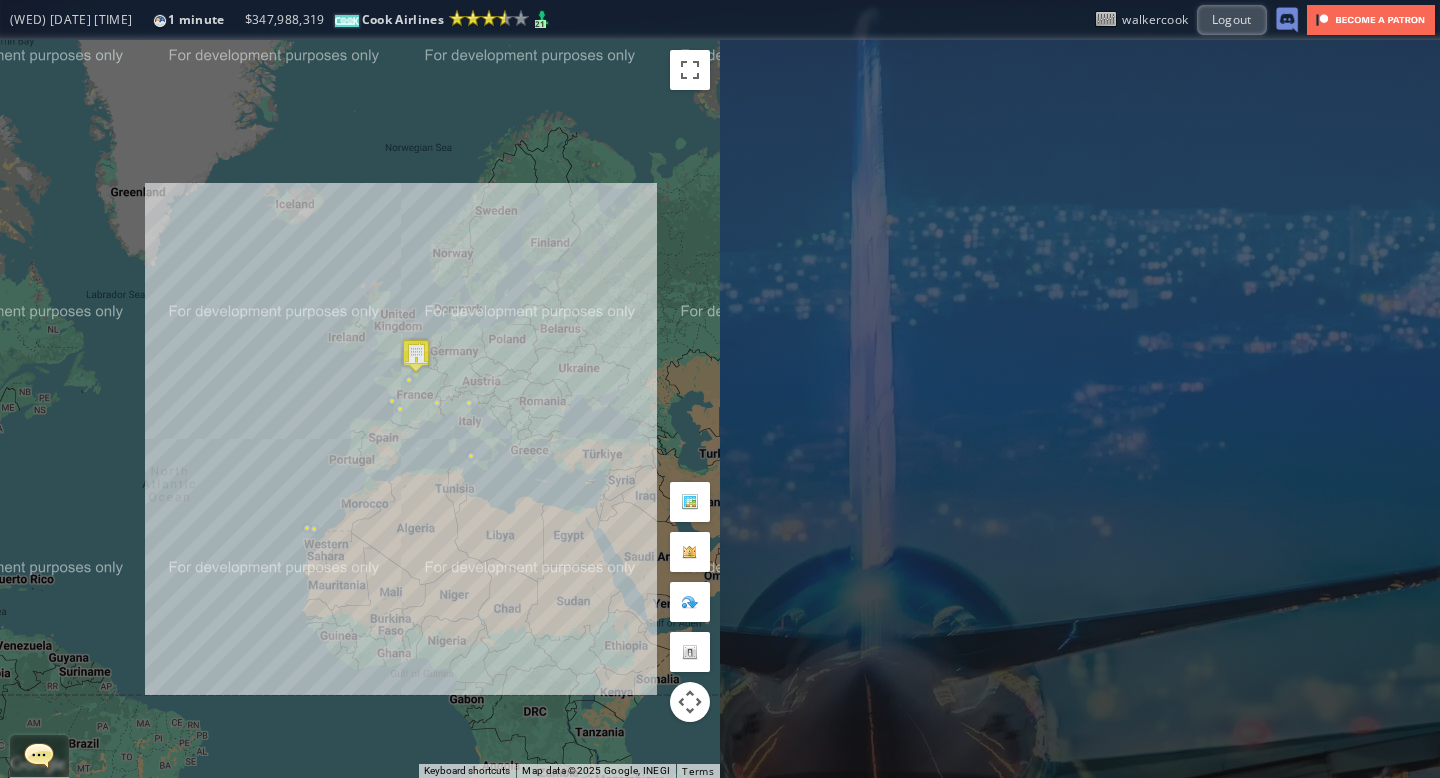 drag, startPoint x: 219, startPoint y: 326, endPoint x: 244, endPoint y: 284, distance: 48.8774 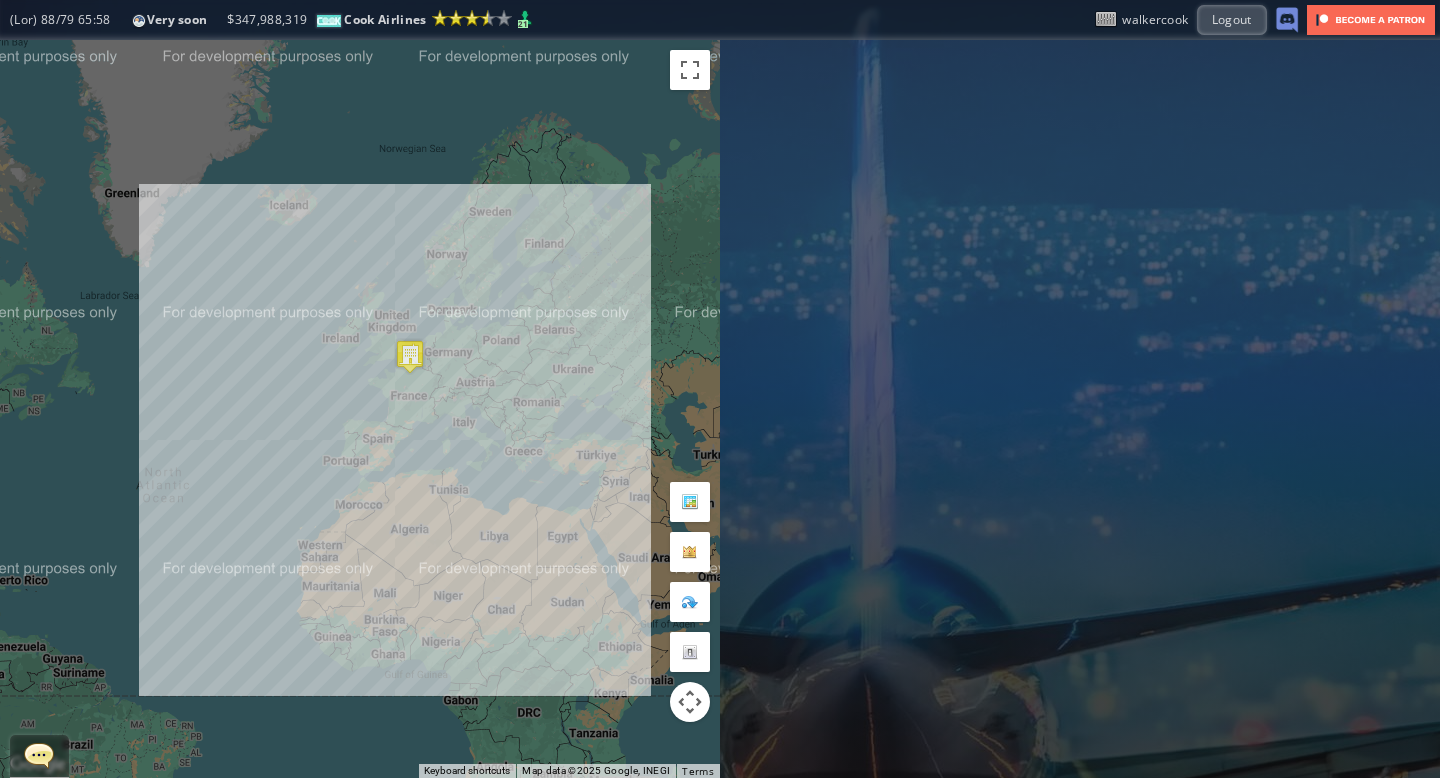 click on "To navigate, press the arrow keys." at bounding box center (360, 409) 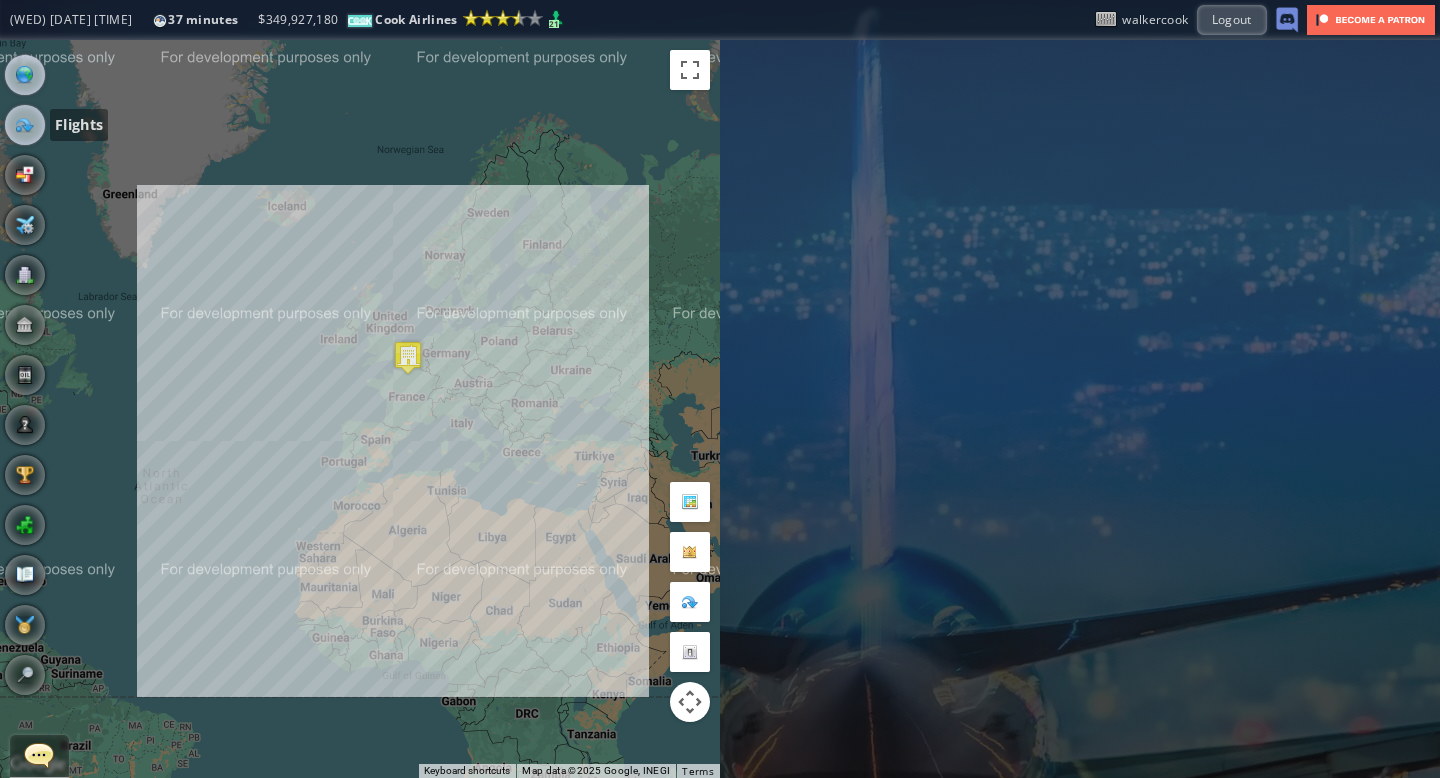 click at bounding box center [25, 125] 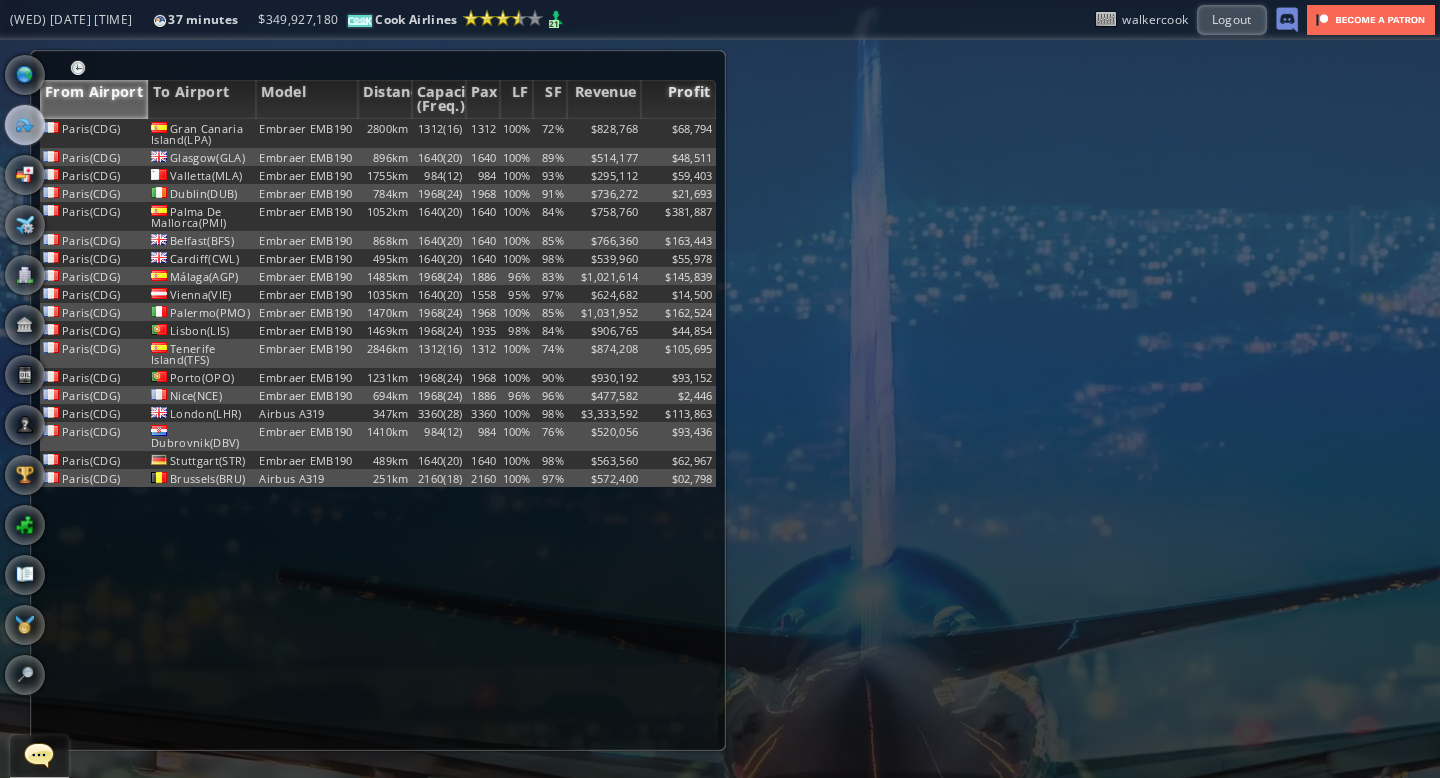 click on "Profit" at bounding box center (678, 99) 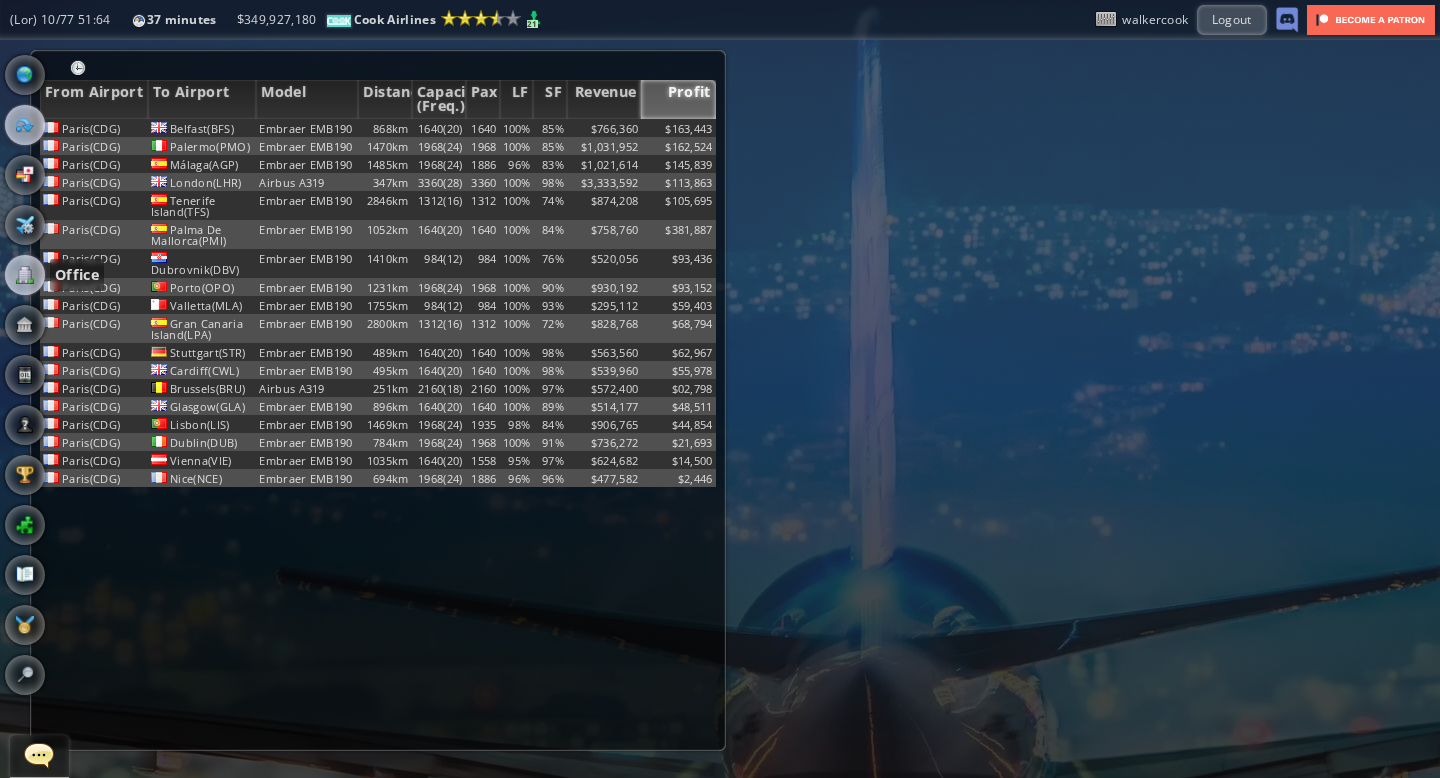 click at bounding box center (25, 275) 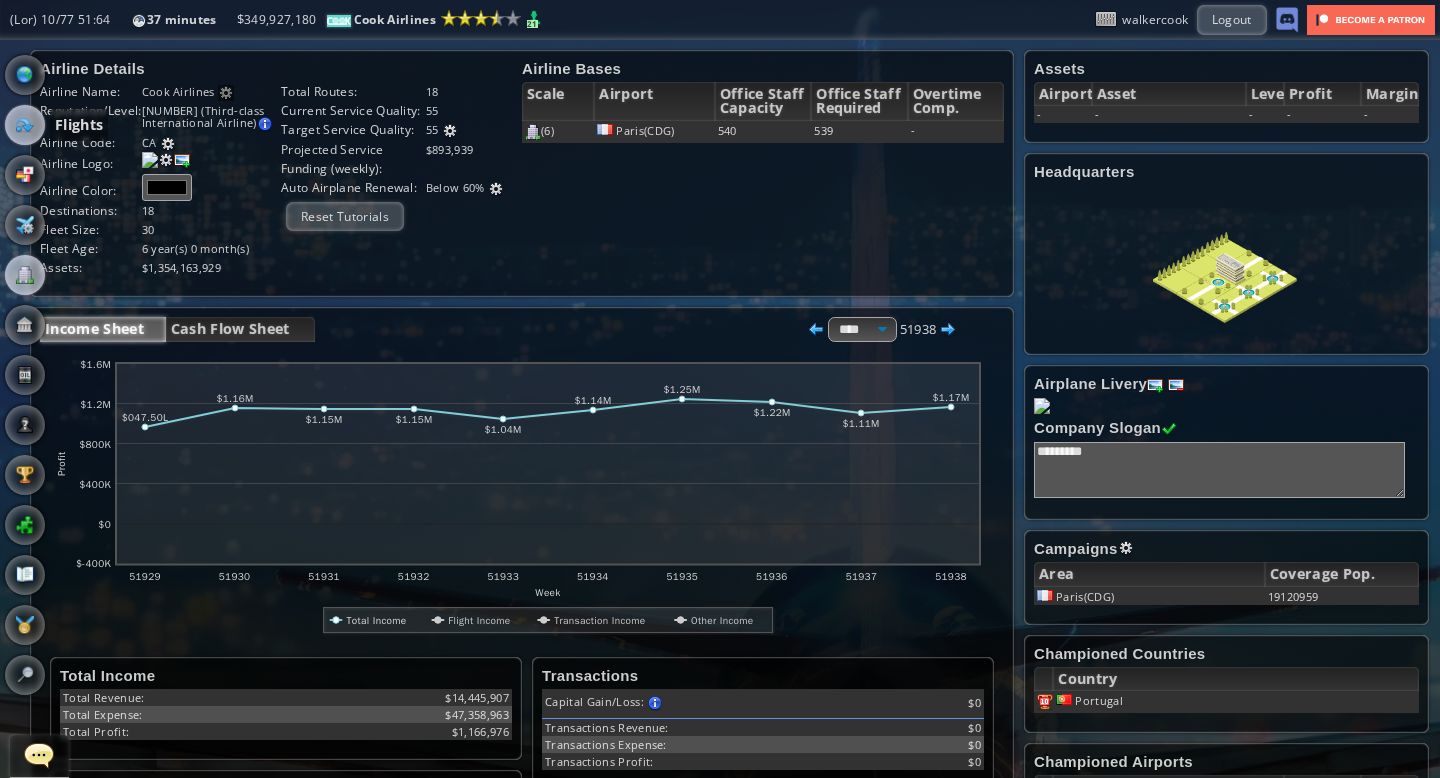 click at bounding box center [25, 125] 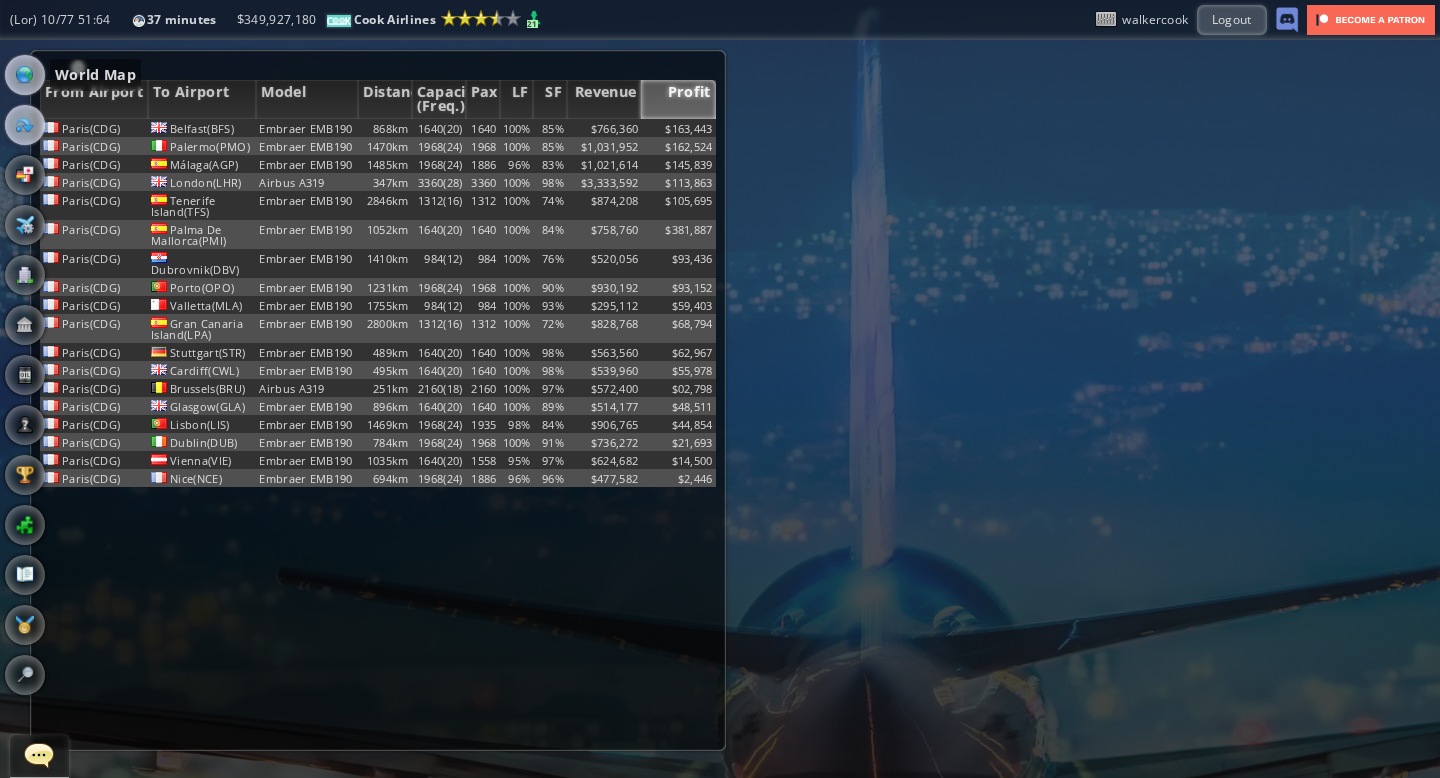 click at bounding box center [25, 75] 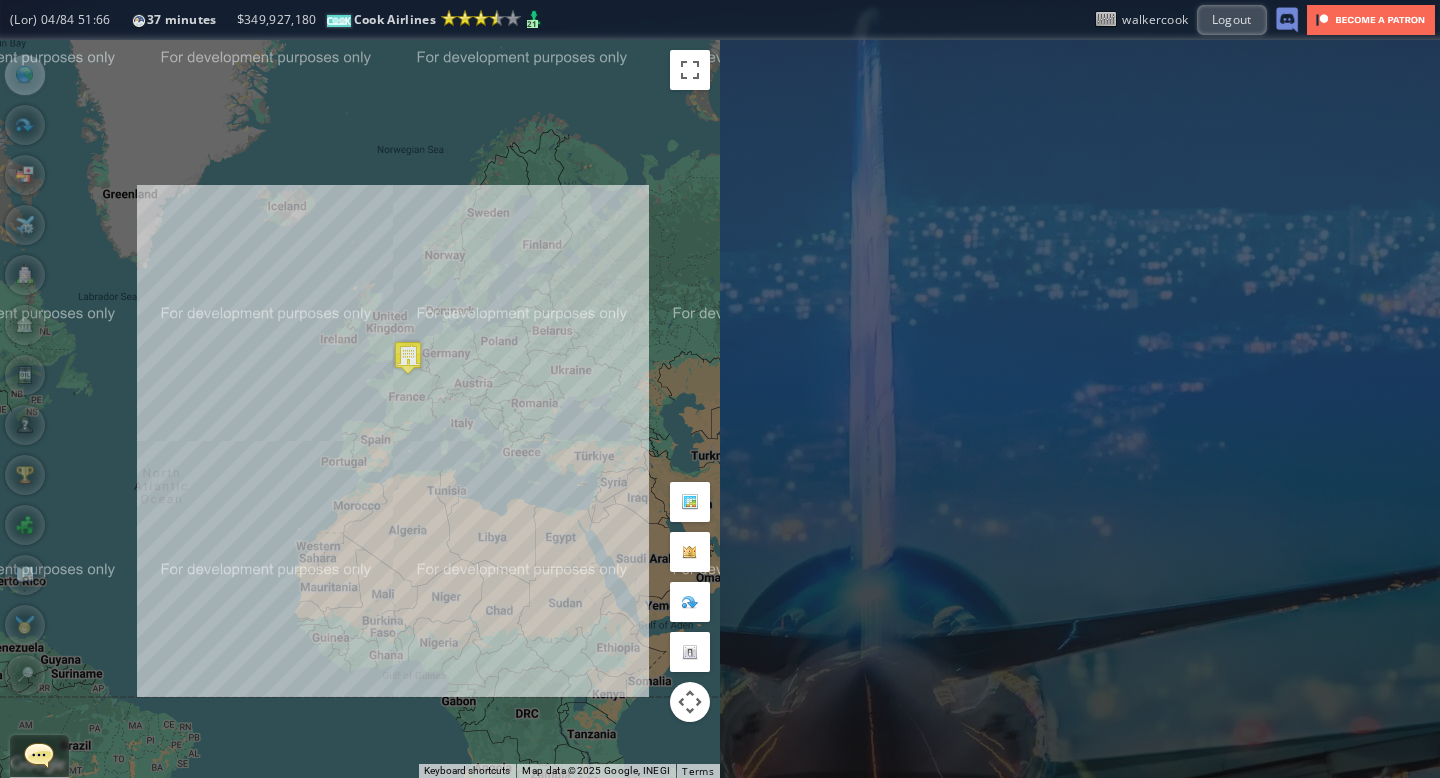 click at bounding box center (408, 357) 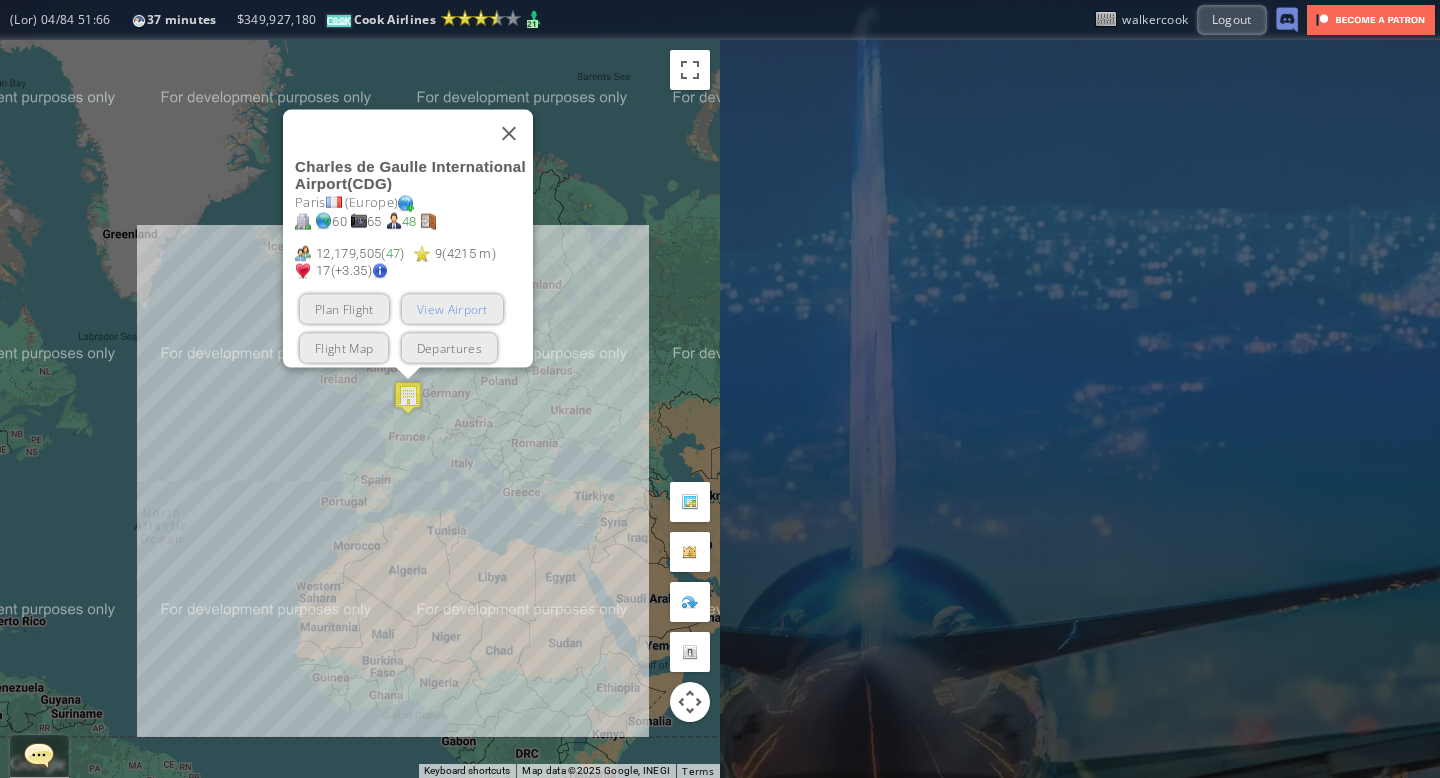 click on "View Airport" at bounding box center [452, 309] 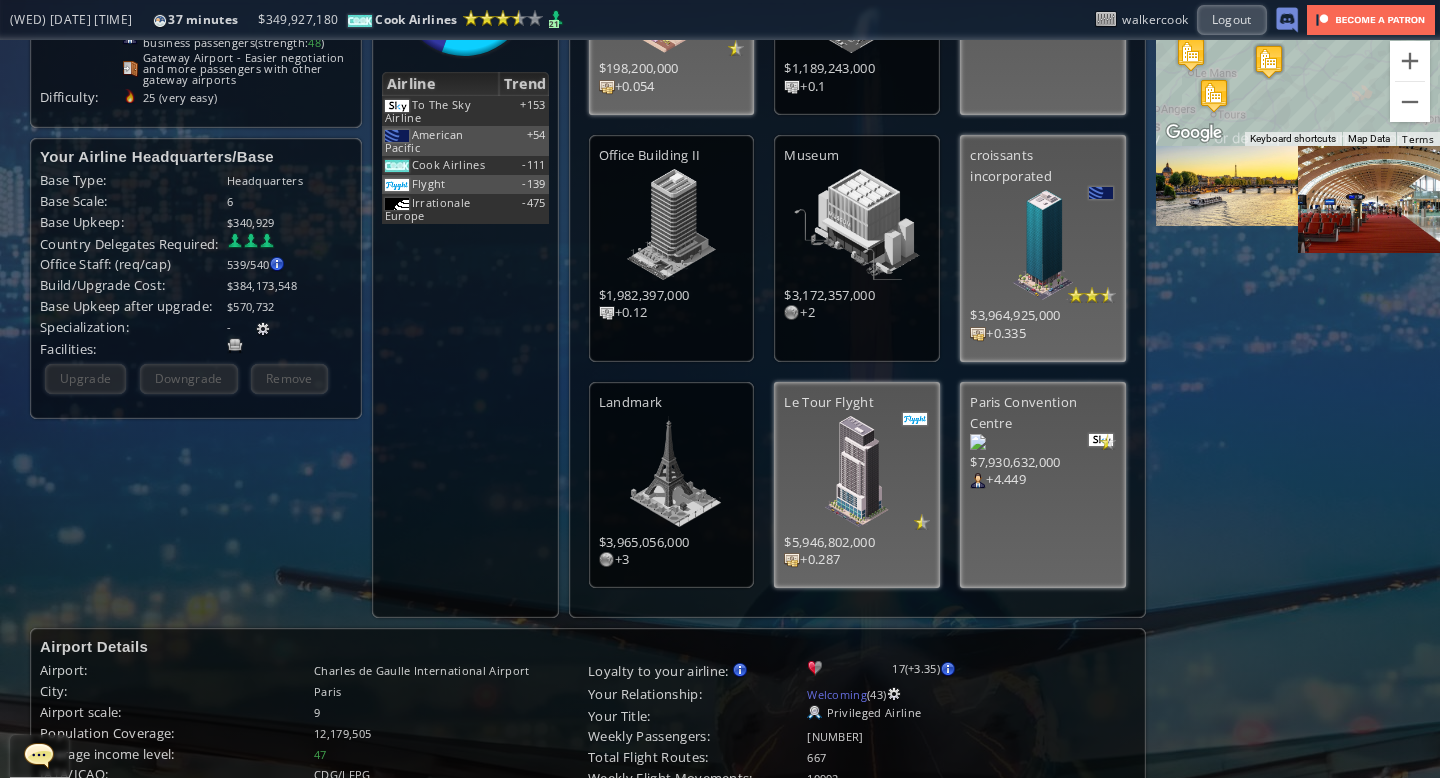 scroll, scrollTop: 0, scrollLeft: 0, axis: both 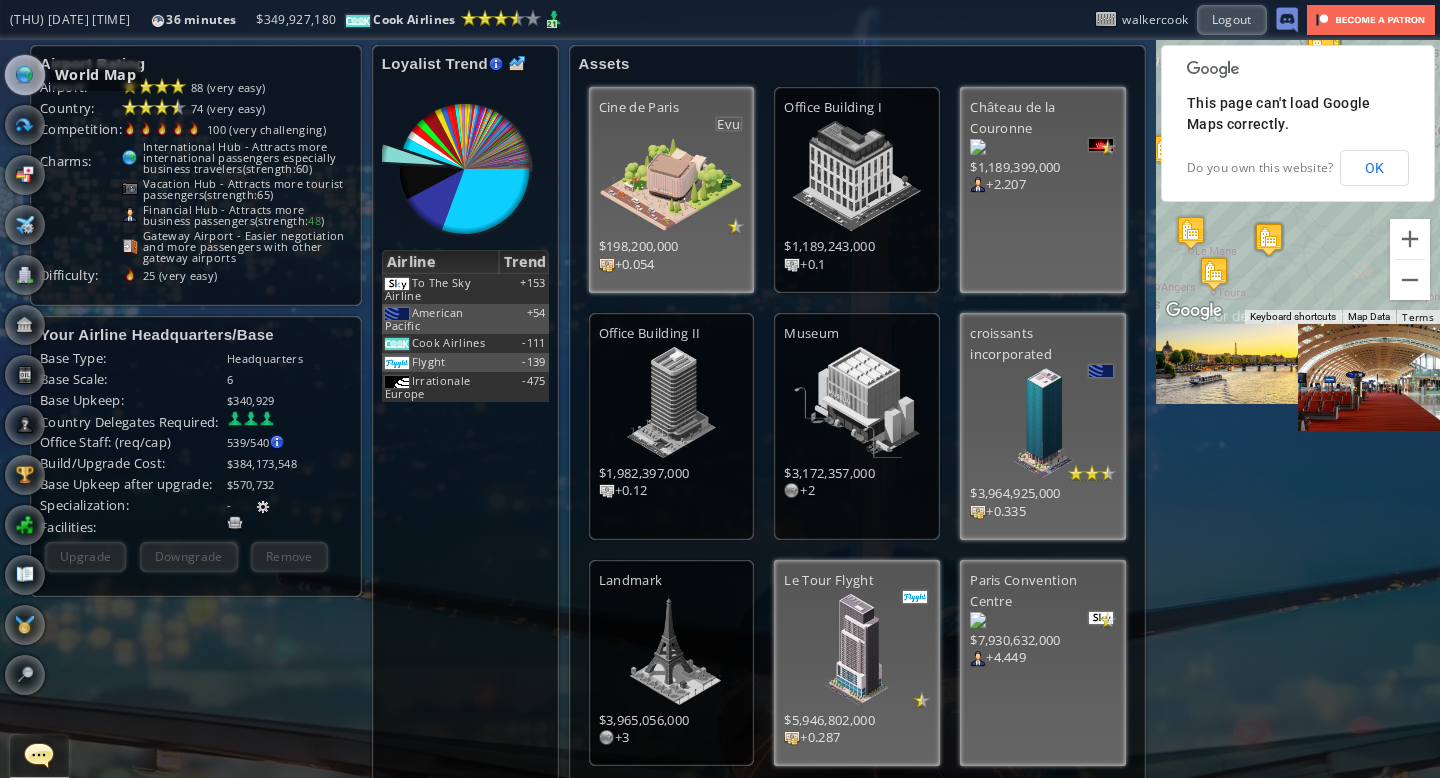 click at bounding box center [25, 75] 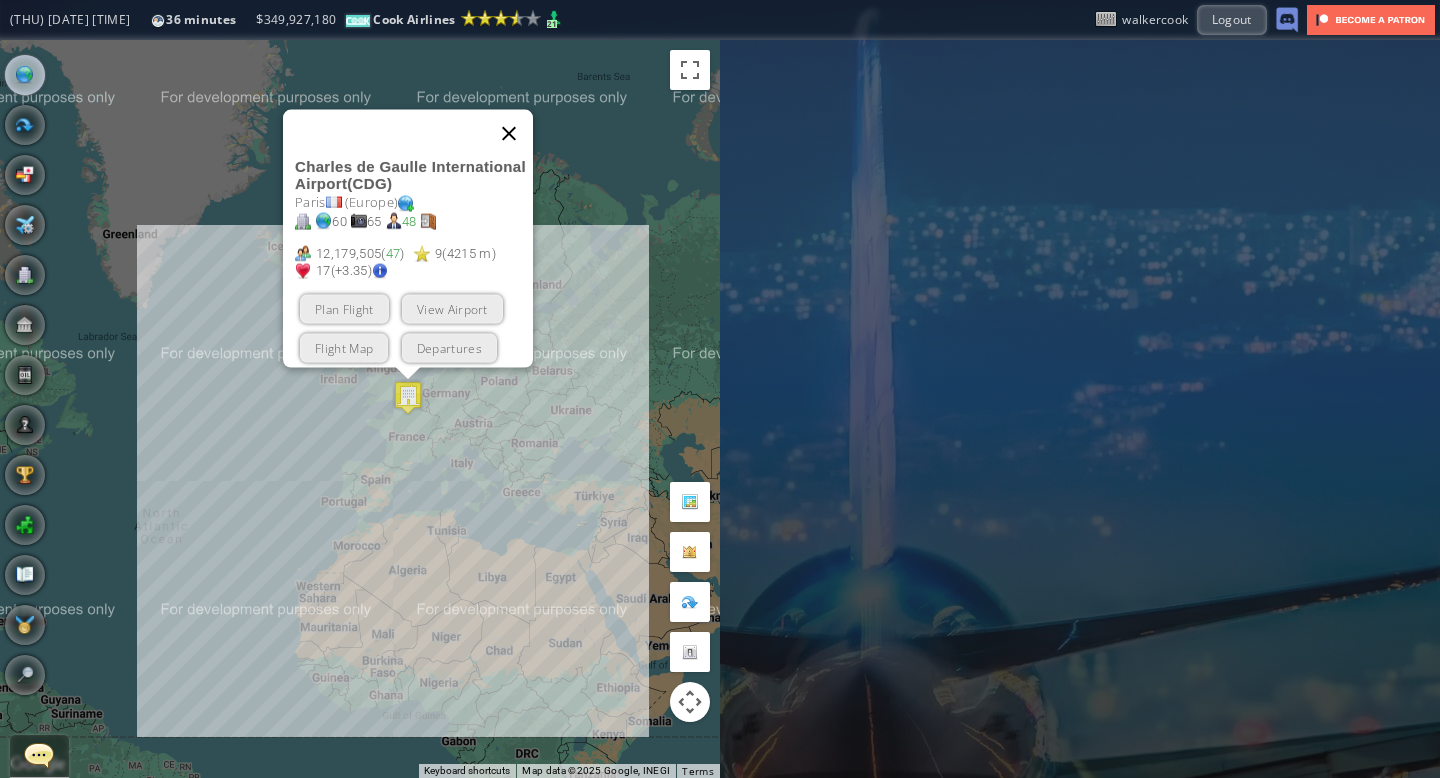 click at bounding box center [509, 134] 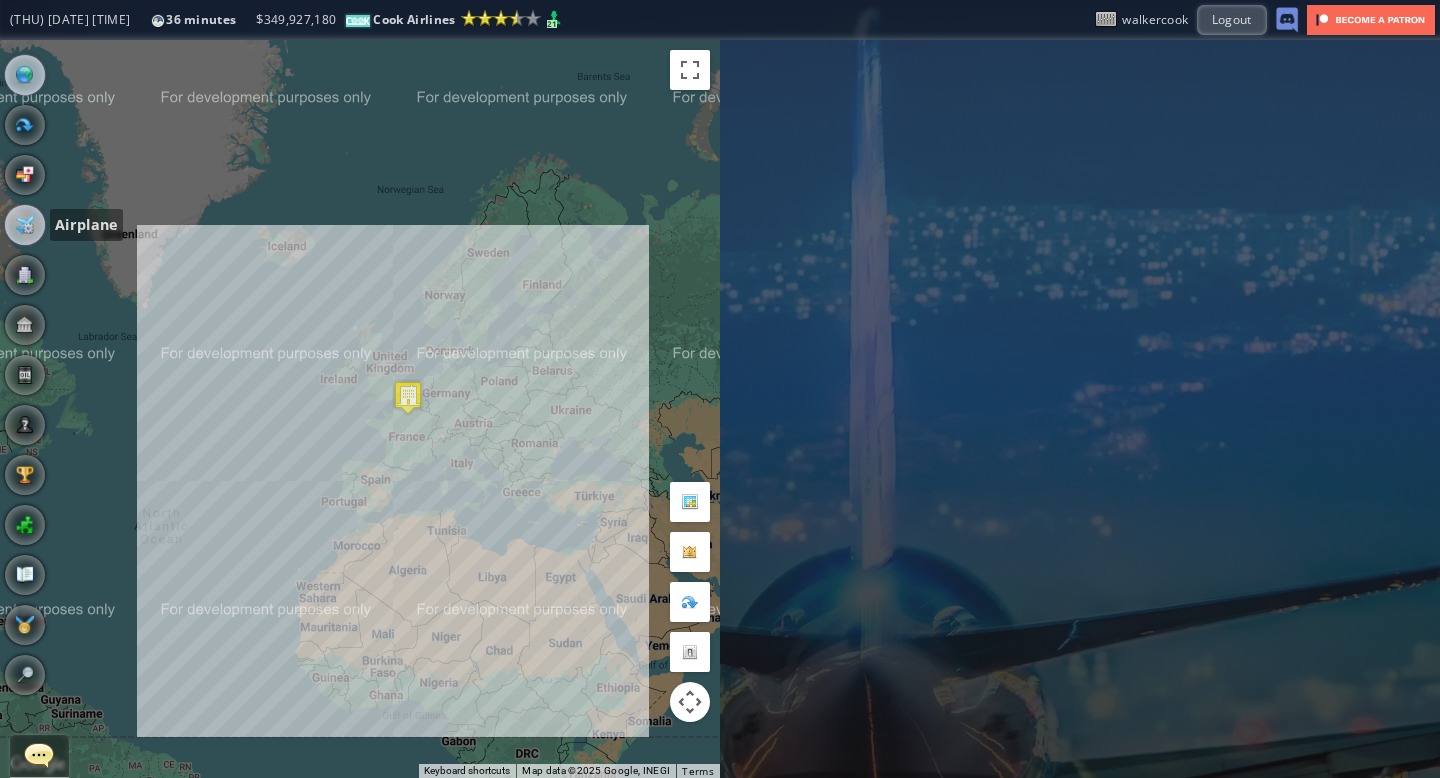 click at bounding box center [25, 225] 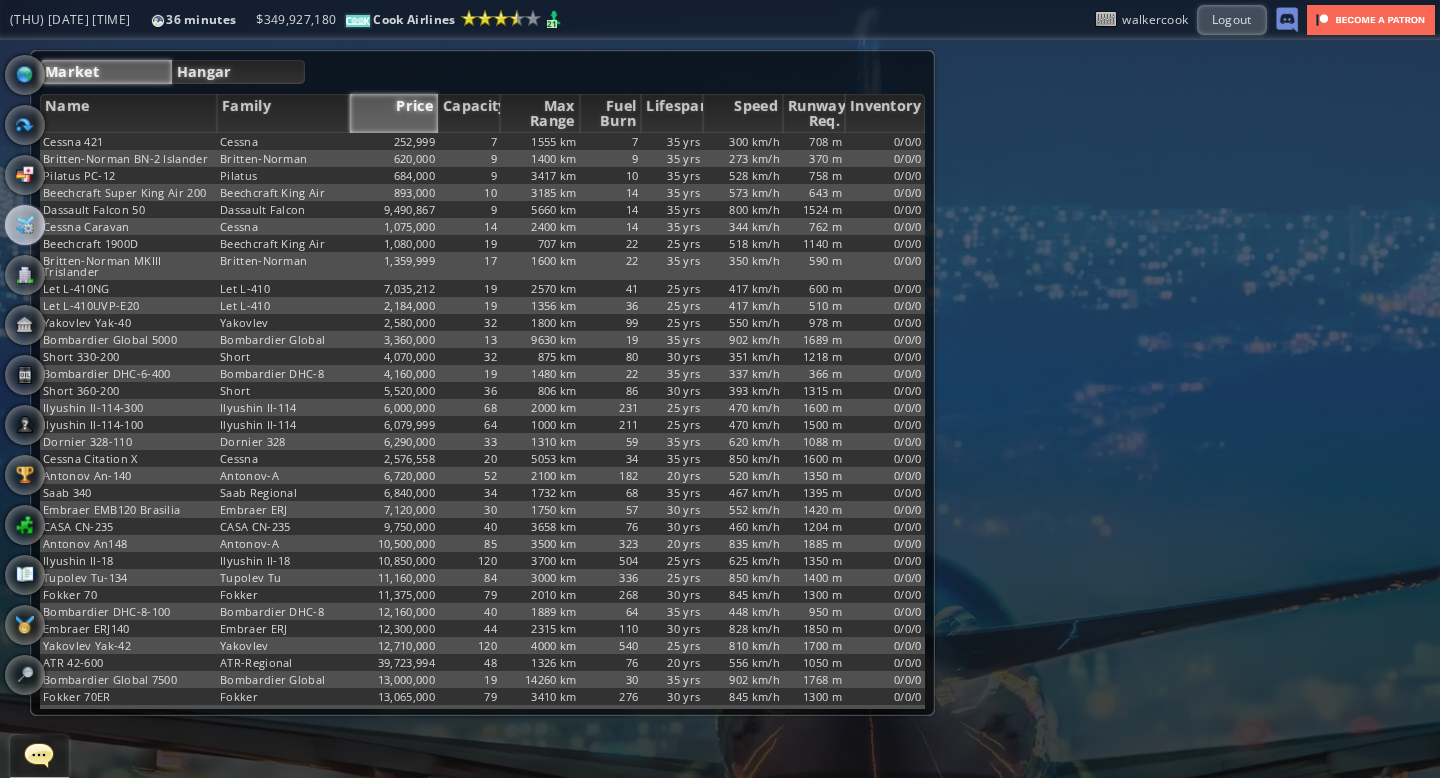 click on "Hangar" at bounding box center (239, 72) 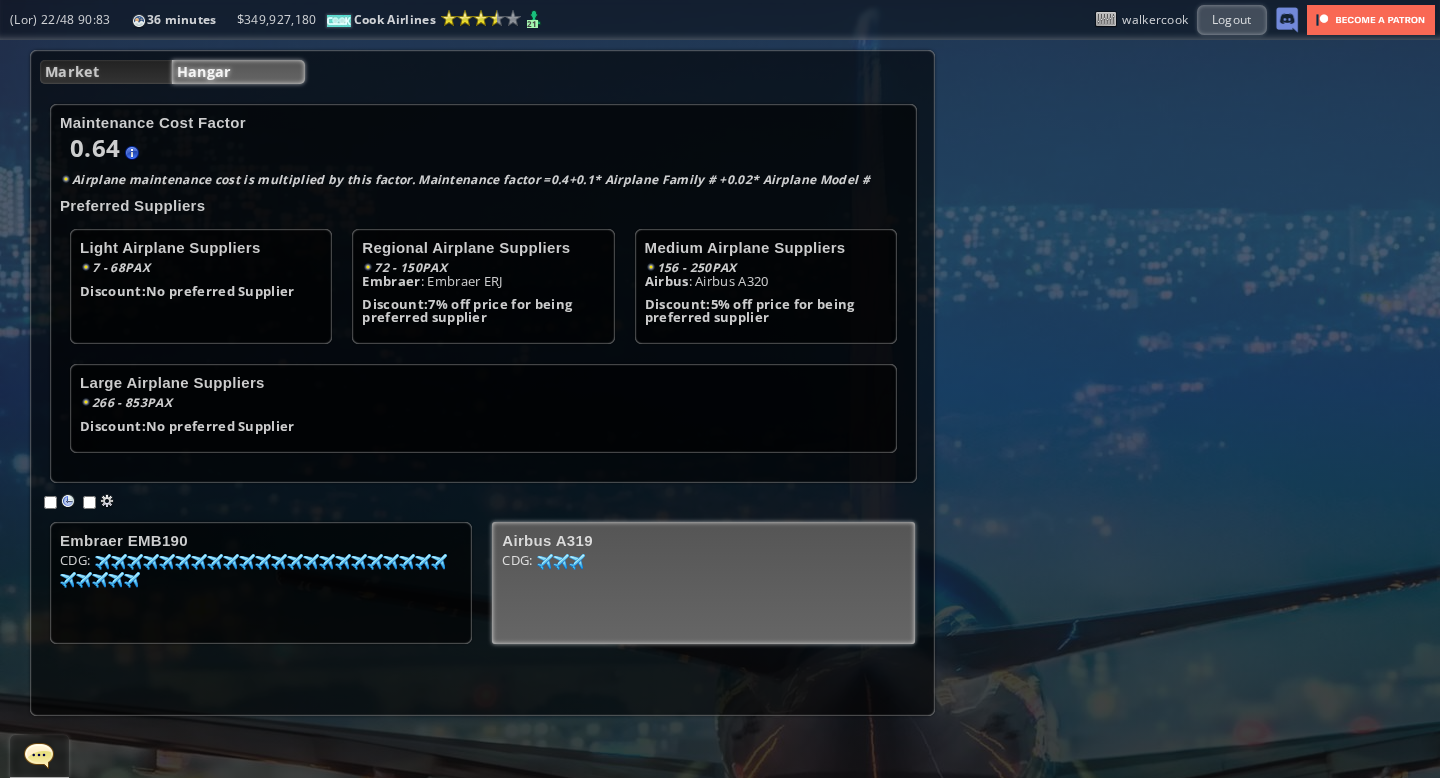 click on "[CODE]: [NUMBER] [NUMBER] [NUMBER] [NUMBER] [NUMBER] [NUMBER]" at bounding box center (261, 572) 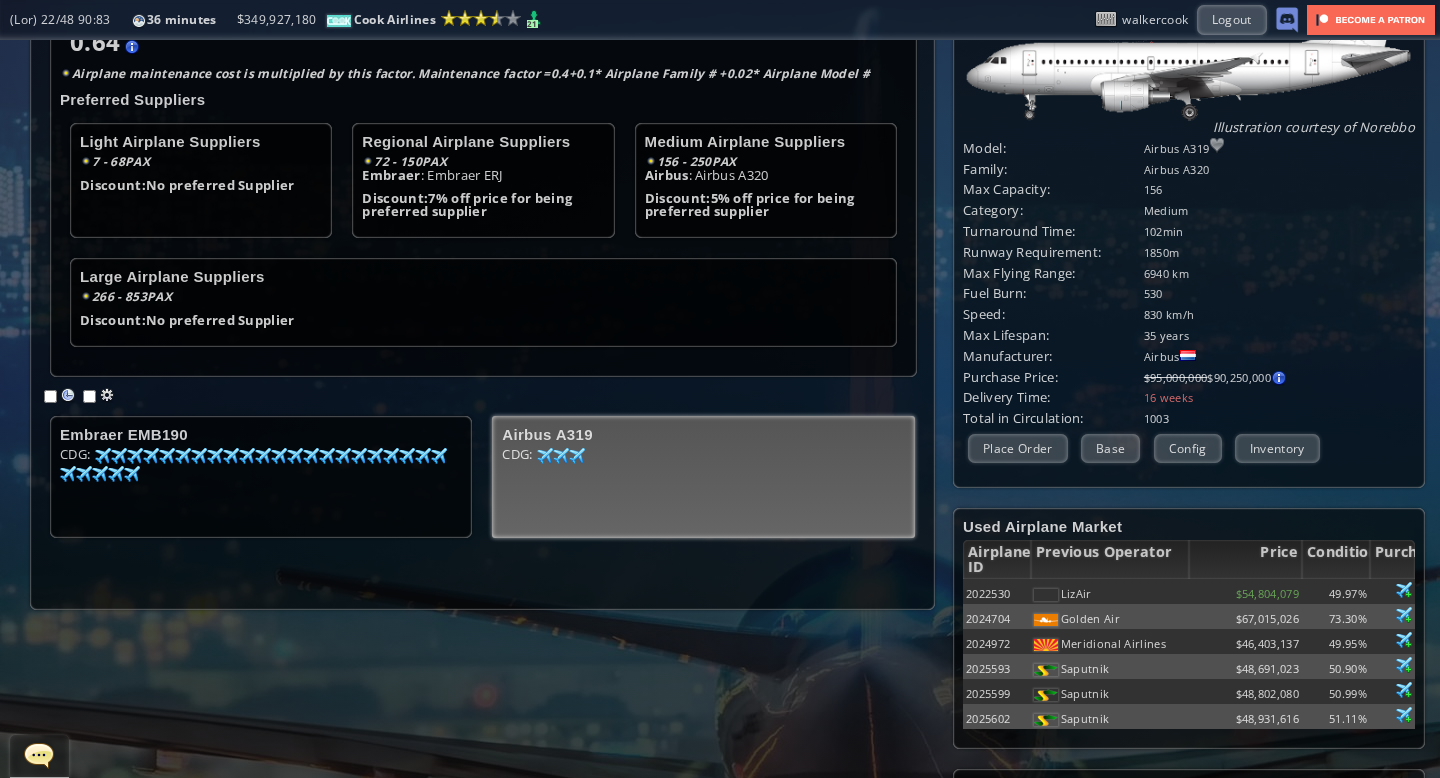 scroll, scrollTop: 107, scrollLeft: 0, axis: vertical 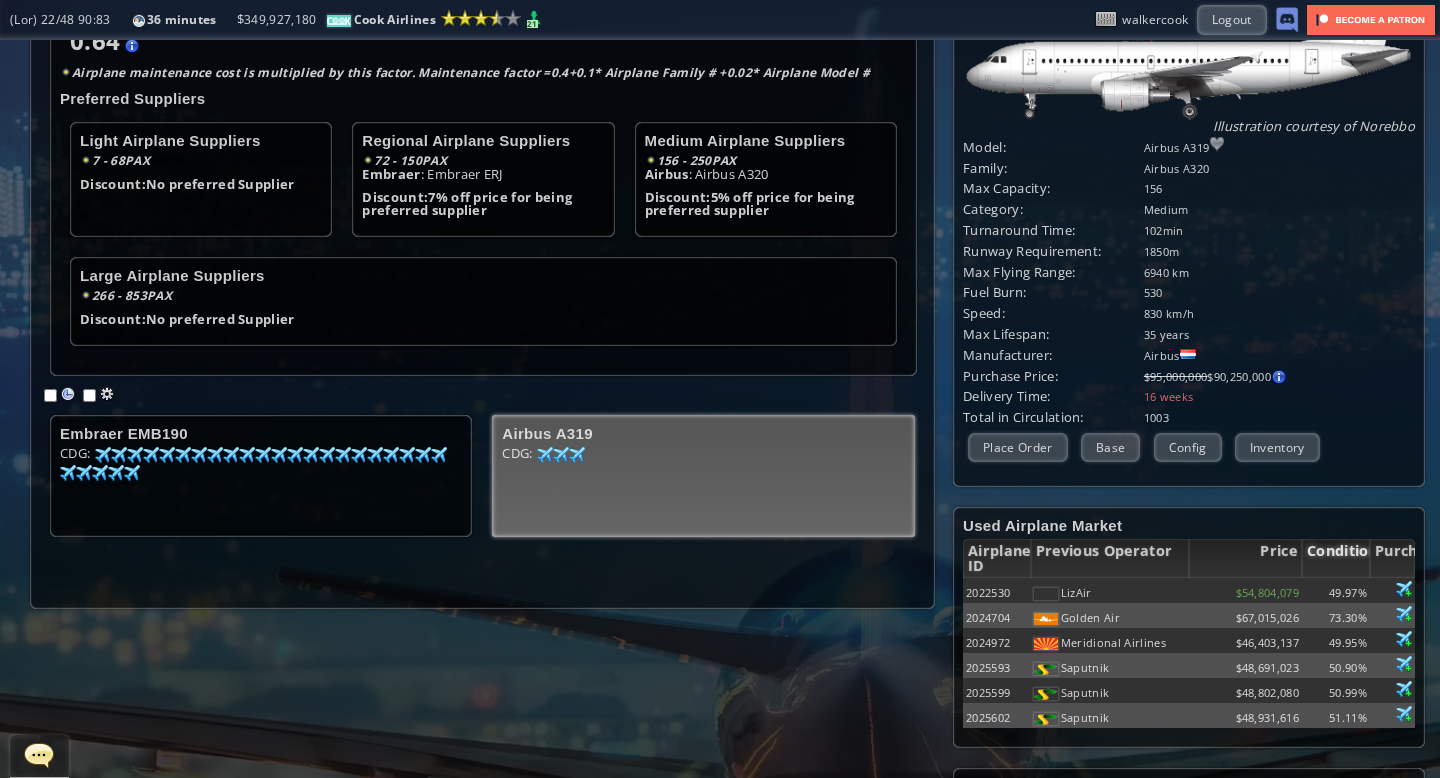 click on "Condition" at bounding box center [1336, 558] 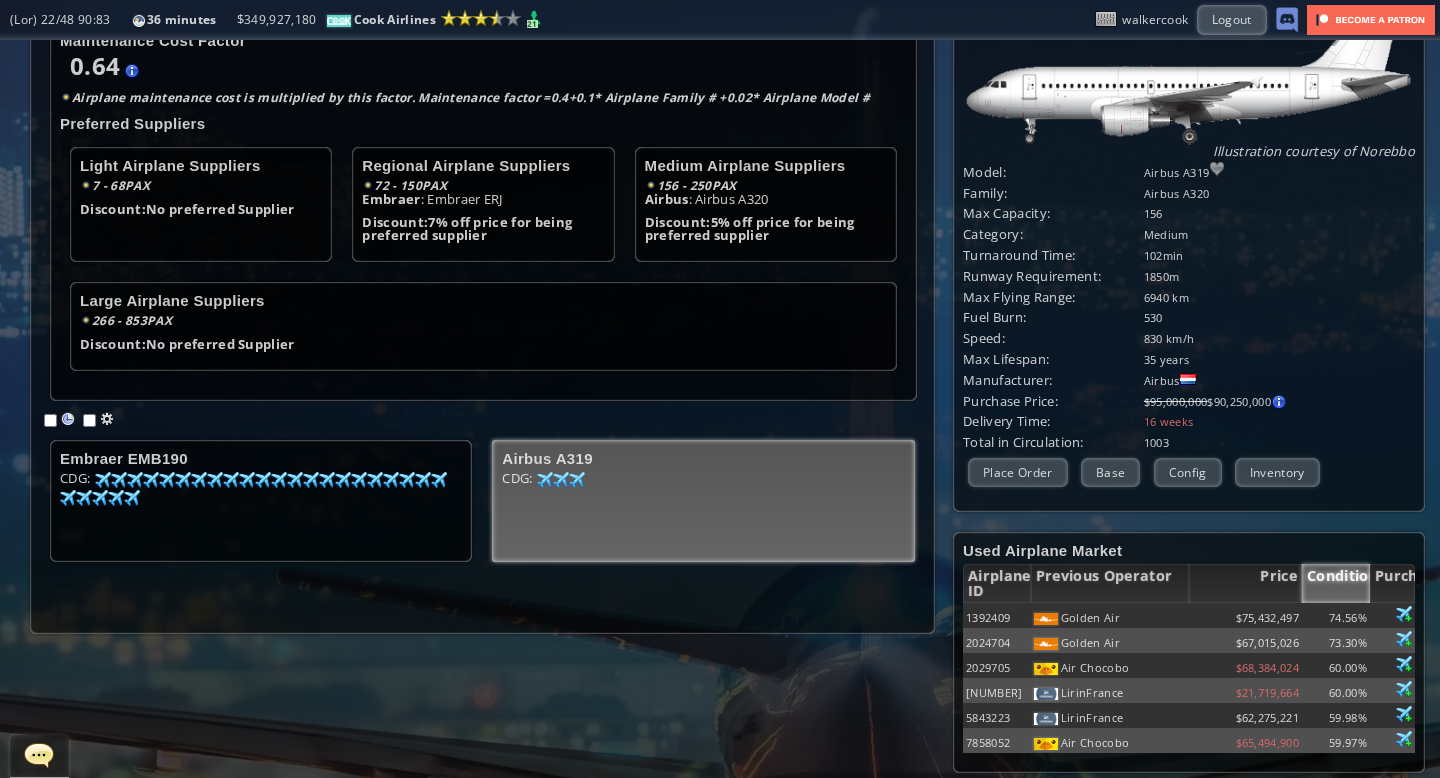 scroll, scrollTop: 0, scrollLeft: 0, axis: both 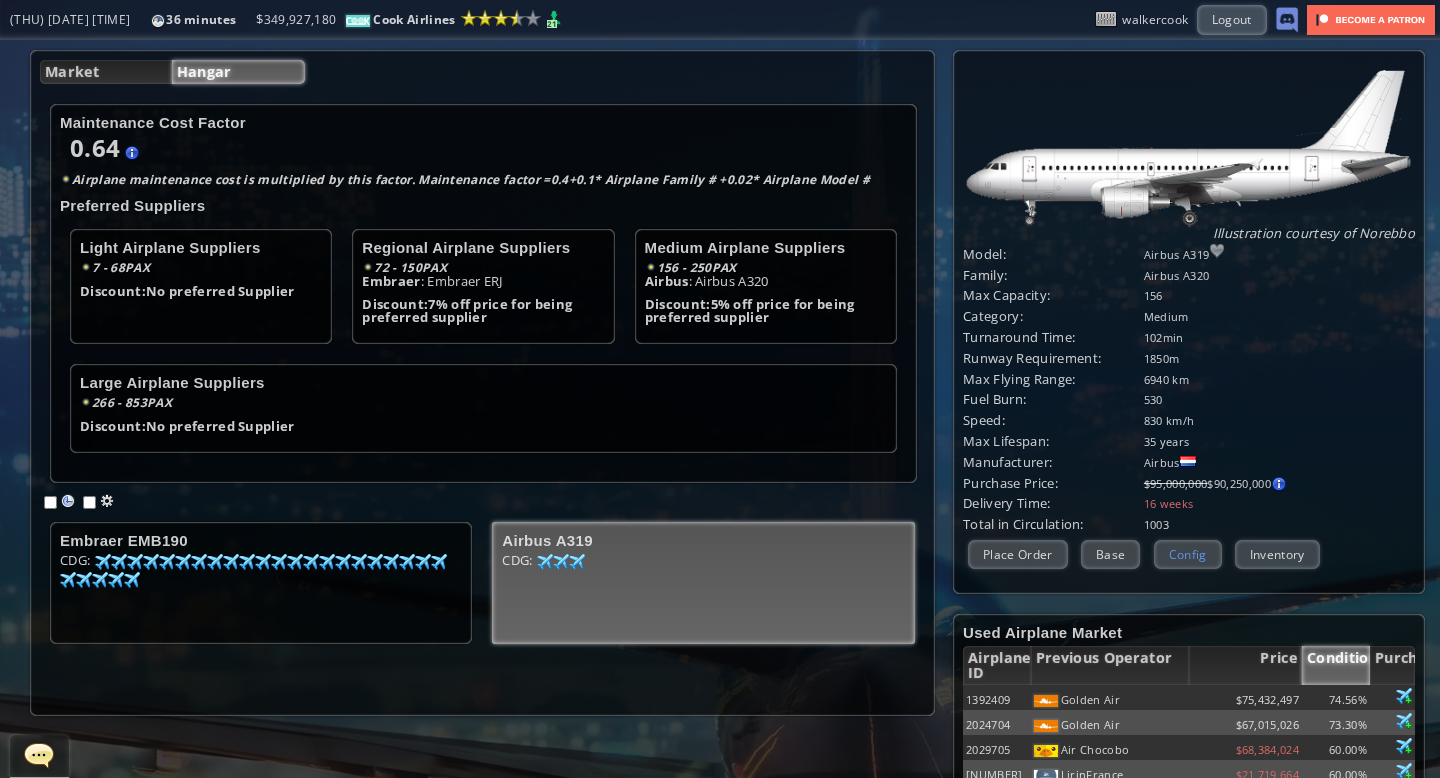 click on "Config" at bounding box center (1188, 554) 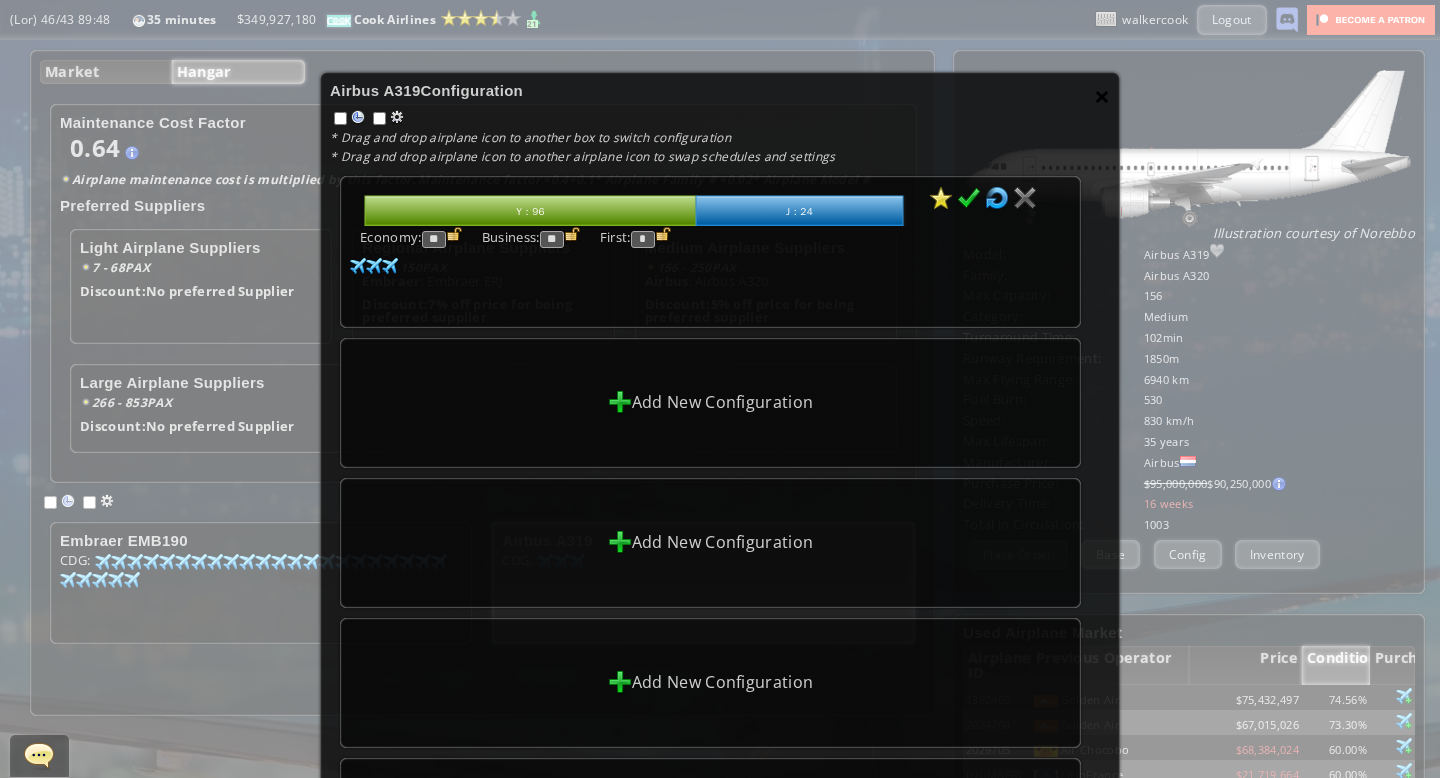 click on "×" at bounding box center [1102, 96] 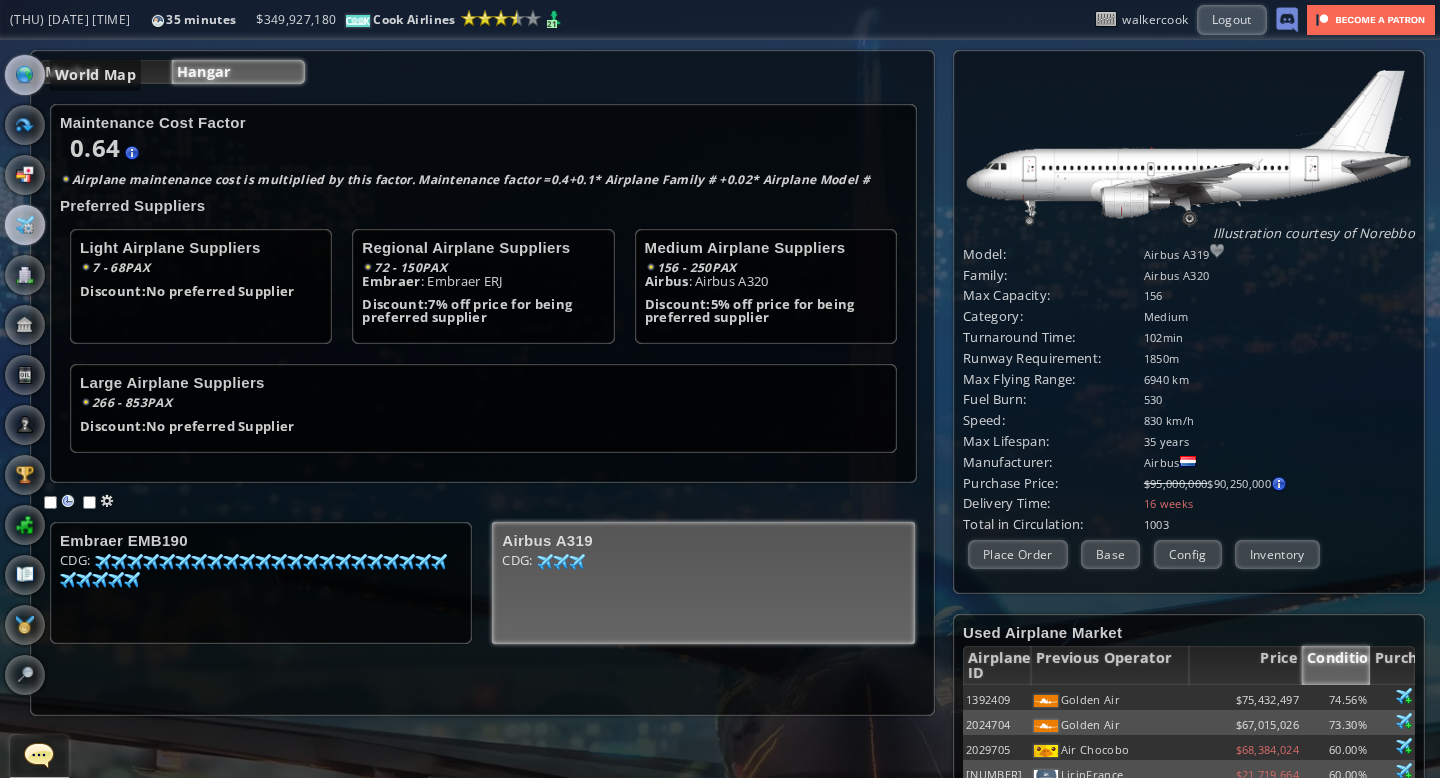 click at bounding box center (25, 75) 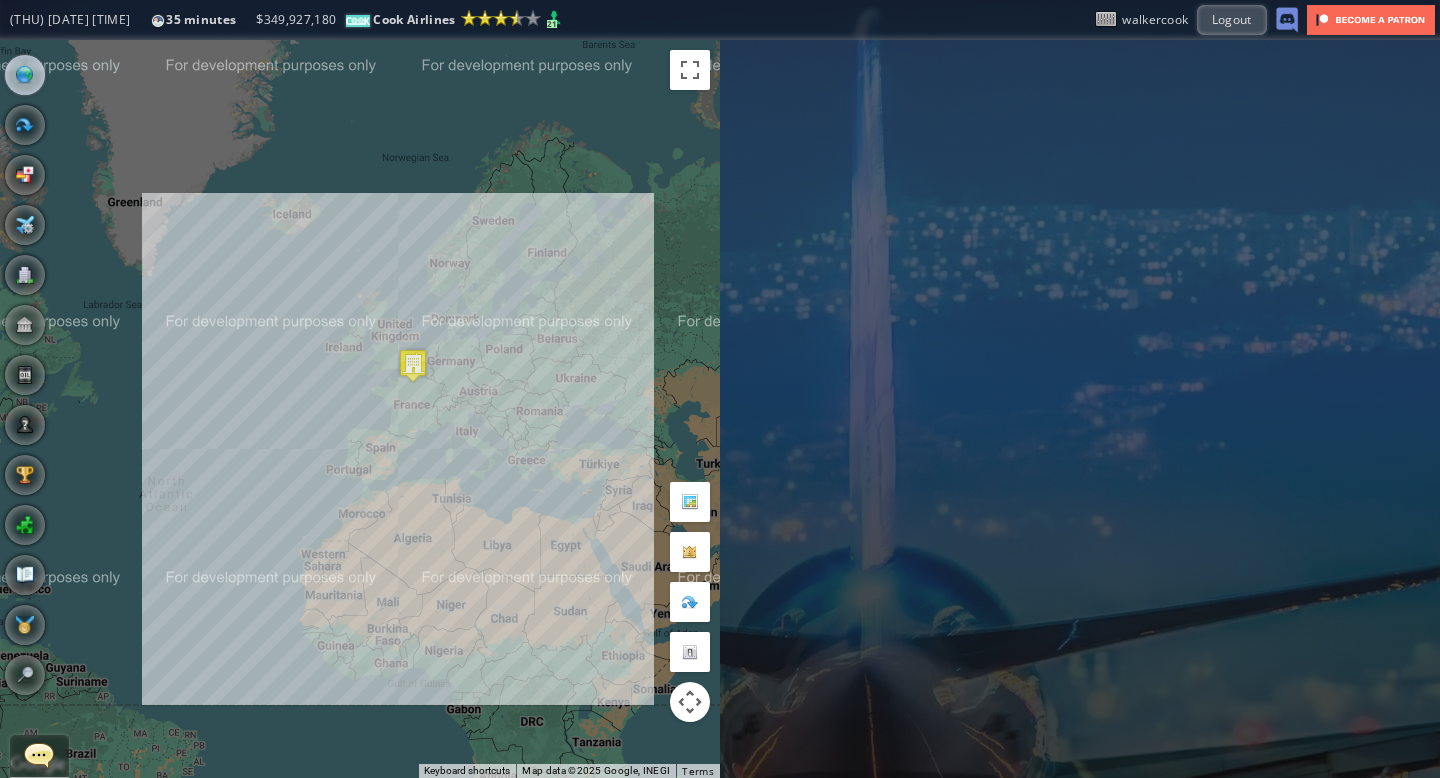 drag, startPoint x: 484, startPoint y: 319, endPoint x: 489, endPoint y: 299, distance: 20.615528 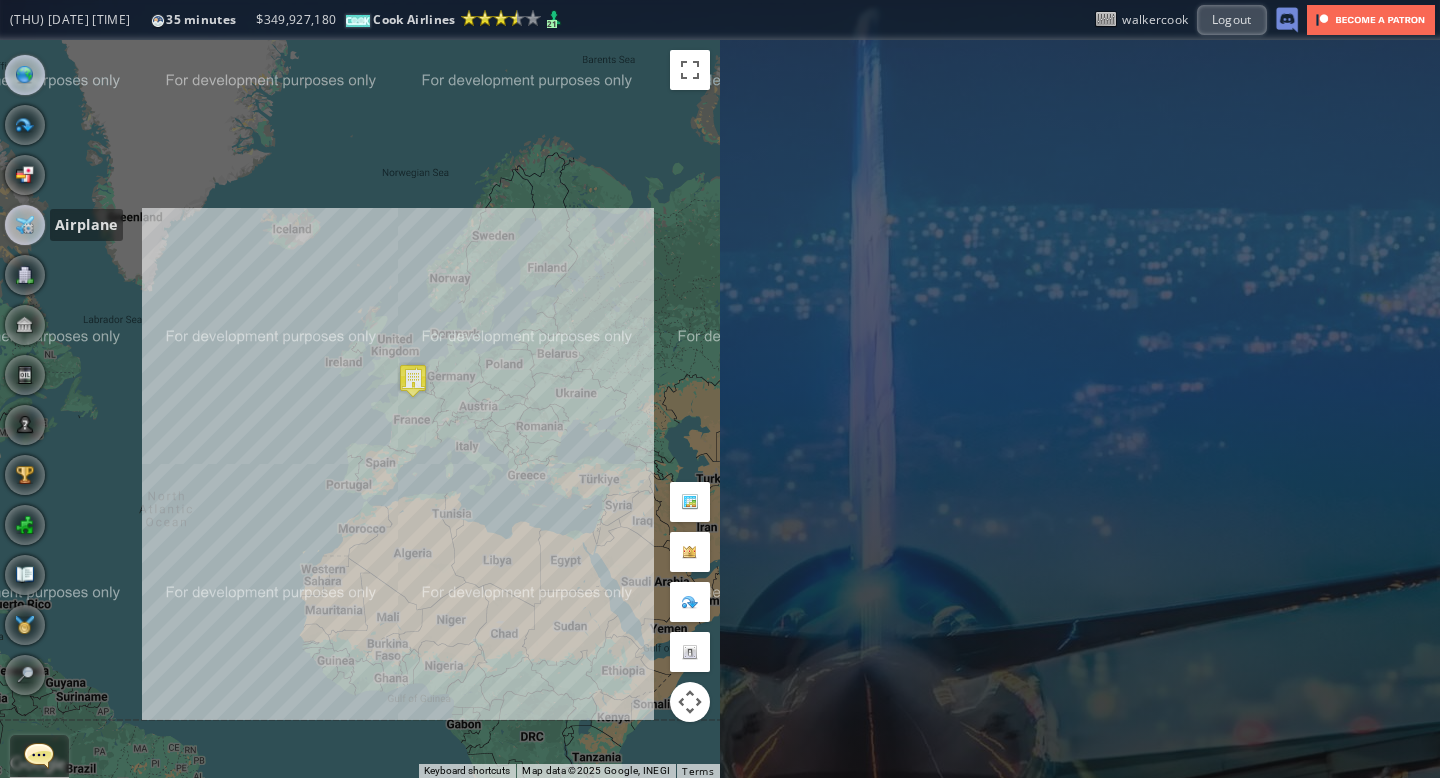 click at bounding box center [25, 225] 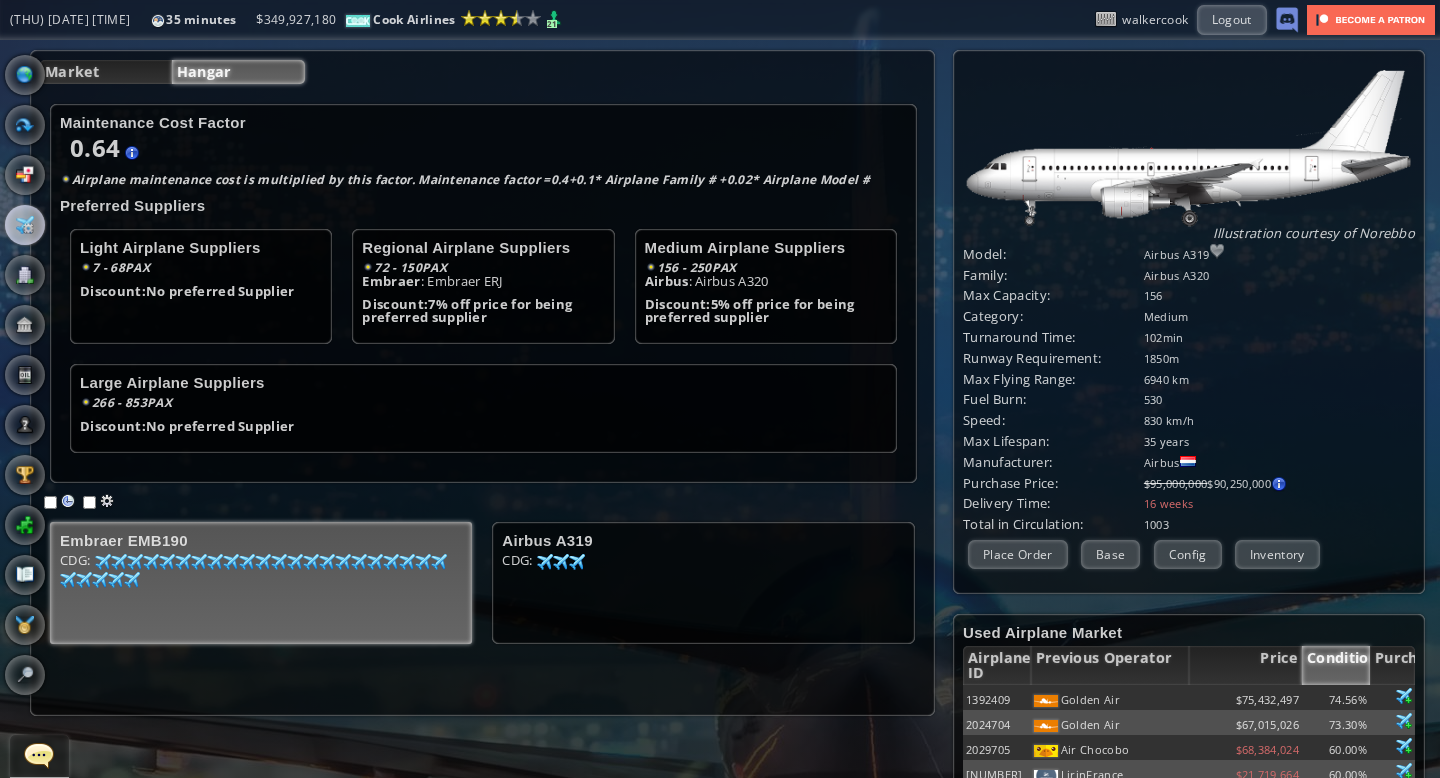 click on "LOR: 11 33 38 55 57 50 92 42 02 51 90 09 56 07 43 84 27 71 29 59 23 80 46 15 85 32 43 69 18 40 50 83 87 87 17 52 98 41 02 66 09 67 86 36 79 86 15 56 00 25 74 45 29 45" at bounding box center (261, 589) 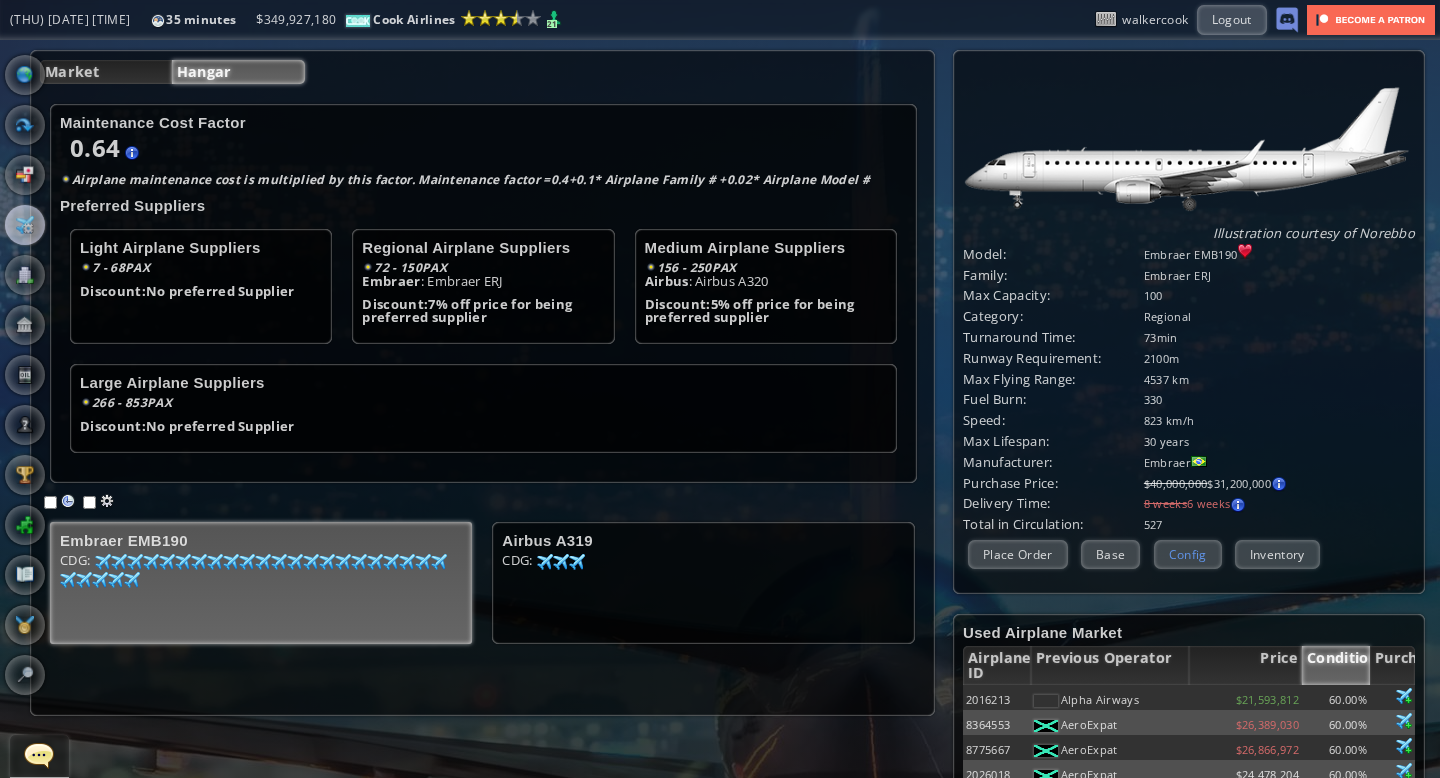 click on "Config" at bounding box center [1188, 554] 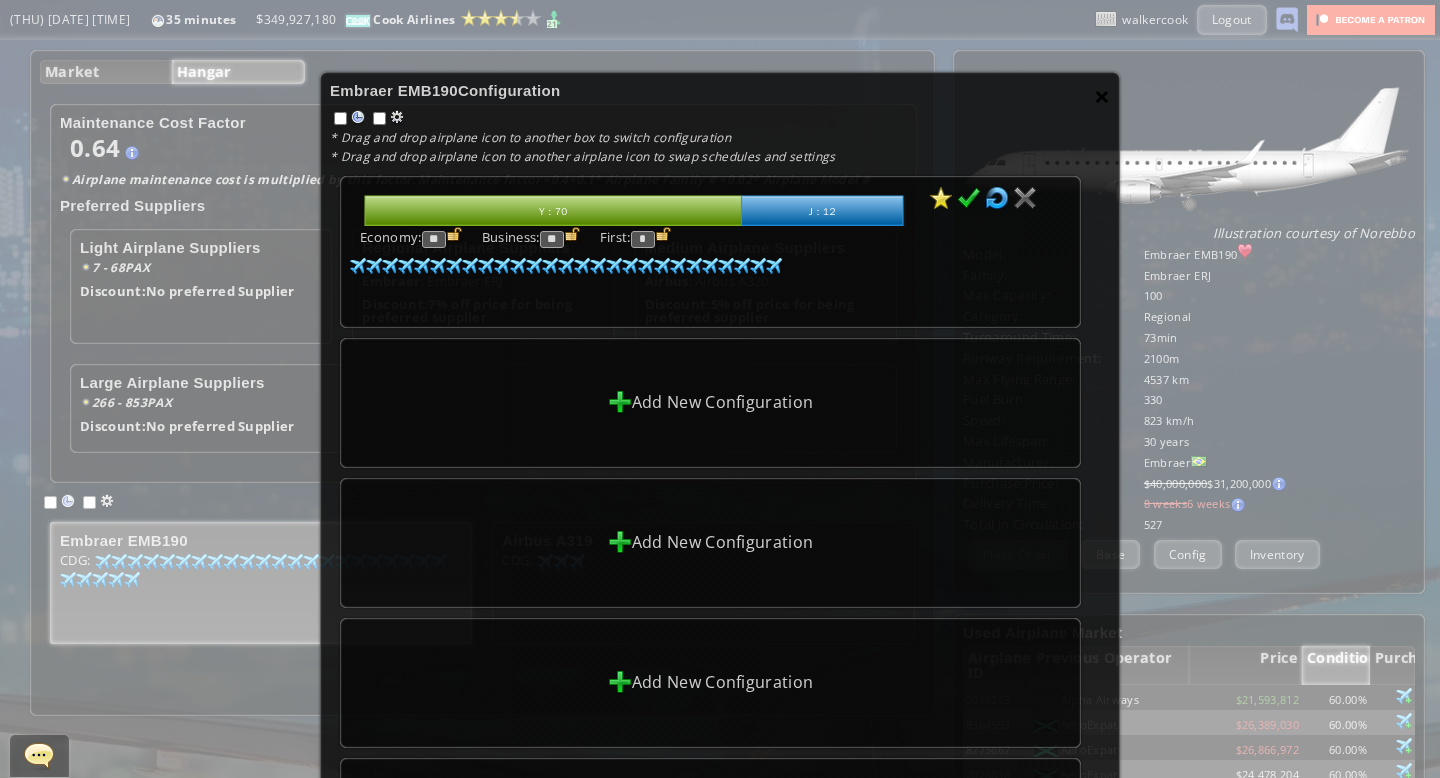 click on "×" at bounding box center [1102, 96] 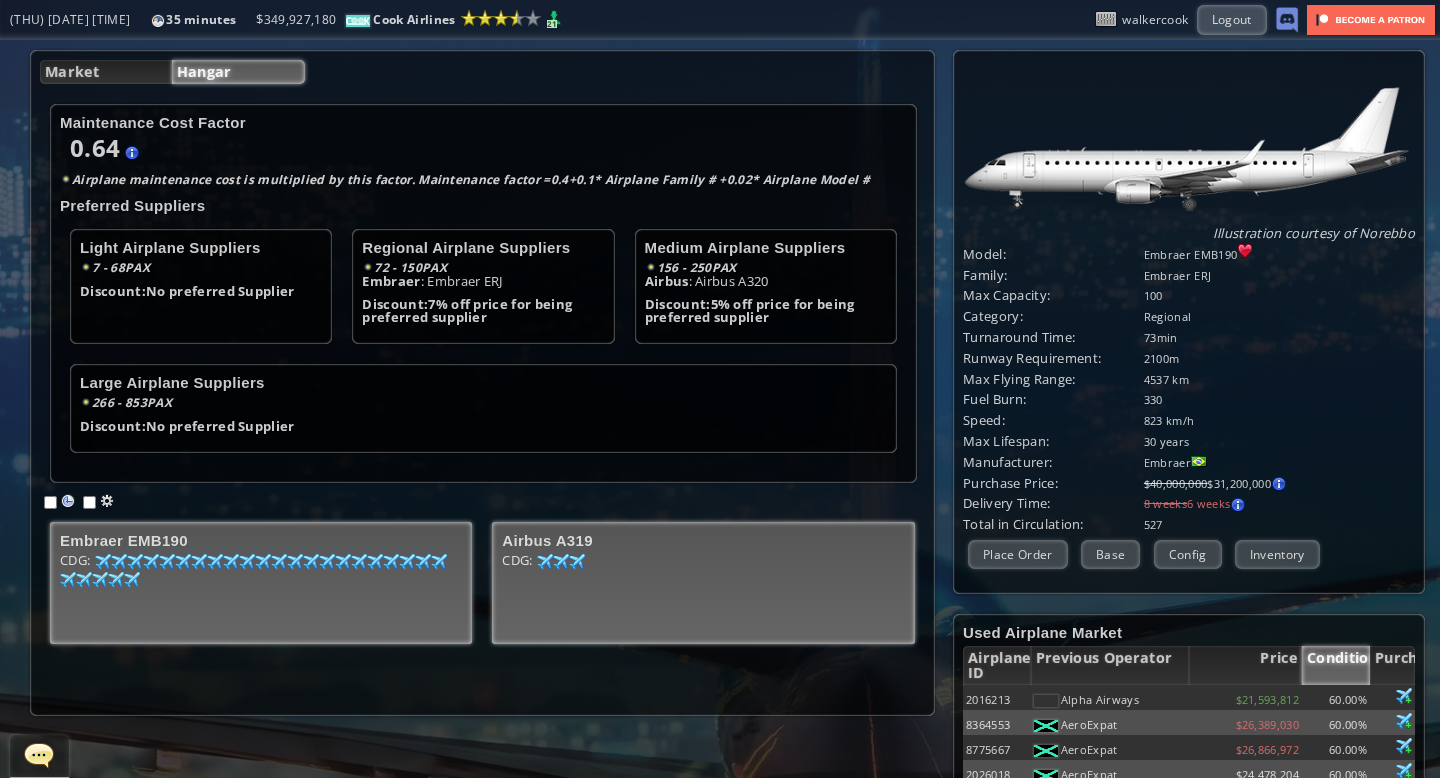 click on "[CODE]: [NUMBER] [NUMBER] [NUMBER] [NUMBER] [NUMBER] [NUMBER]" at bounding box center (261, 589) 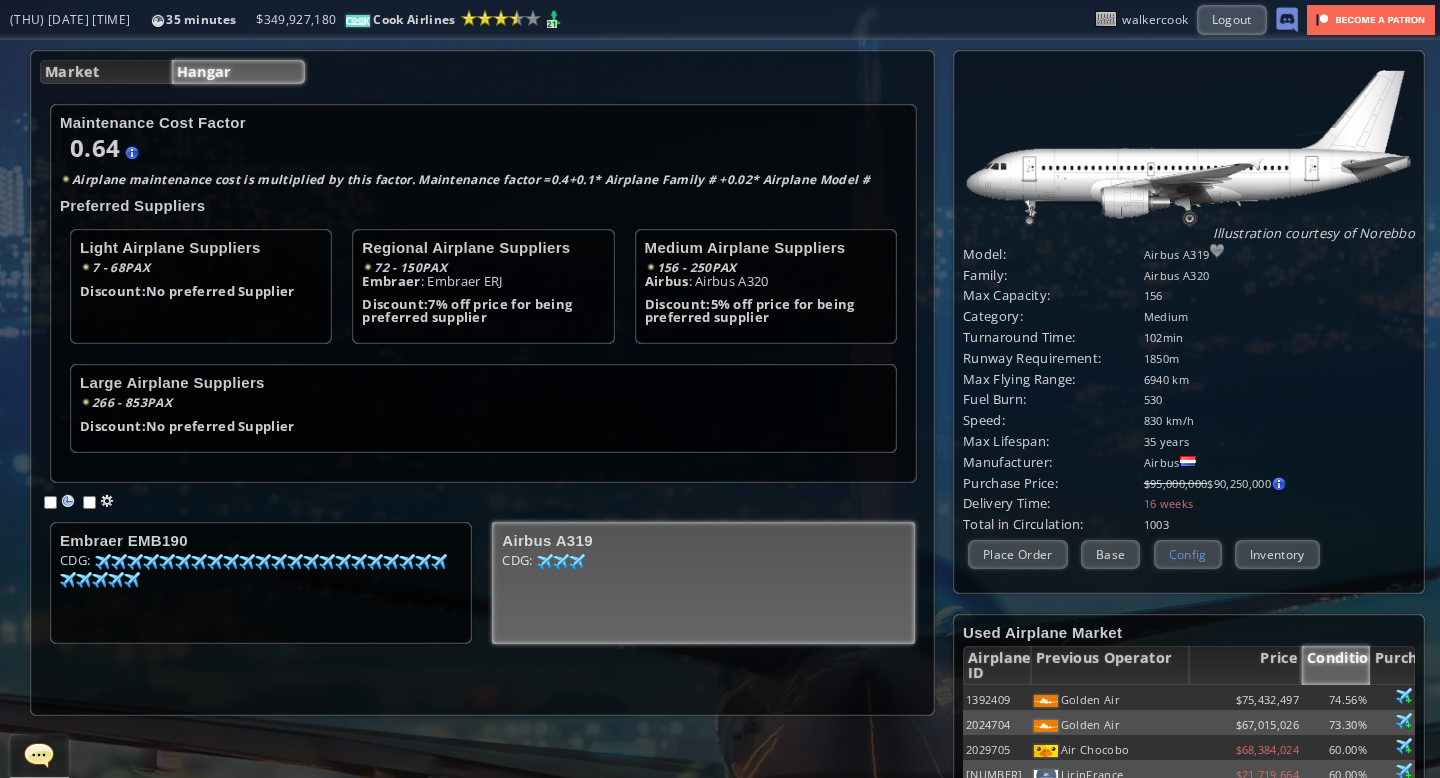 click on "Config" at bounding box center (1188, 554) 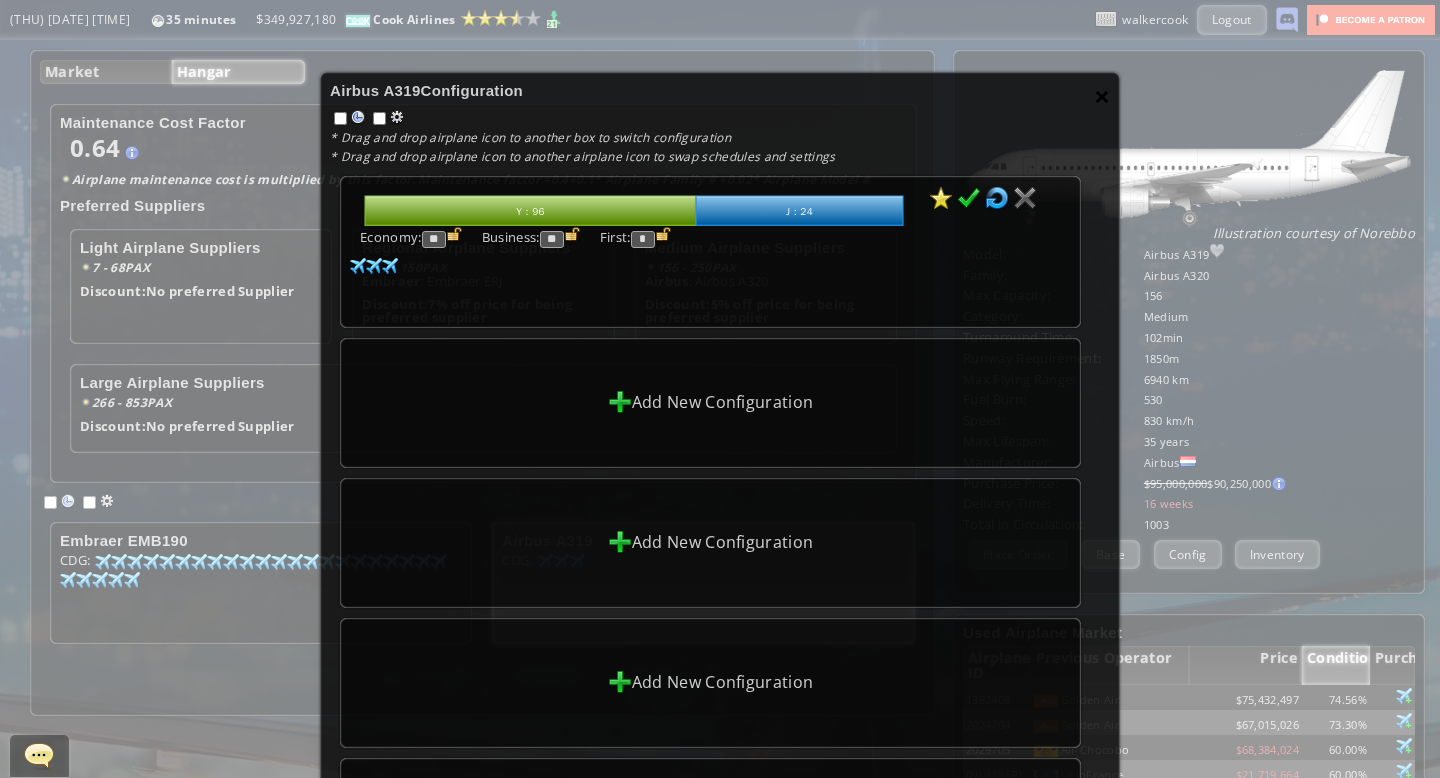 click on "×" at bounding box center [1102, 96] 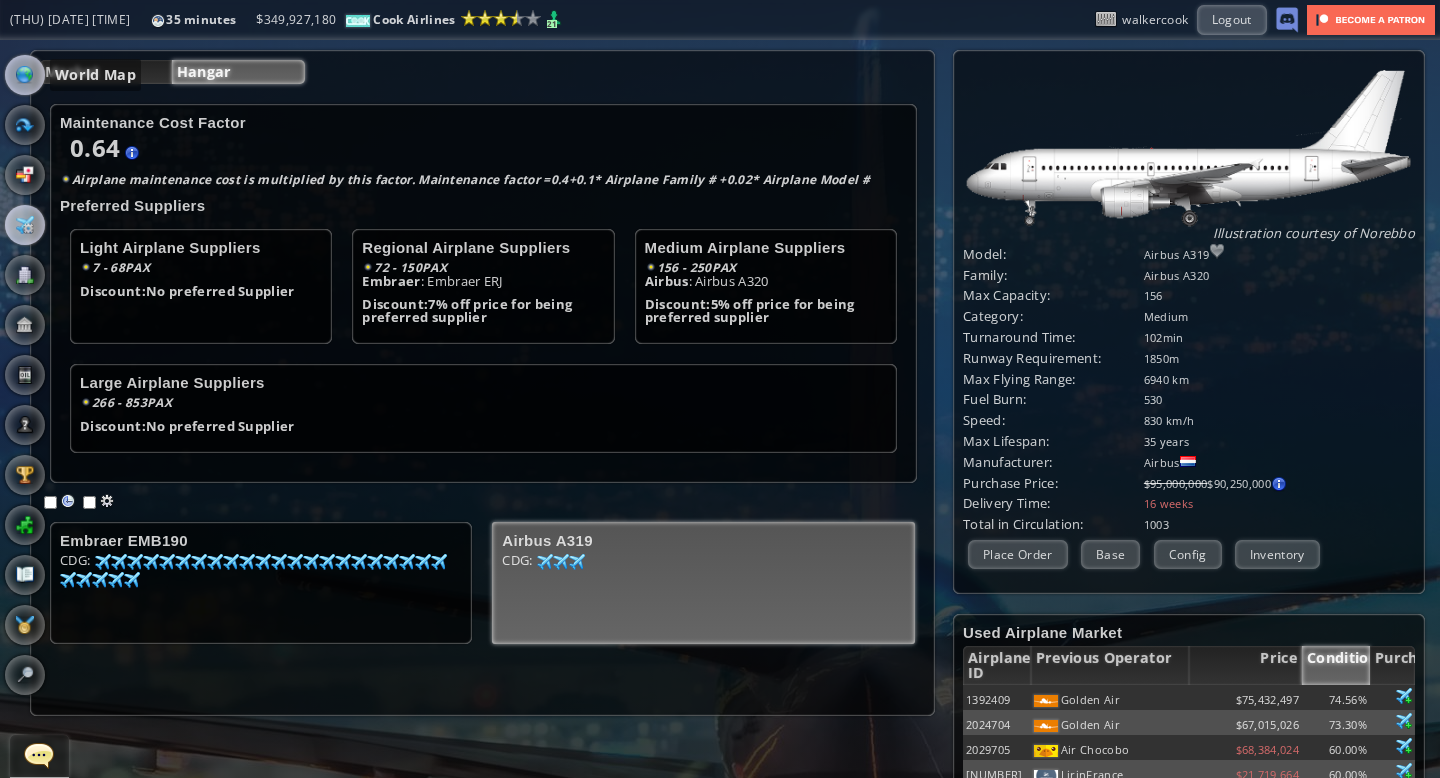 click at bounding box center [25, 75] 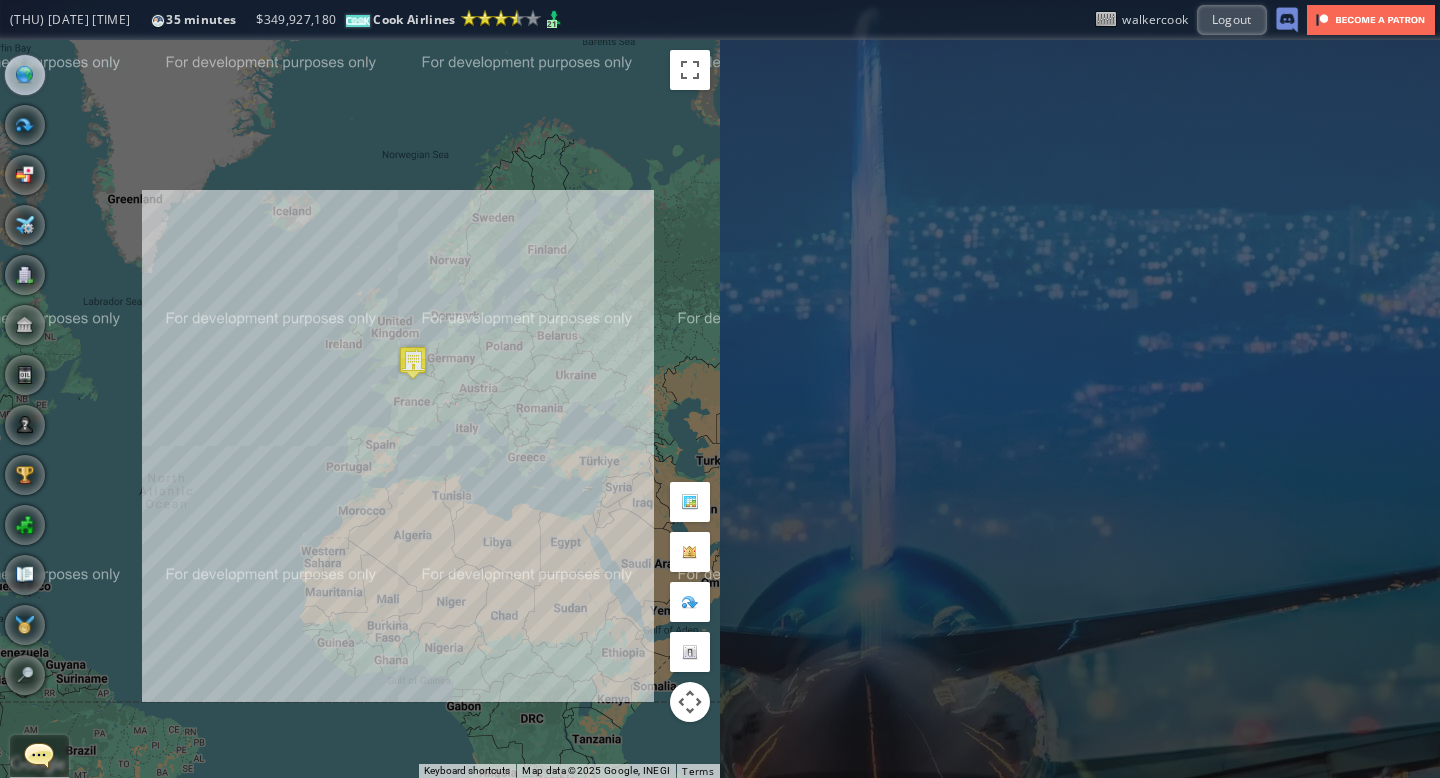 drag, startPoint x: 492, startPoint y: 299, endPoint x: 491, endPoint y: 279, distance: 20.024984 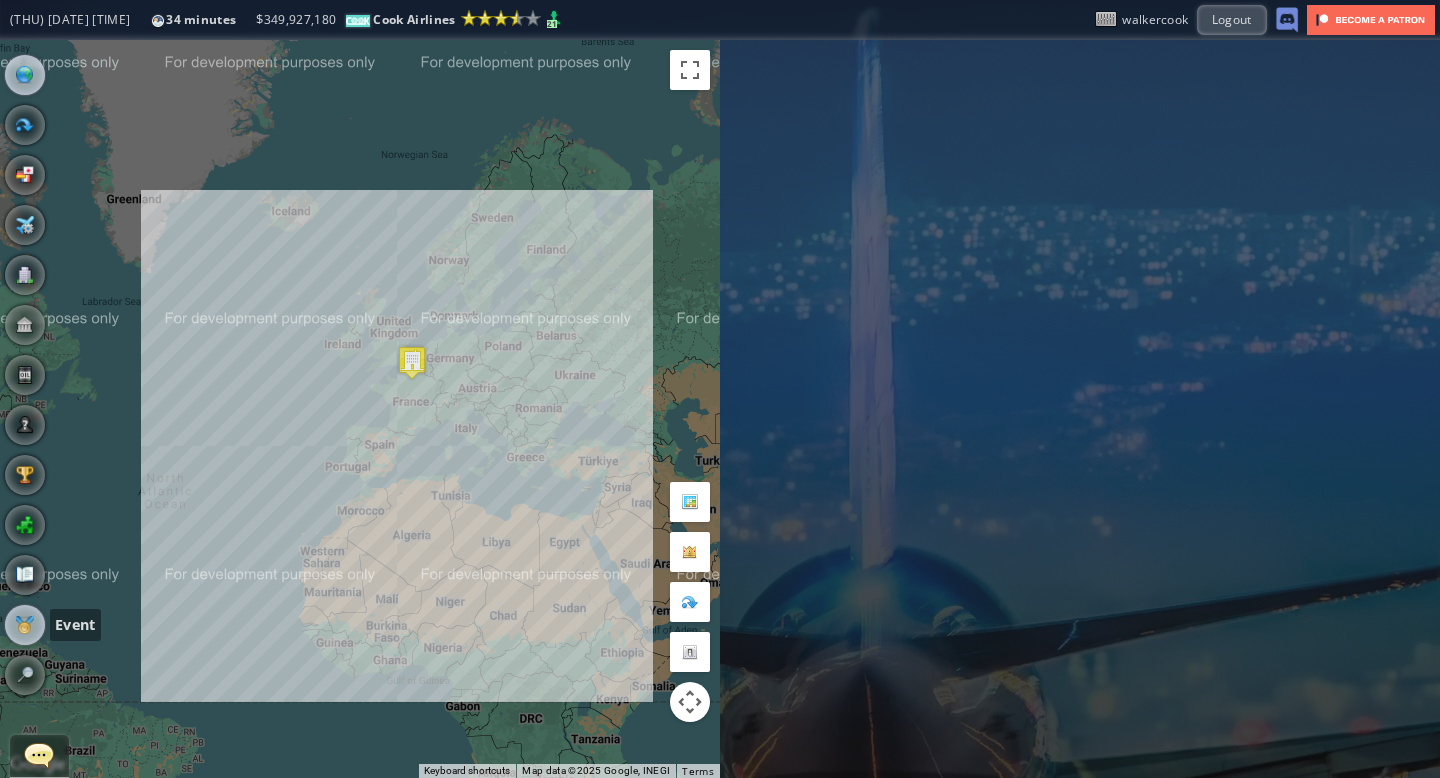 click at bounding box center (25, 625) 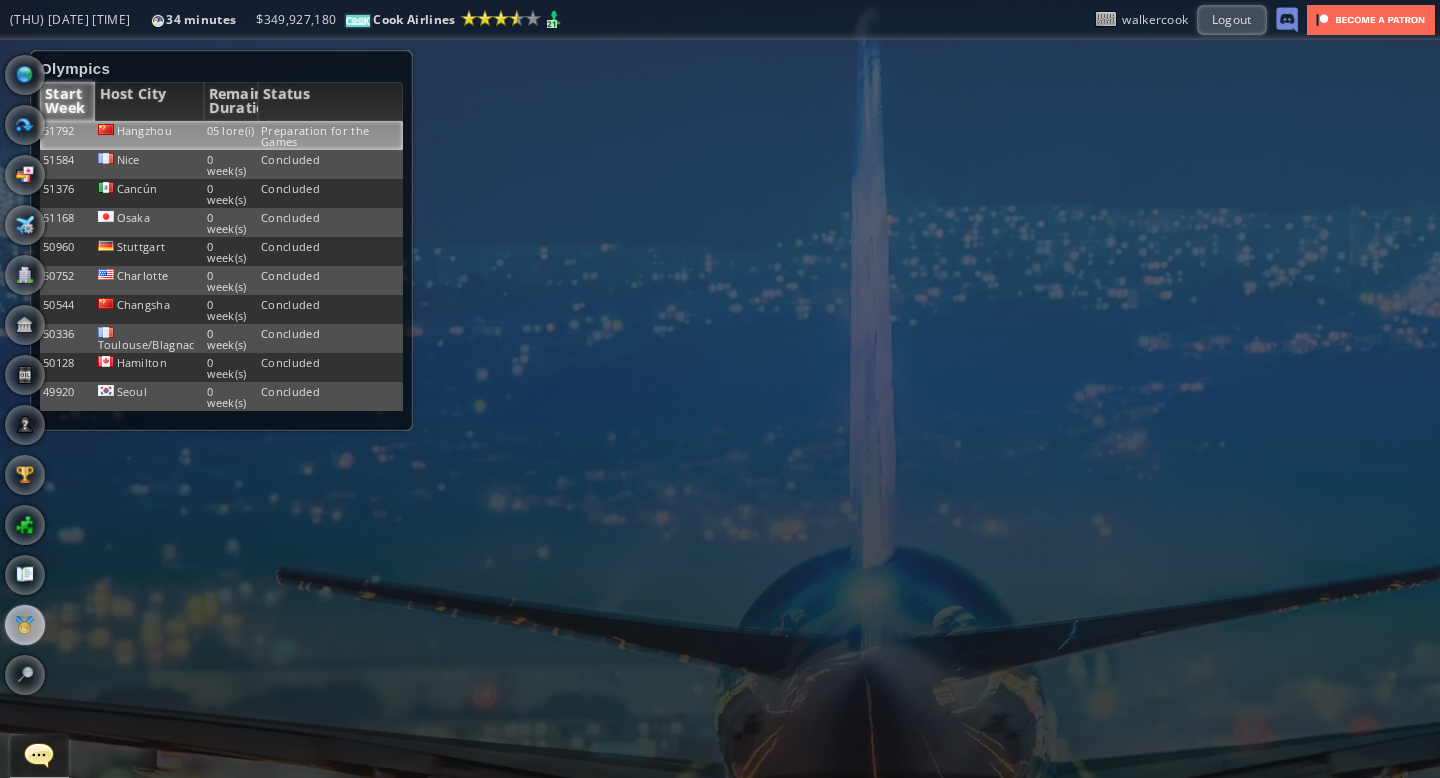 click on "Preparation for the Games" at bounding box center (330, 135) 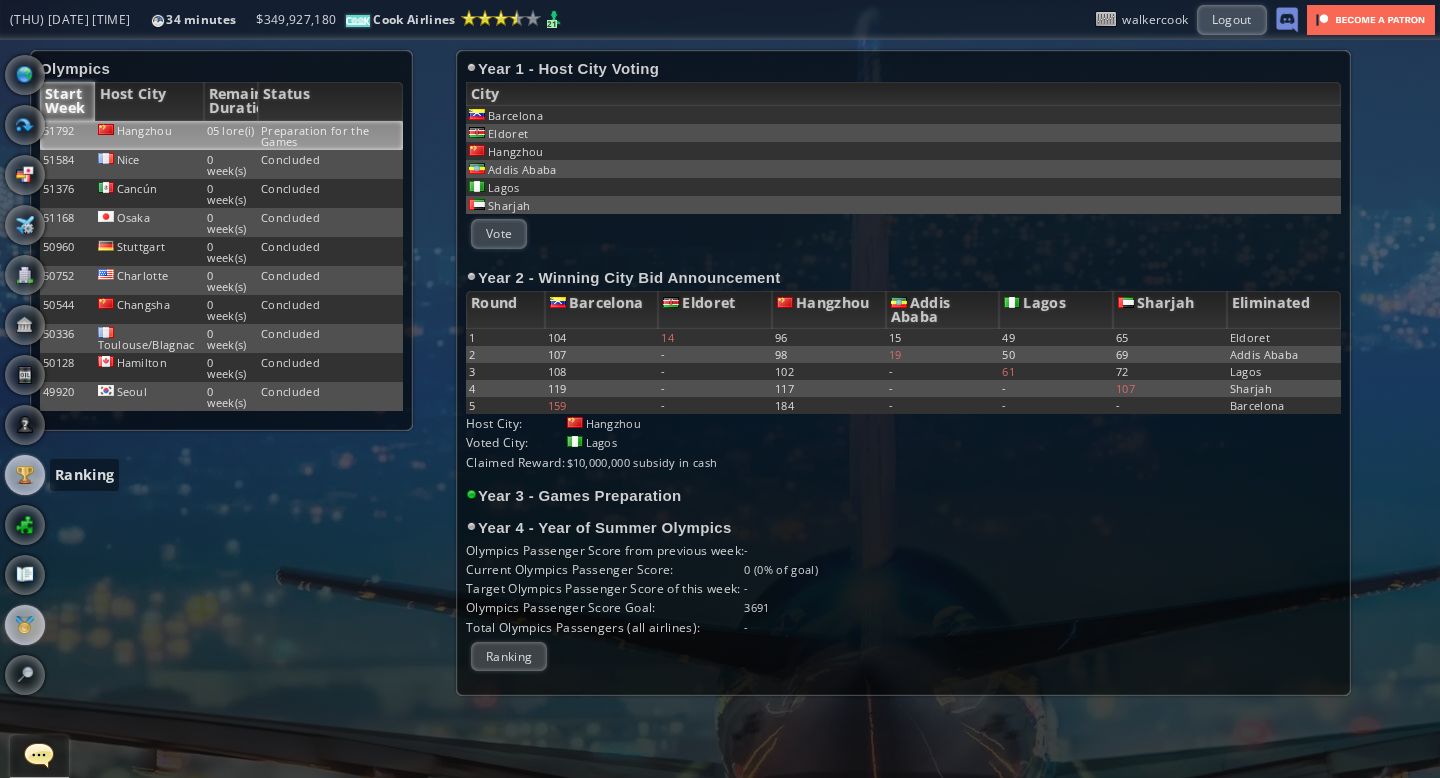 click at bounding box center (25, 475) 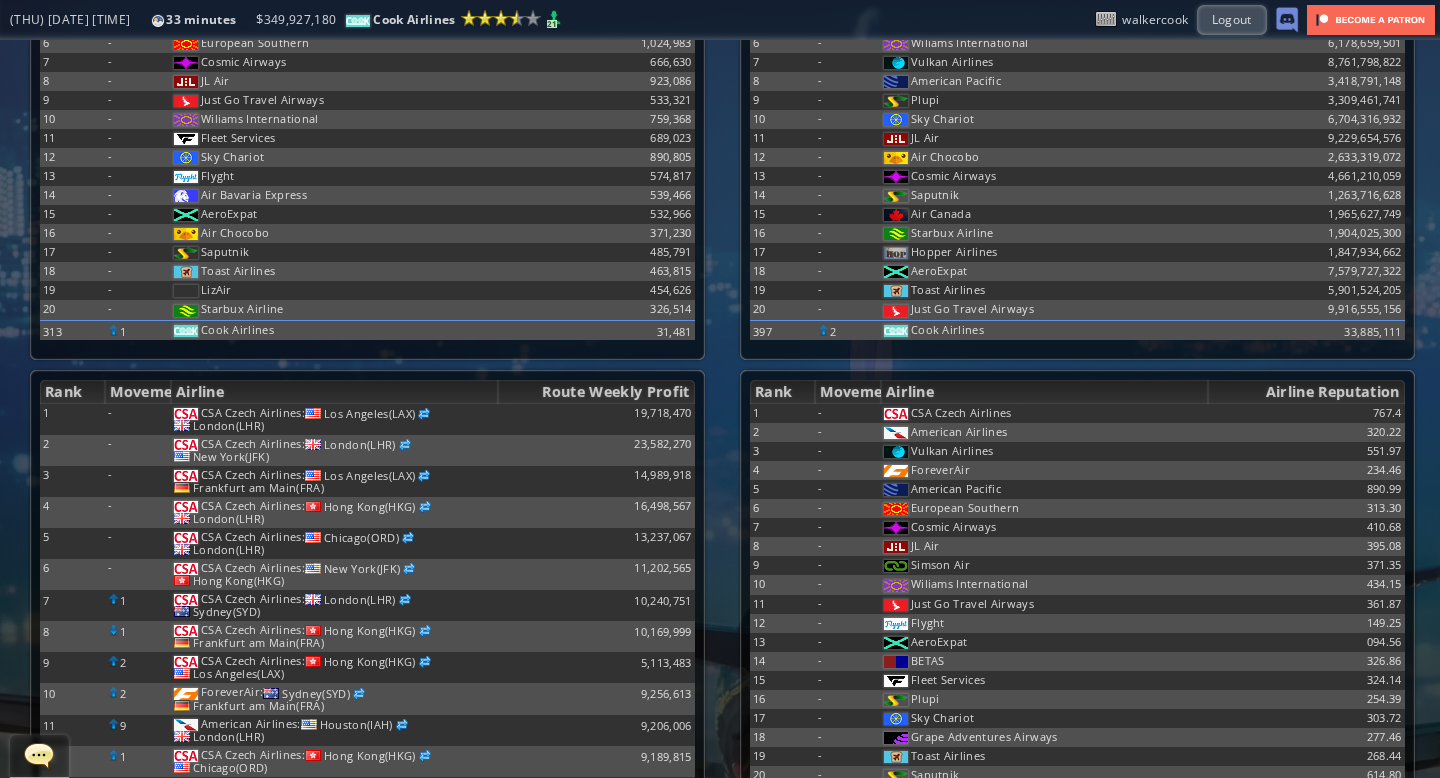 scroll, scrollTop: 0, scrollLeft: 0, axis: both 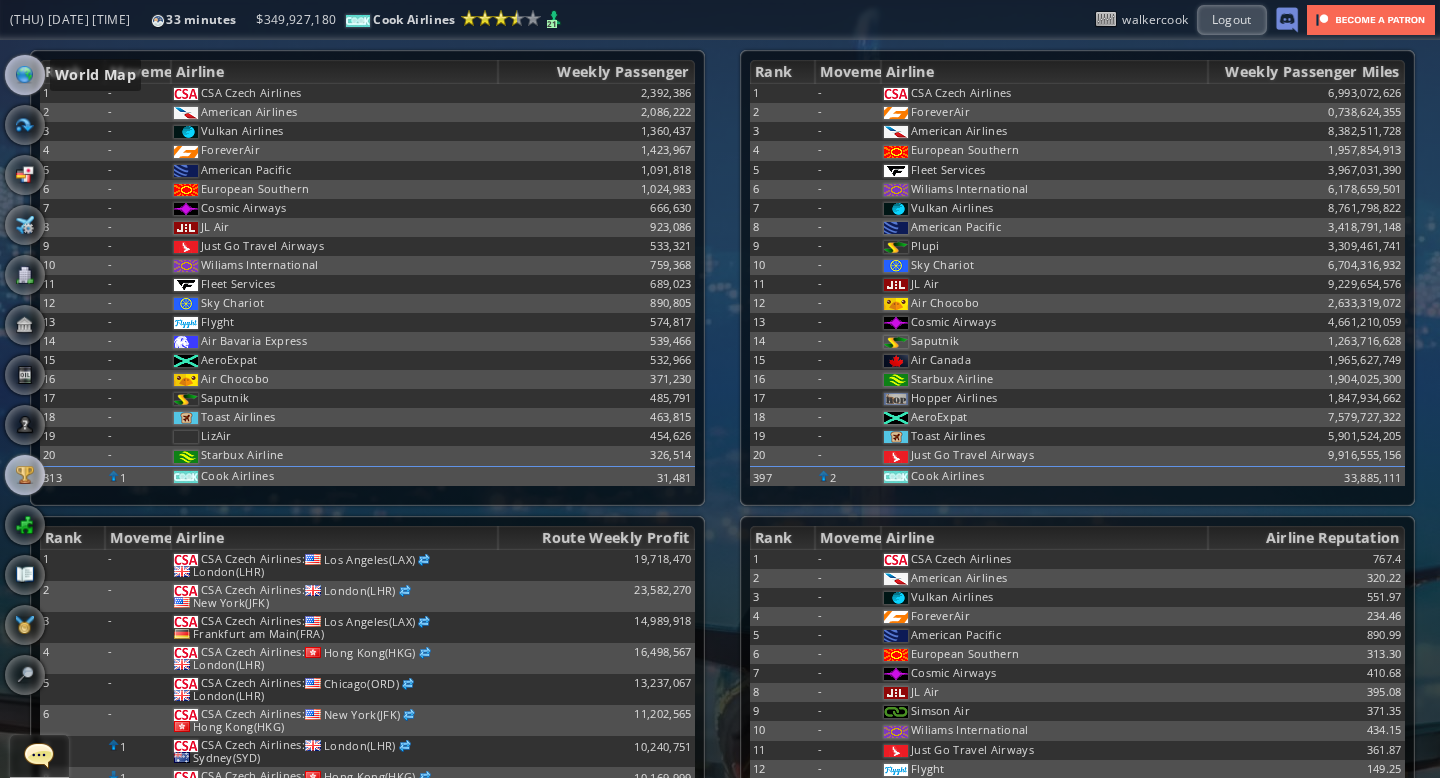 click at bounding box center [25, 75] 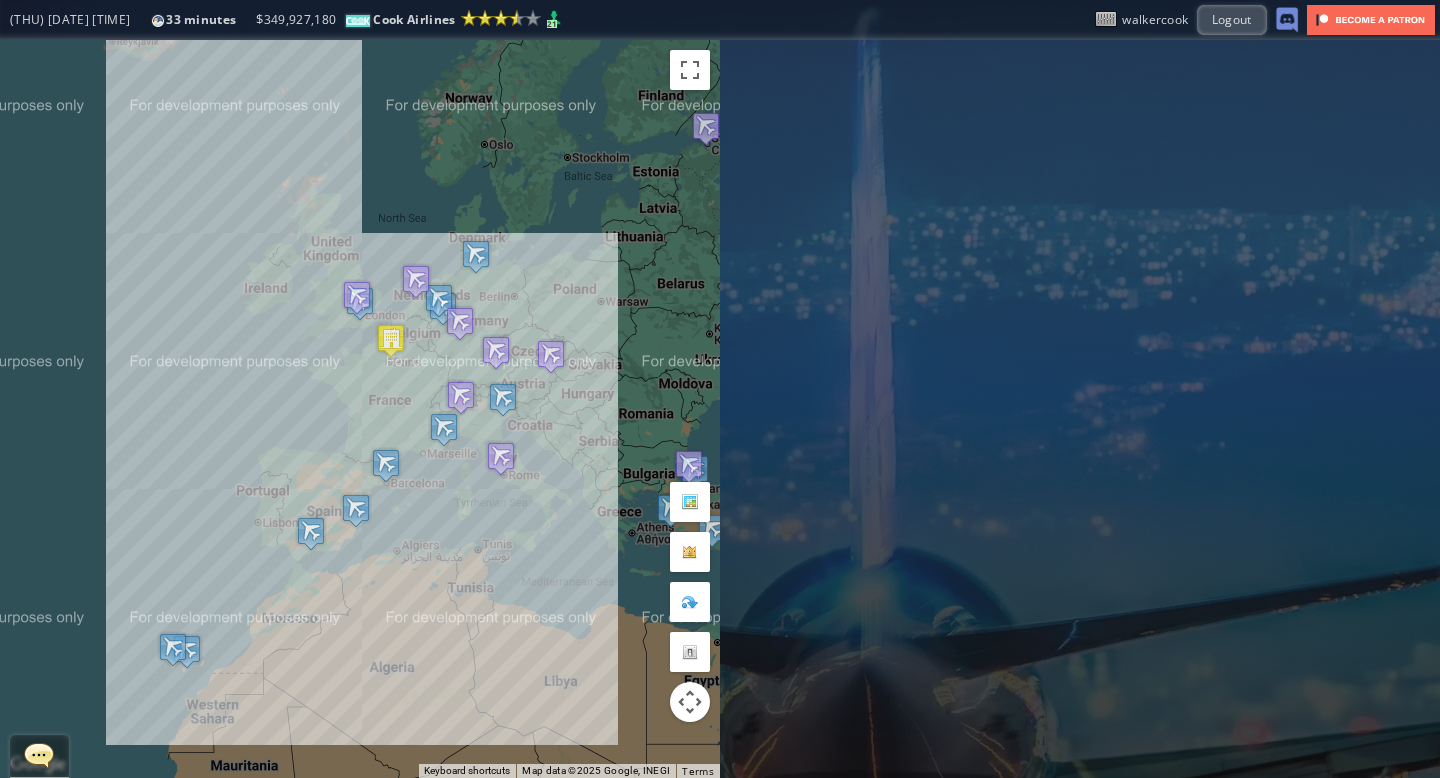 drag, startPoint x: 327, startPoint y: 294, endPoint x: 419, endPoint y: 215, distance: 121.264175 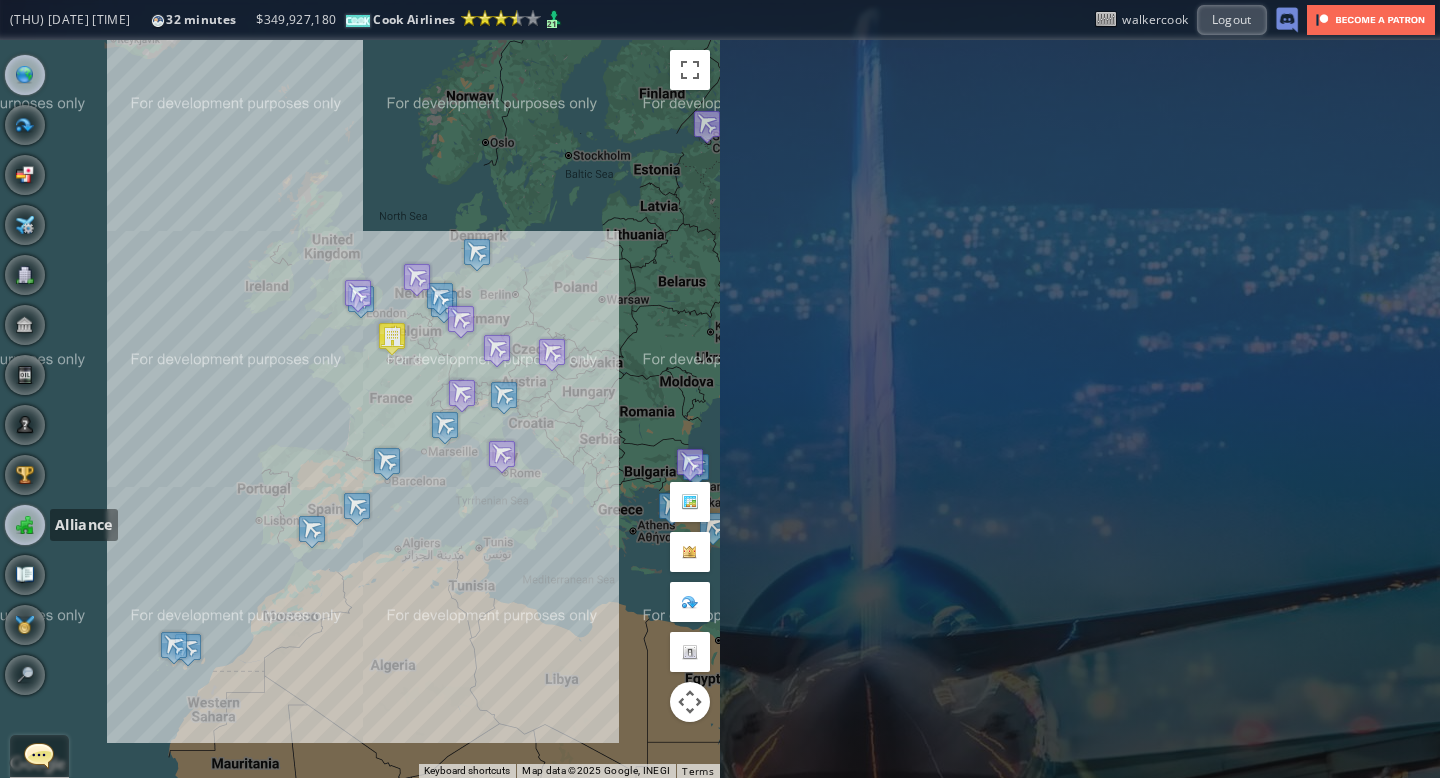 click at bounding box center (25, 525) 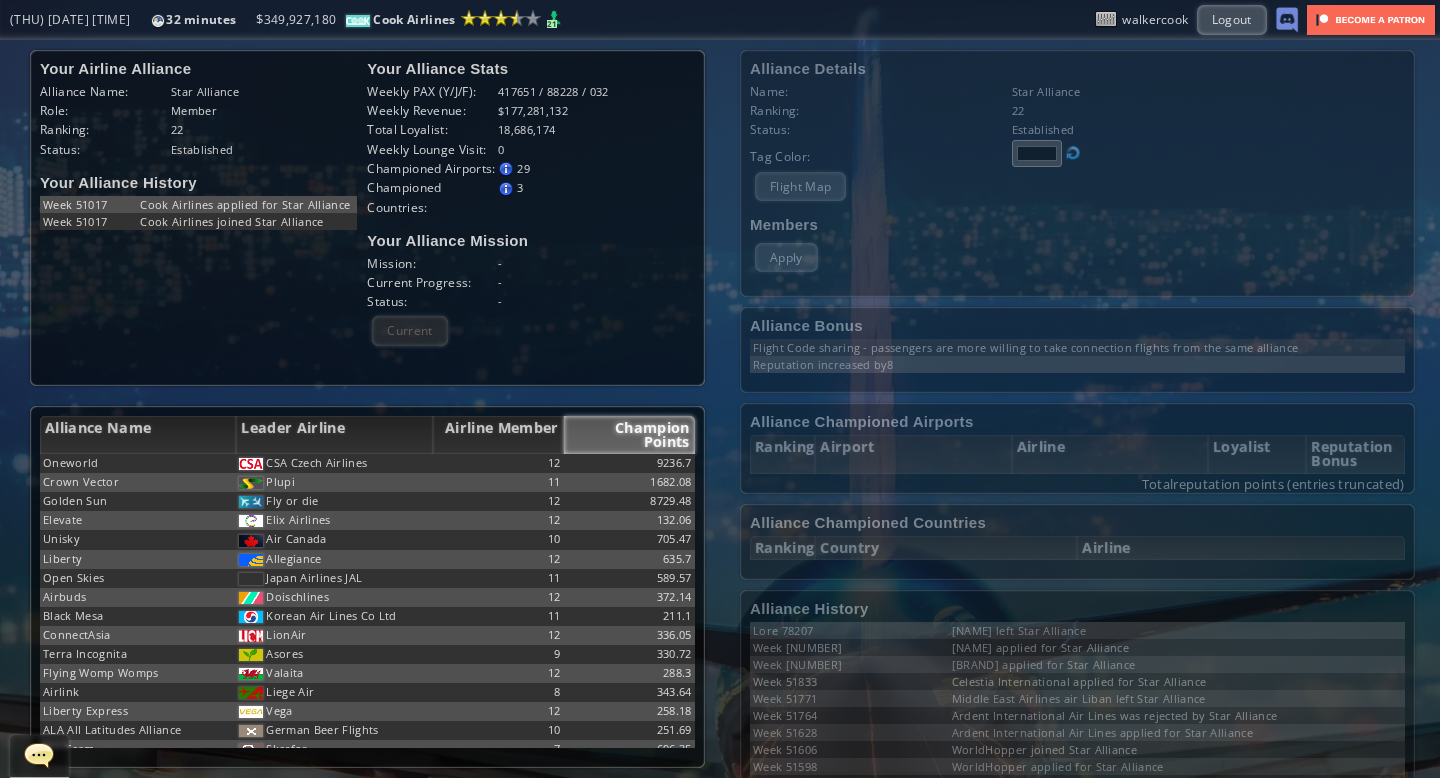 scroll, scrollTop: 400, scrollLeft: 0, axis: vertical 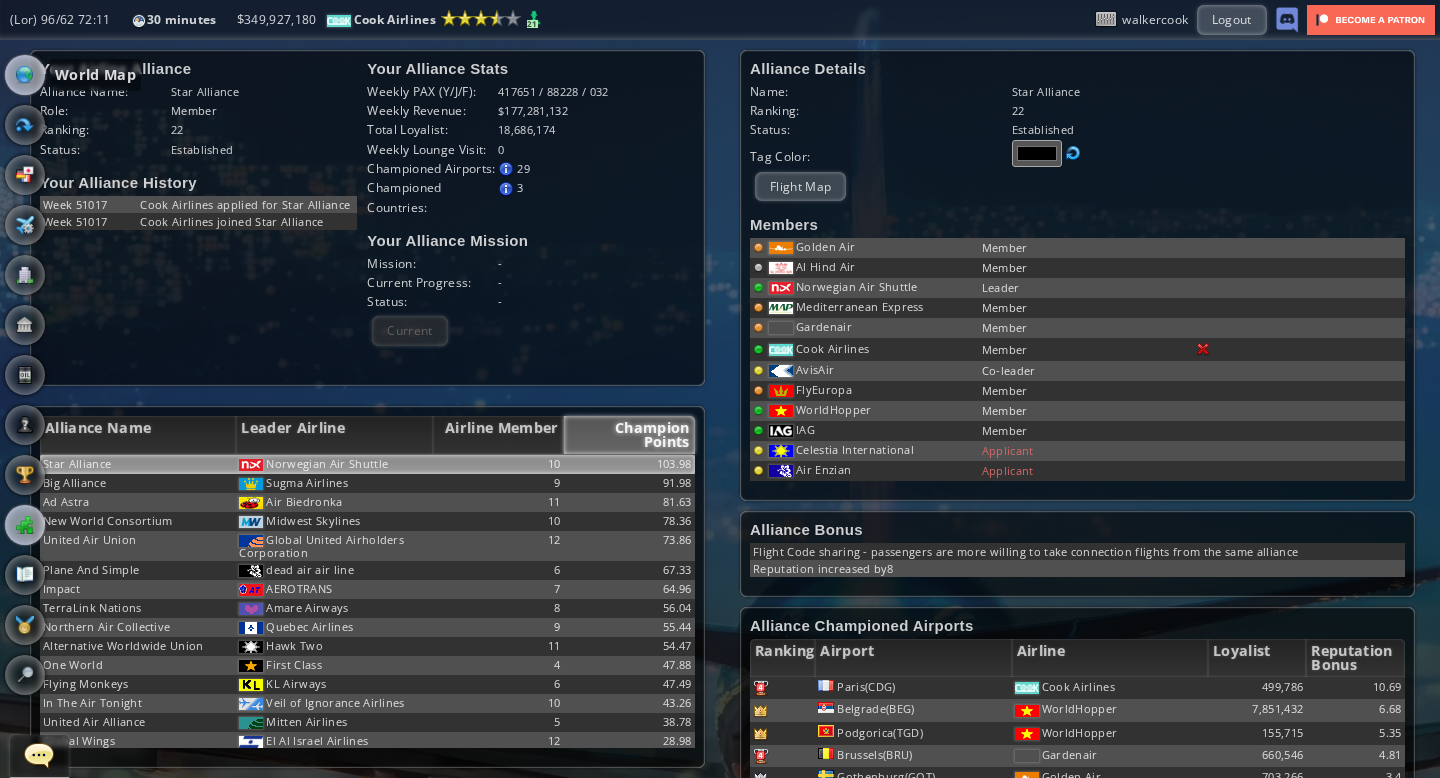 click at bounding box center [25, 75] 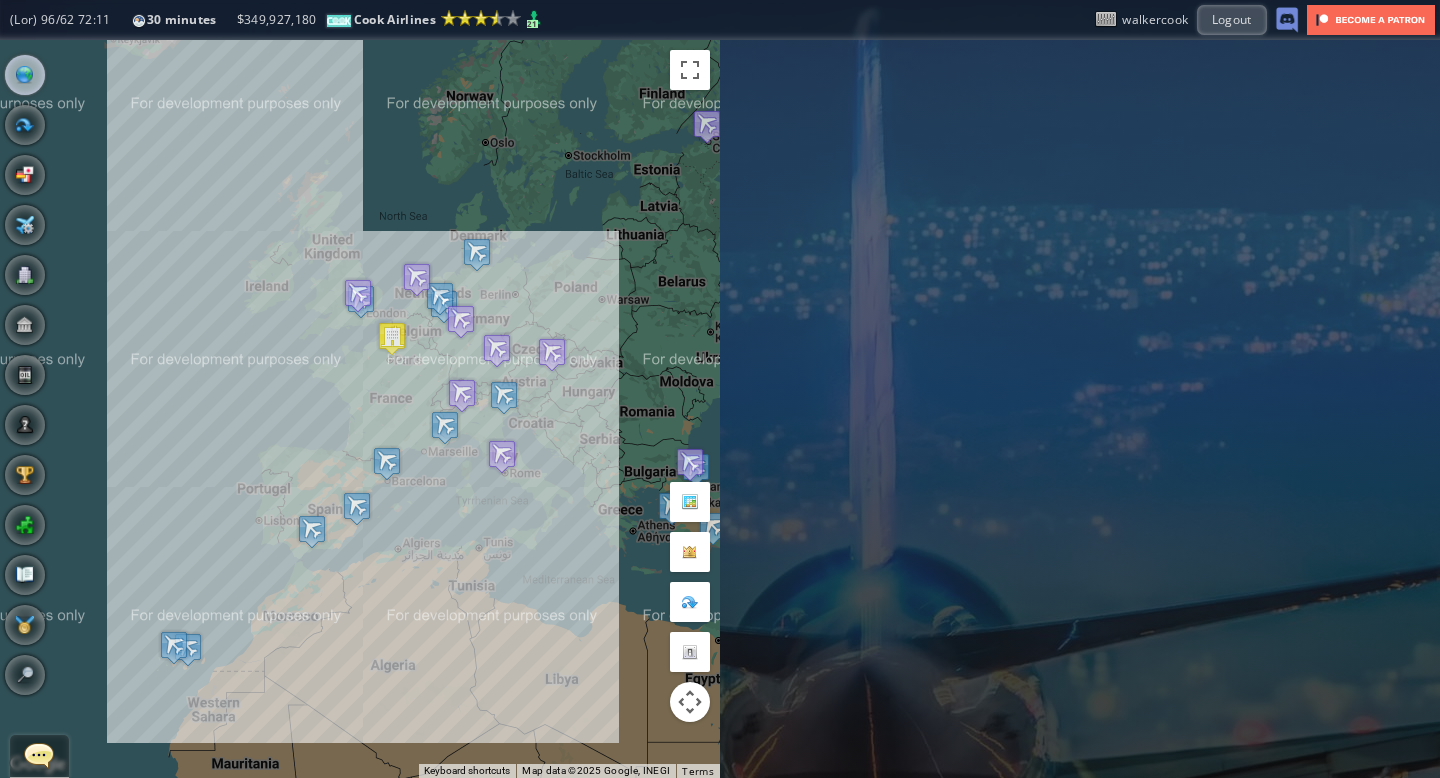 click at bounding box center (39, 755) 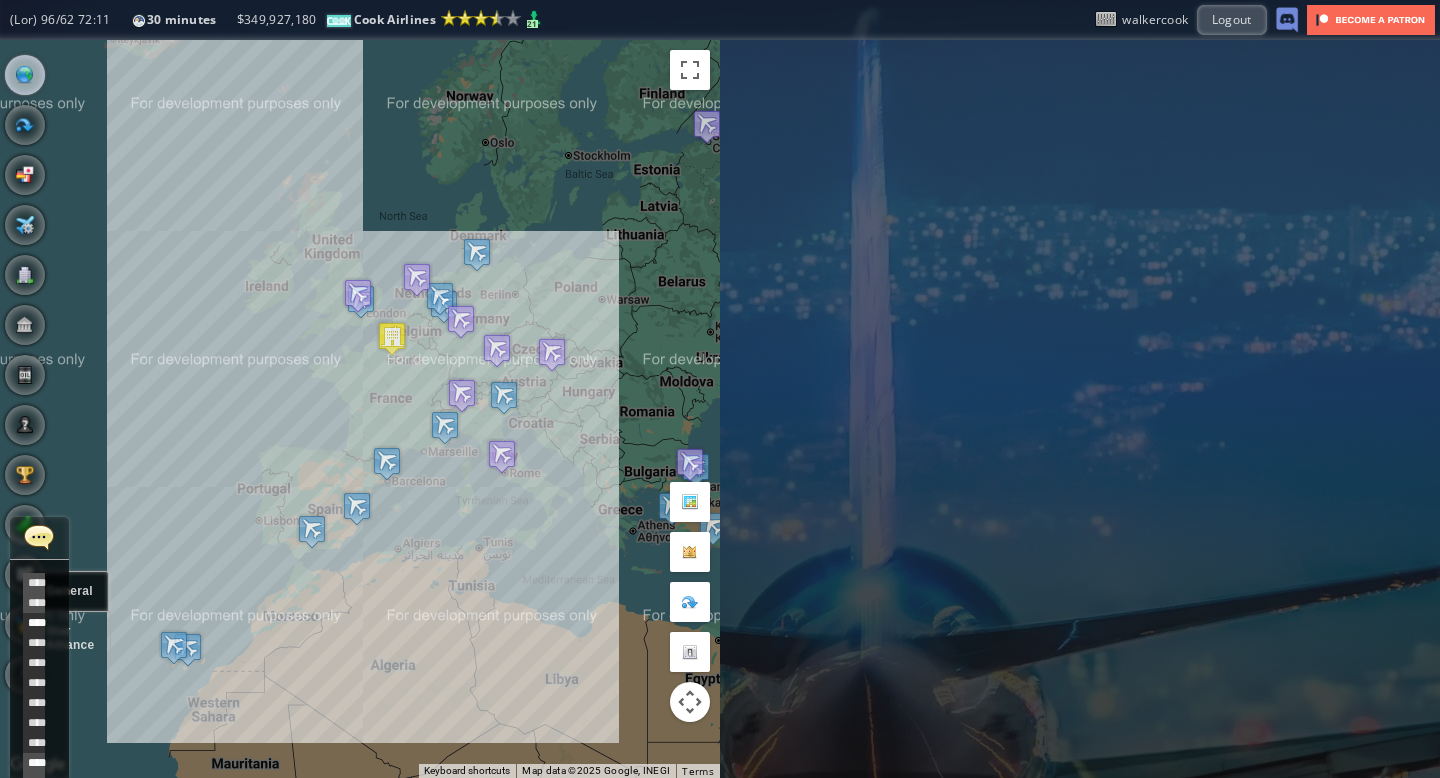 scroll, scrollTop: 338, scrollLeft: 0, axis: vertical 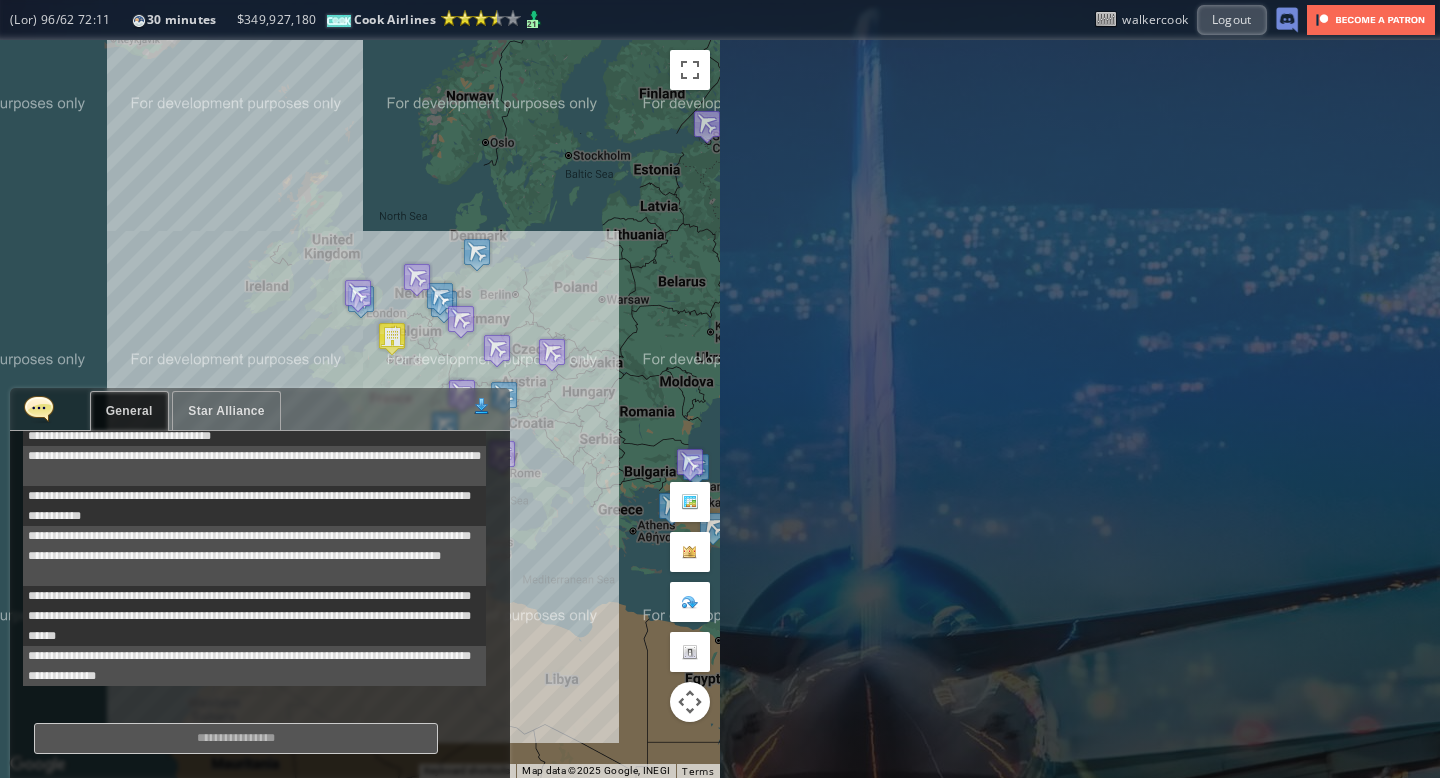 click on "Star Alliance" at bounding box center [226, 411] 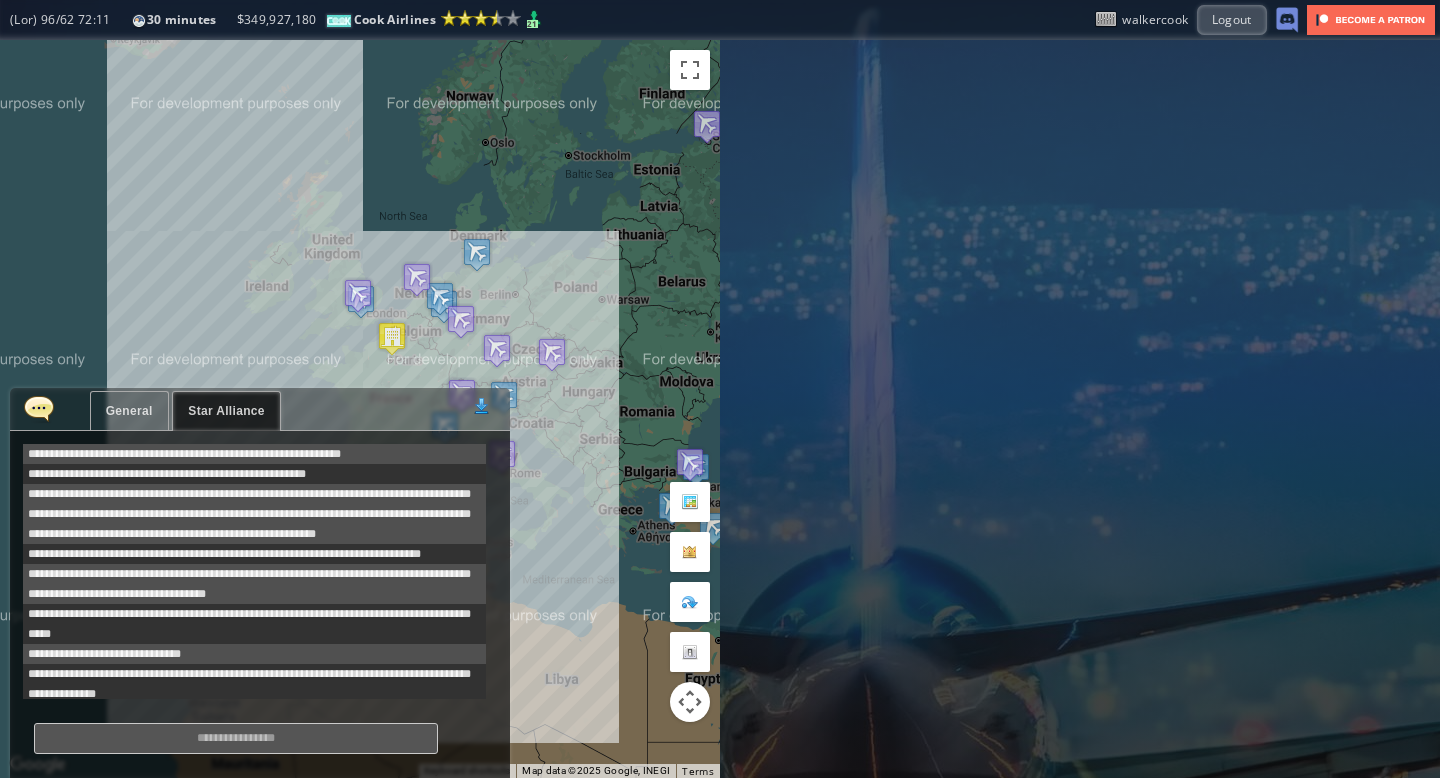 scroll, scrollTop: 378, scrollLeft: 0, axis: vertical 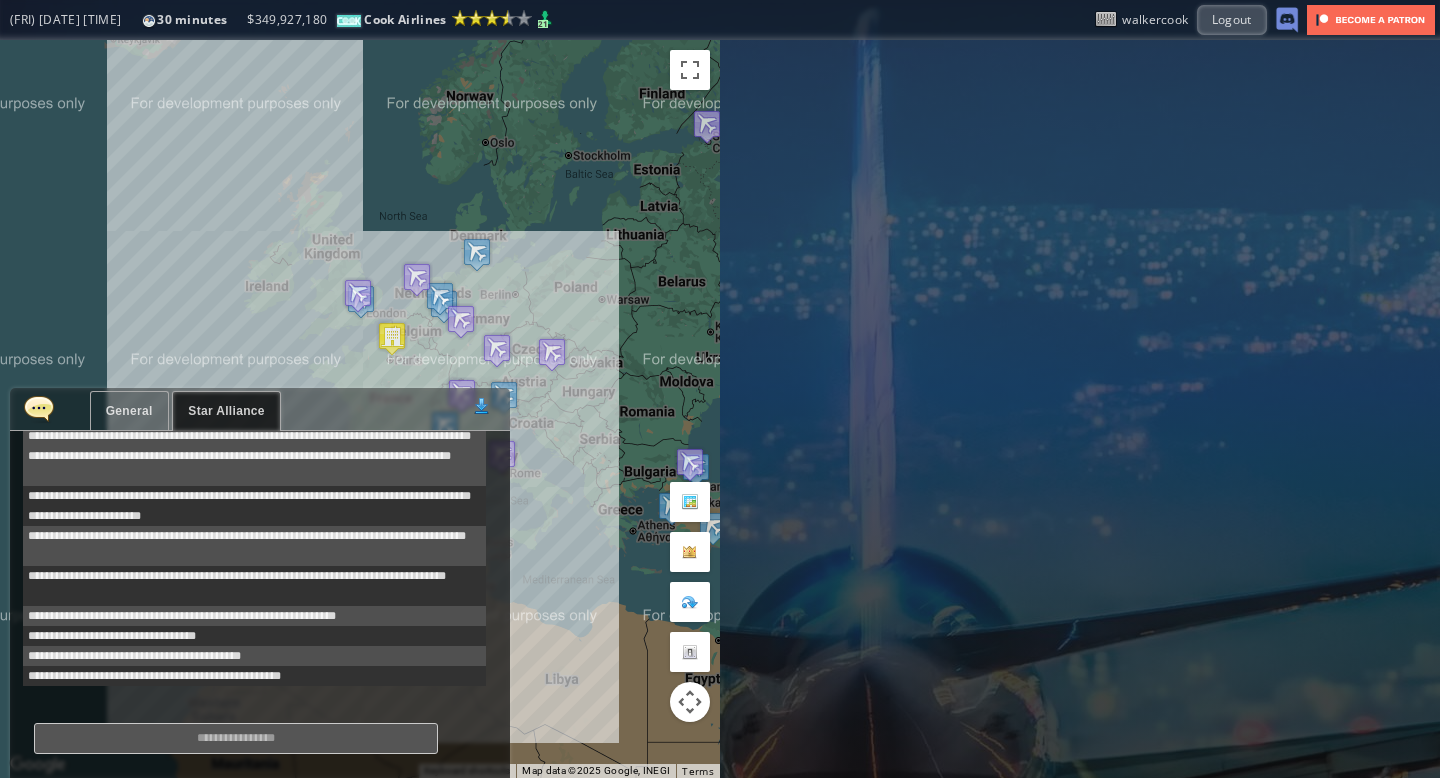 click on "General" at bounding box center [129, 411] 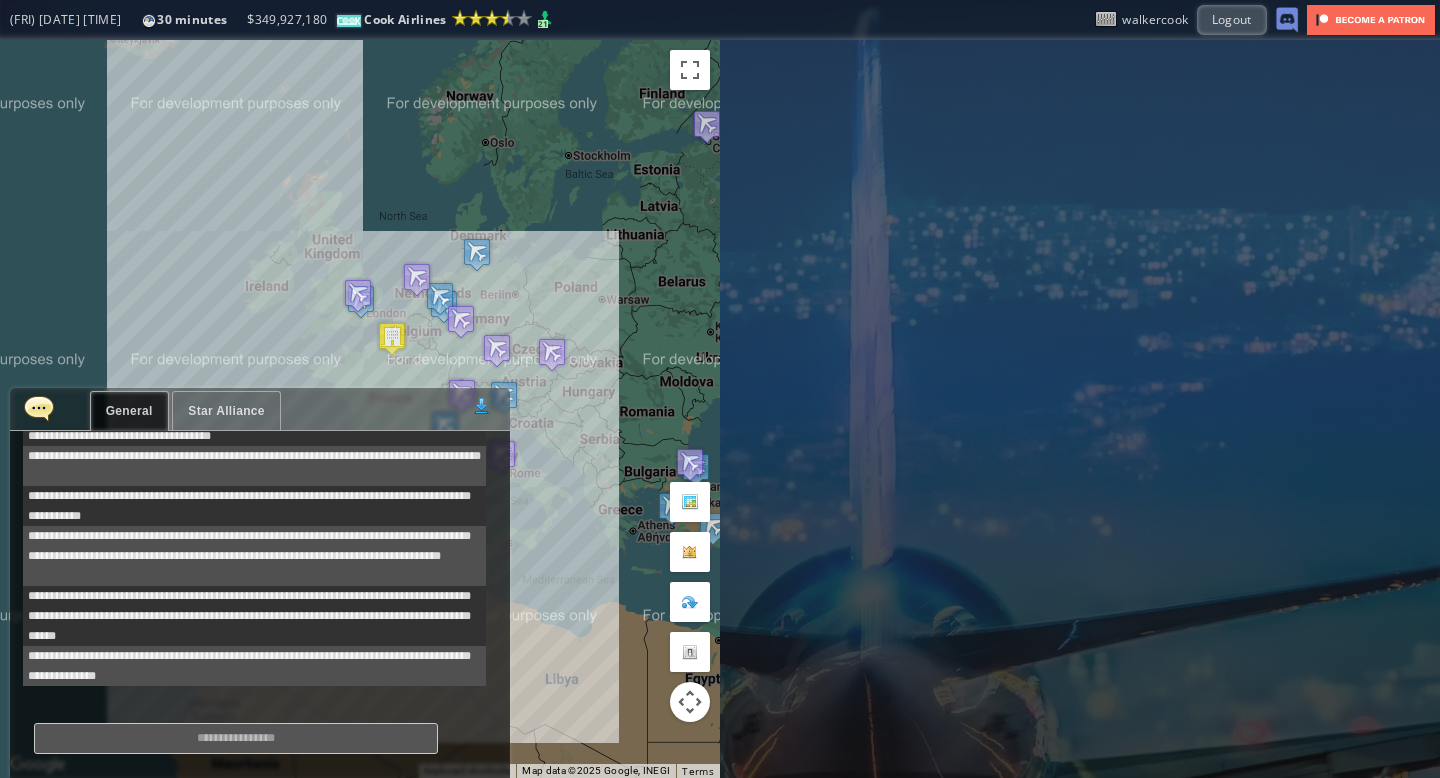 click on "General
Star Alliance
0" at bounding box center (260, 409) 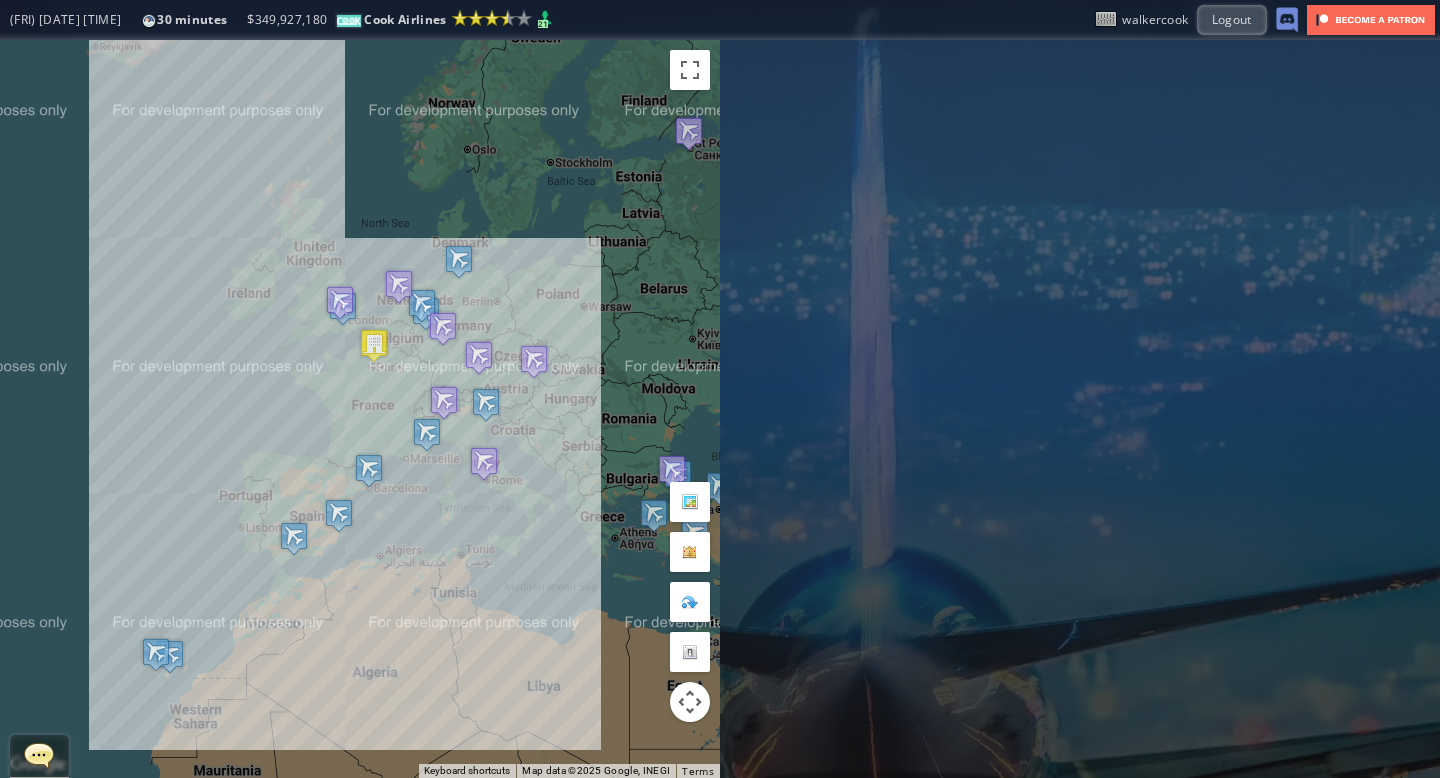 drag, startPoint x: 195, startPoint y: 356, endPoint x: 175, endPoint y: 363, distance: 21.189621 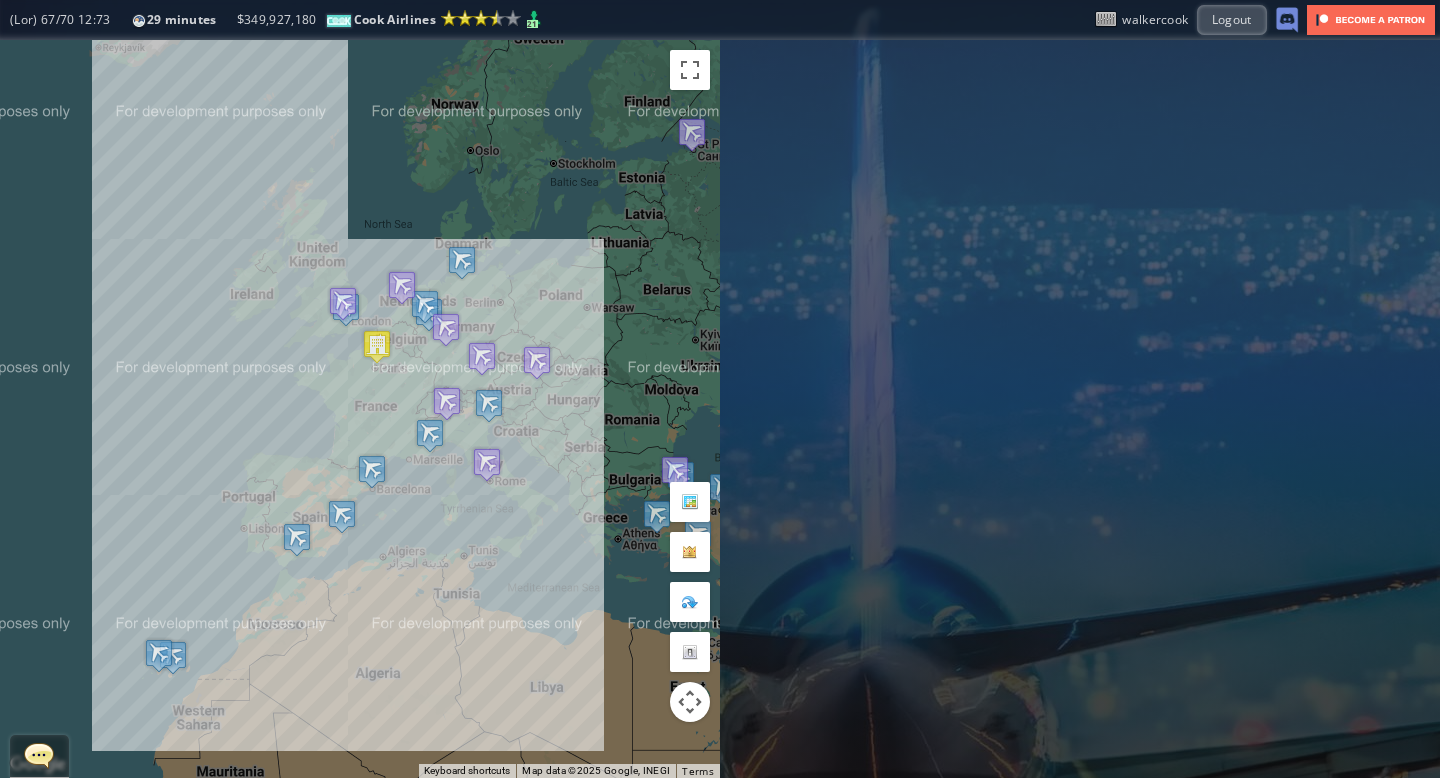 click on "To navigate, press the arrow keys." at bounding box center (360, 409) 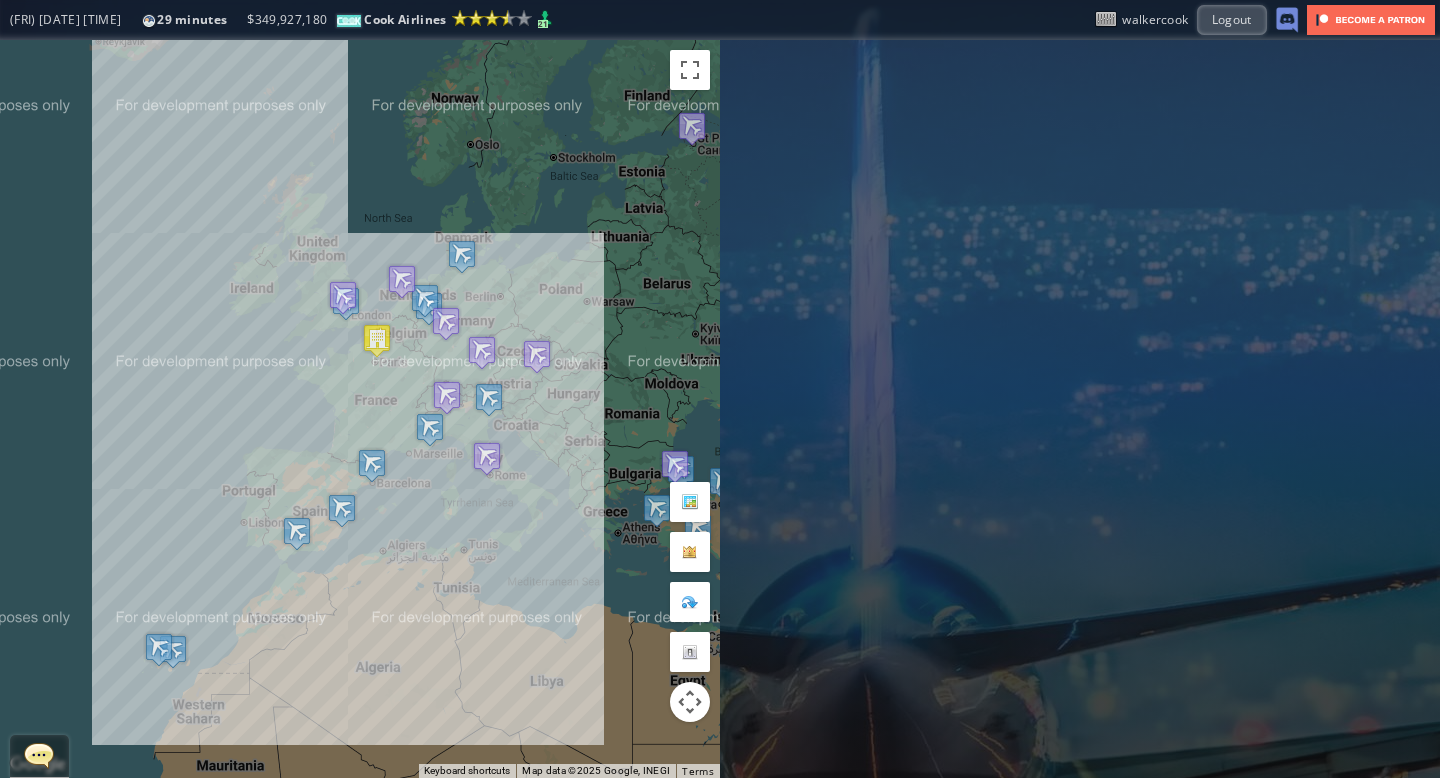click on "To navigate, press the arrow keys." at bounding box center (360, 409) 